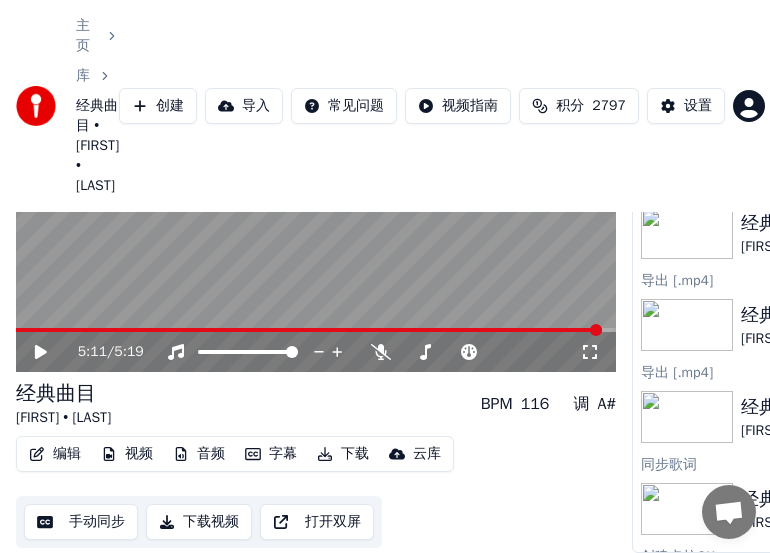 scroll, scrollTop: 209, scrollLeft: 0, axis: vertical 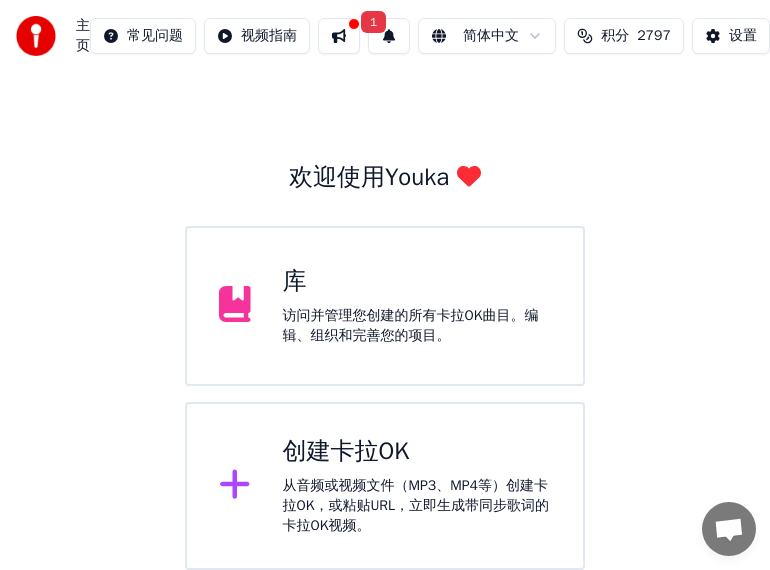 click on "从音频或视频文件（MP3、MP4等）创建卡拉OK，或粘贴URL，立即生成带同步歌词的卡拉OK视频。" at bounding box center (417, 506) 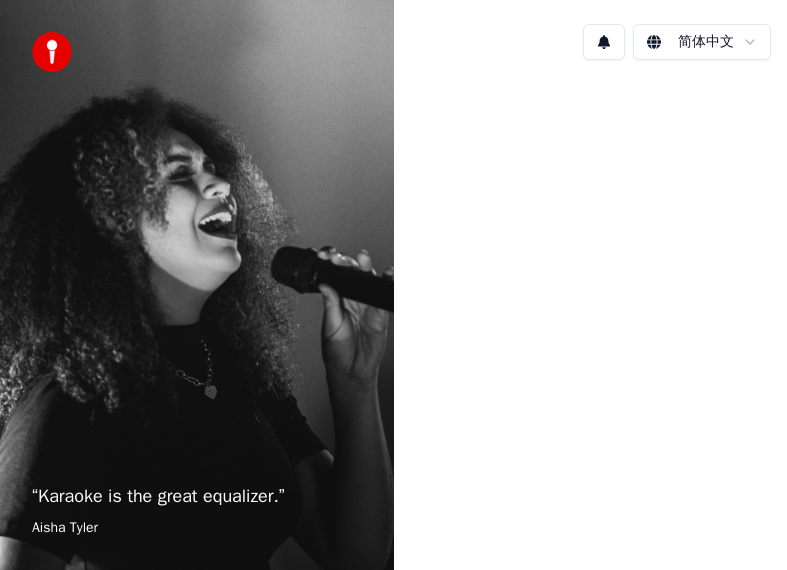 scroll, scrollTop: 0, scrollLeft: 0, axis: both 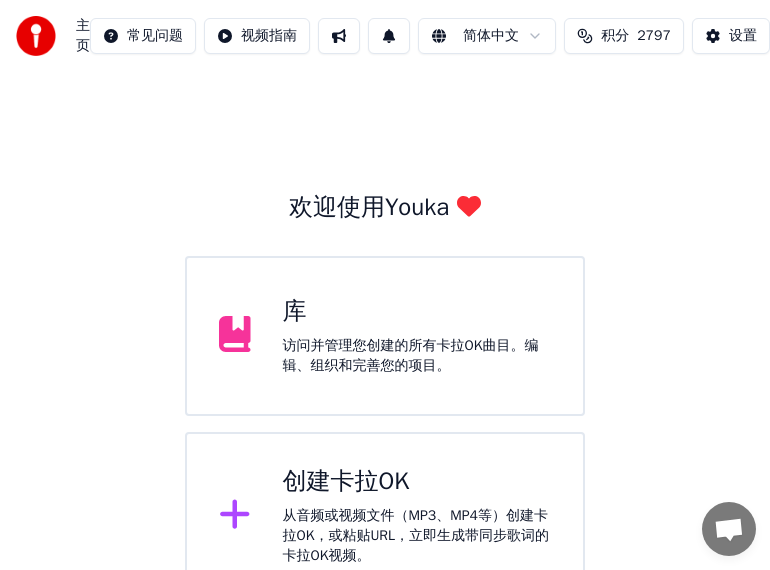 click on "创建卡拉OK 从音频或视频文件（MP3、MP4等）创建卡拉OK，或粘贴URL，立即生成带同步歌词的卡拉OK视频。" at bounding box center (385, 516) 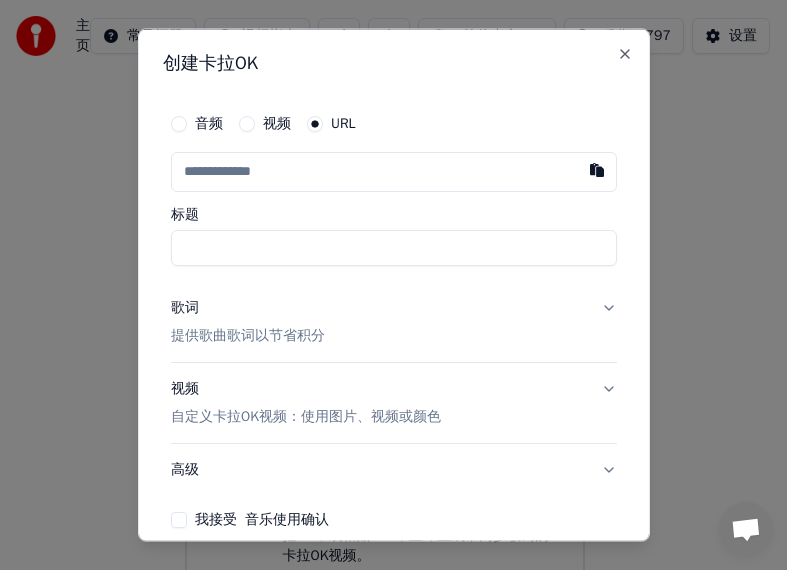 click at bounding box center (394, 172) 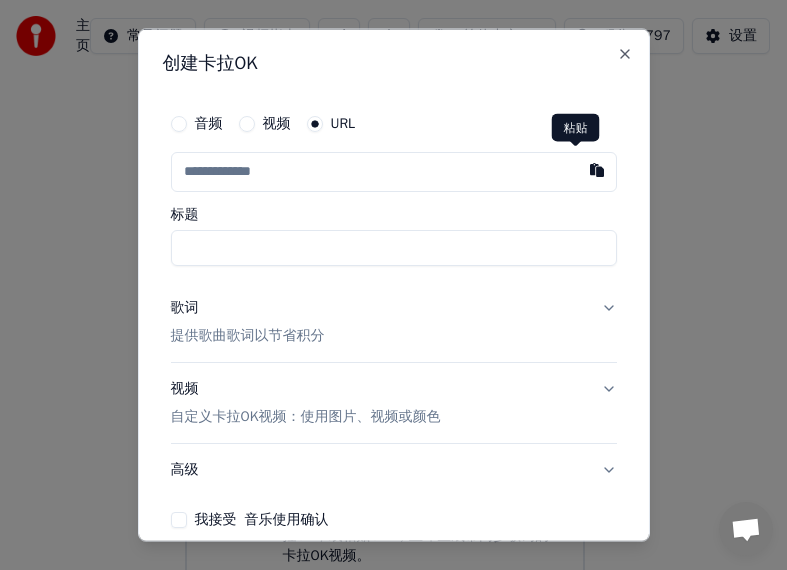 click at bounding box center [597, 170] 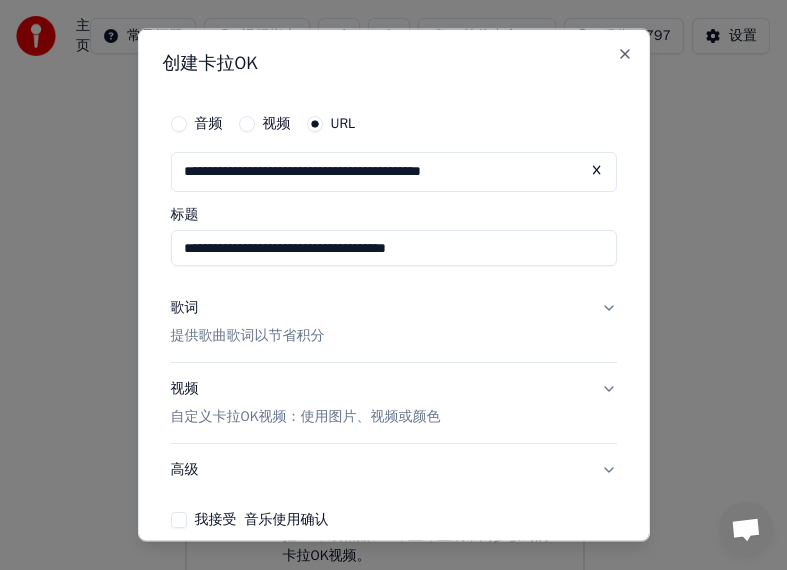 type on "**********" 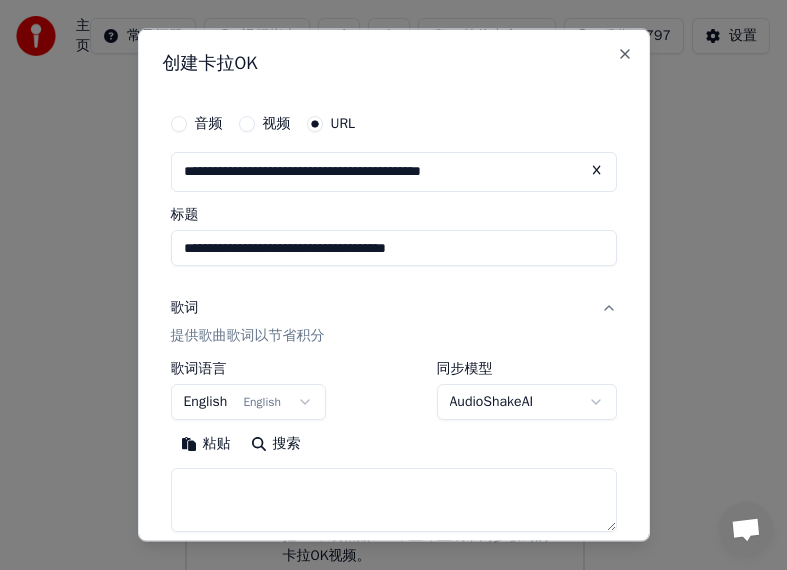 click on "English English" at bounding box center [249, 401] 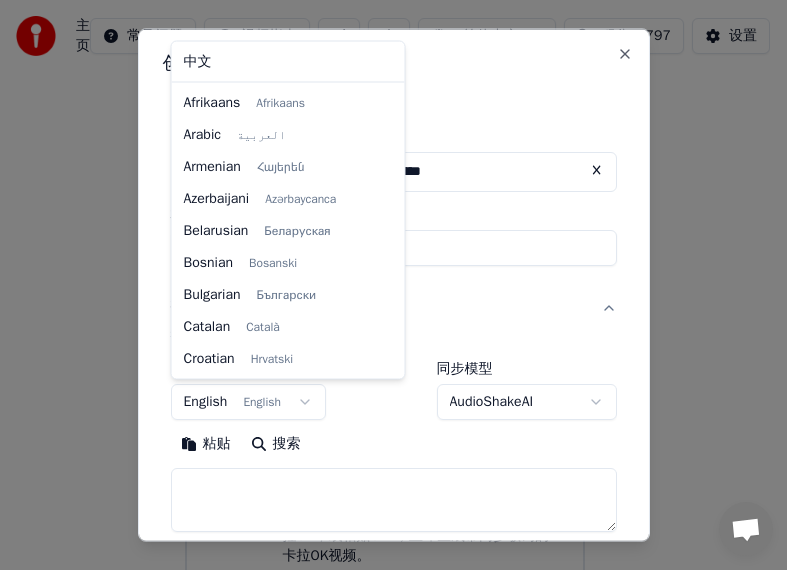 scroll, scrollTop: 128, scrollLeft: 0, axis: vertical 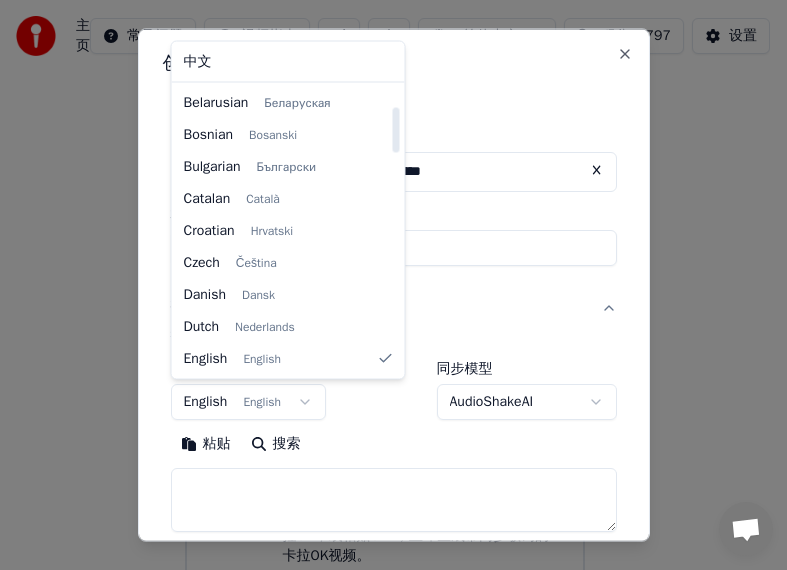 select on "**" 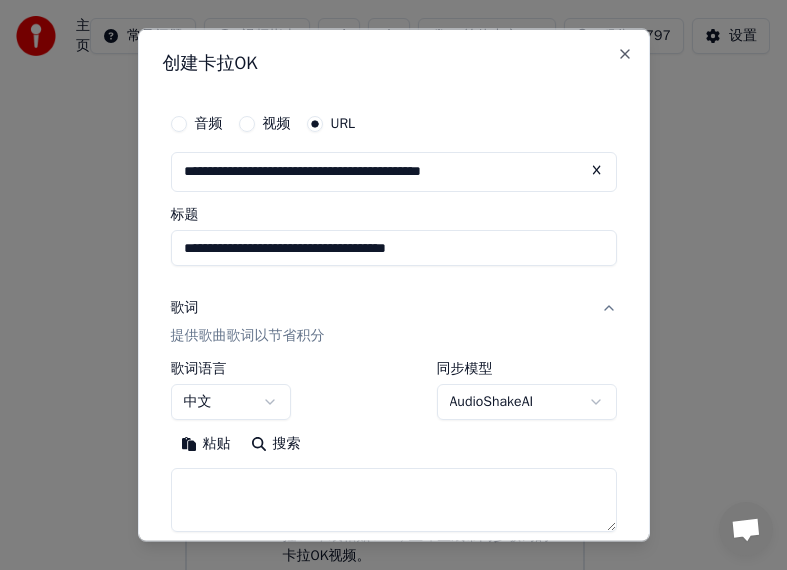 click at bounding box center [394, 499] 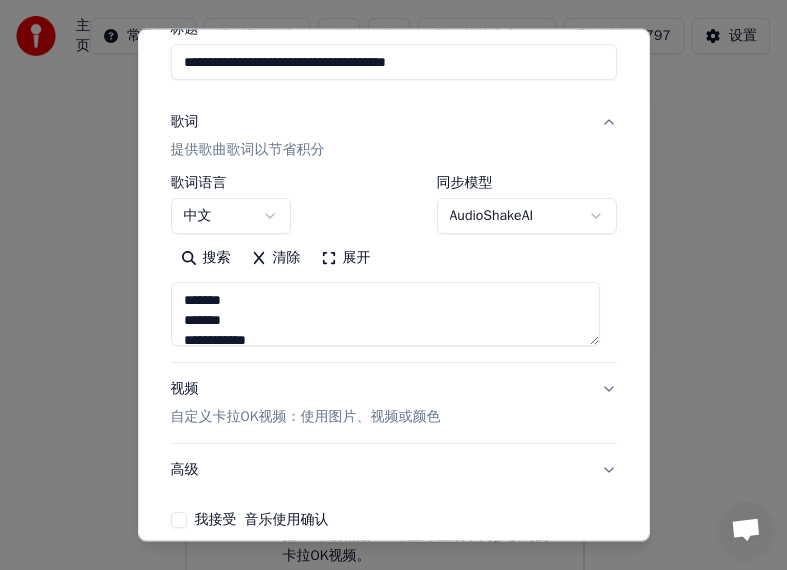type on "**********" 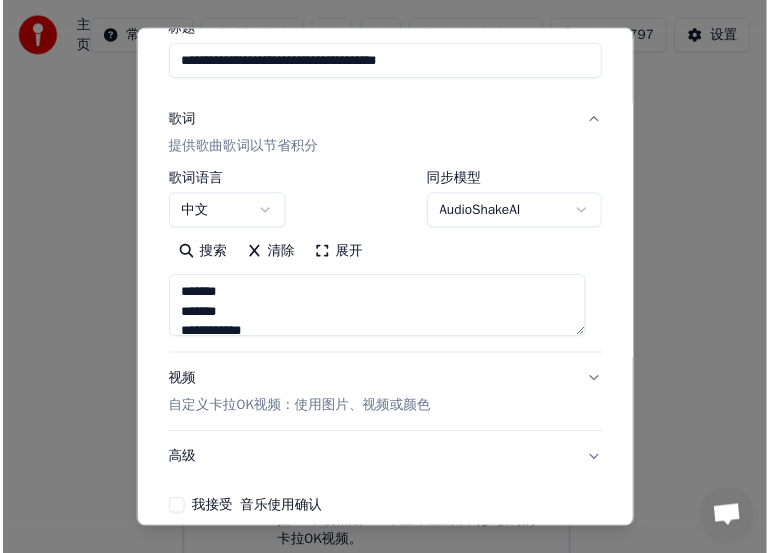 scroll, scrollTop: 281, scrollLeft: 0, axis: vertical 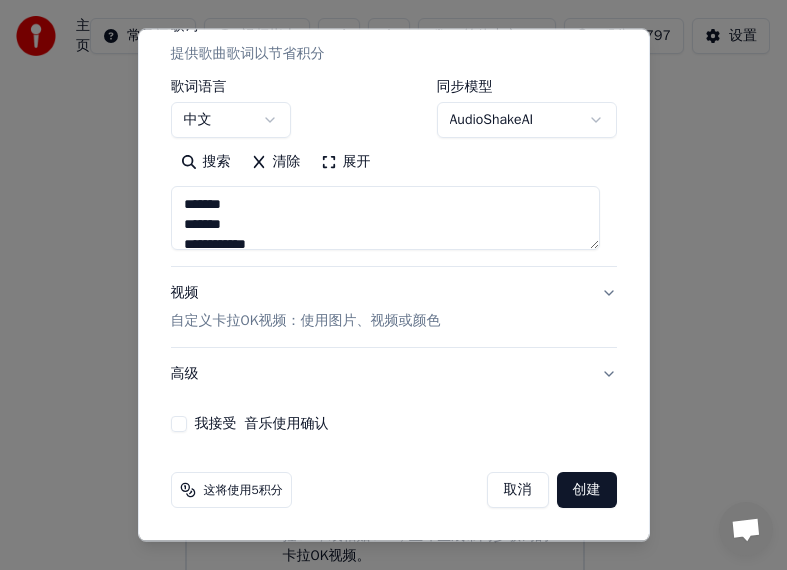 click on "我接受   音乐使用确认" at bounding box center (179, 424) 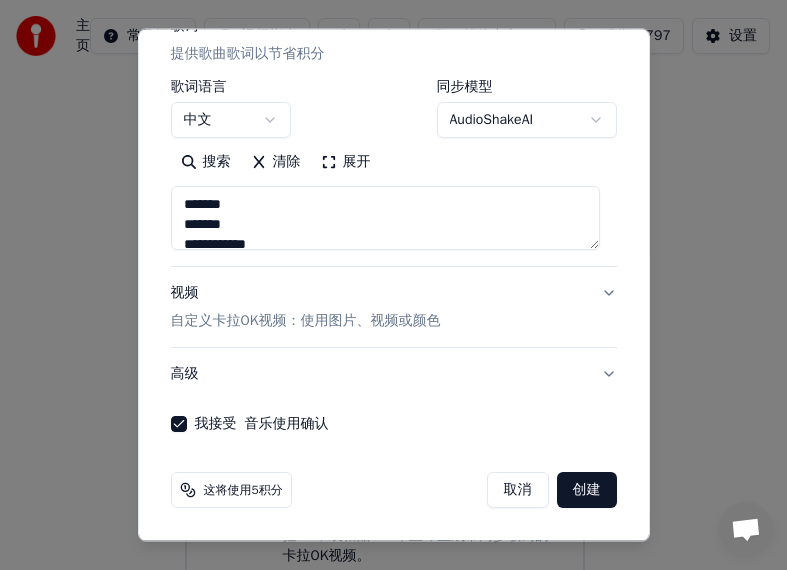 click on "创建" at bounding box center [587, 490] 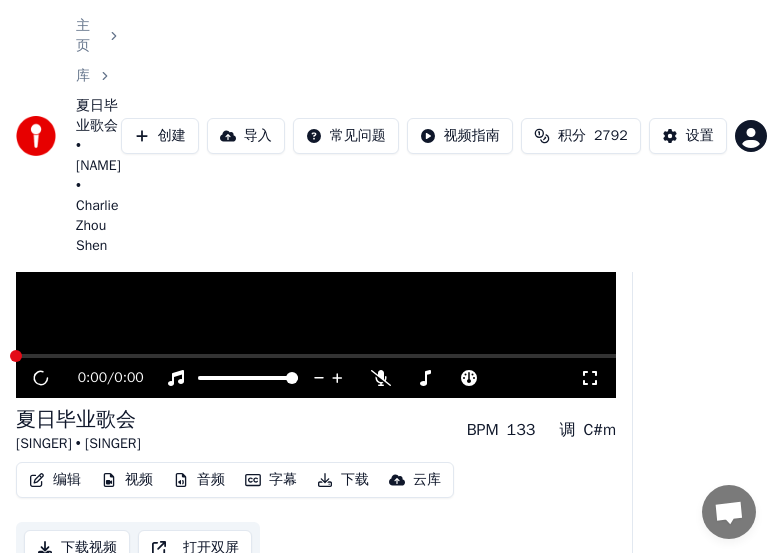 scroll, scrollTop: 231, scrollLeft: 0, axis: vertical 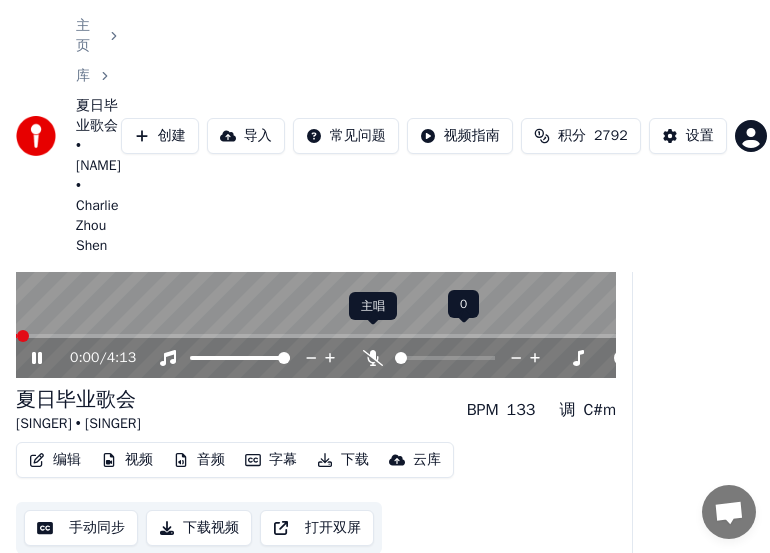 click 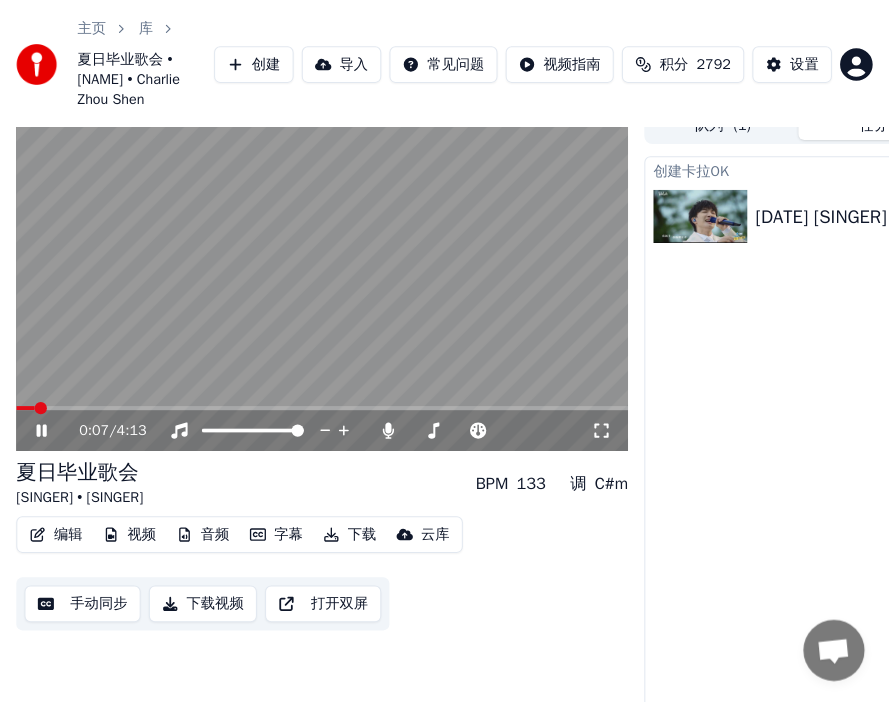 scroll, scrollTop: 0, scrollLeft: 0, axis: both 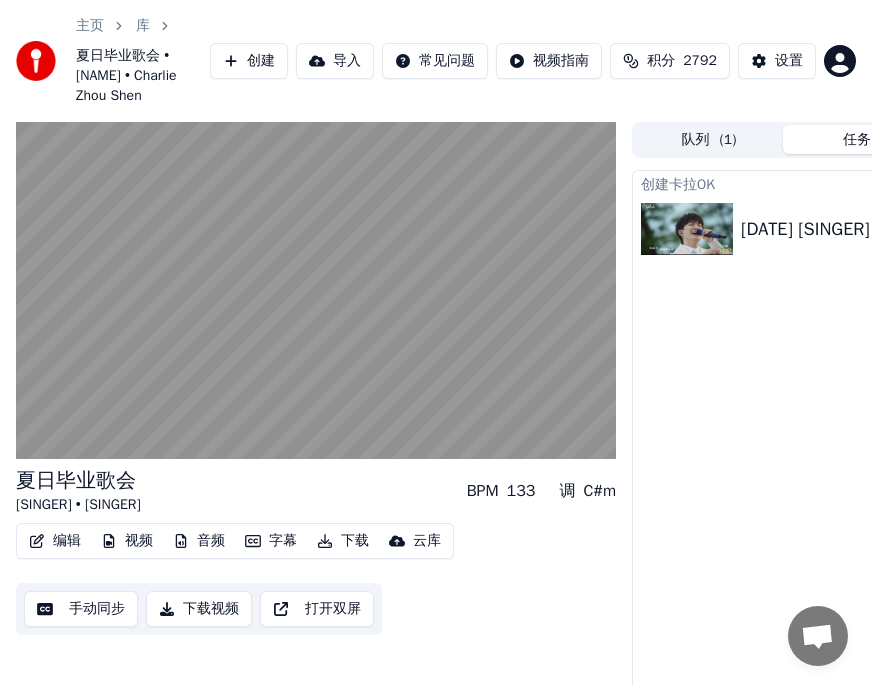 click on "字幕" at bounding box center (271, 541) 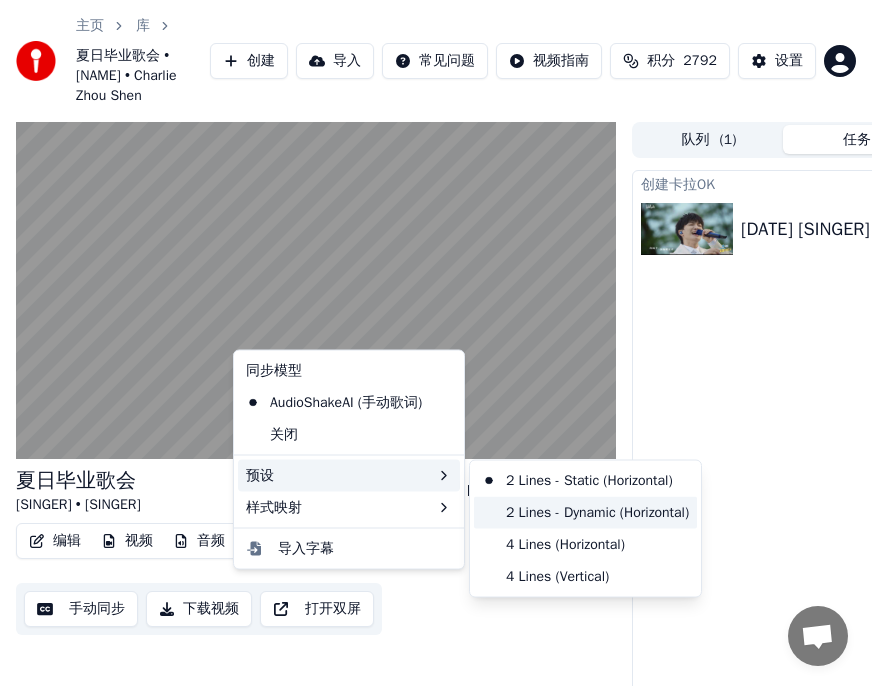click on "2 Lines - Dynamic (Horizontal)" at bounding box center (585, 512) 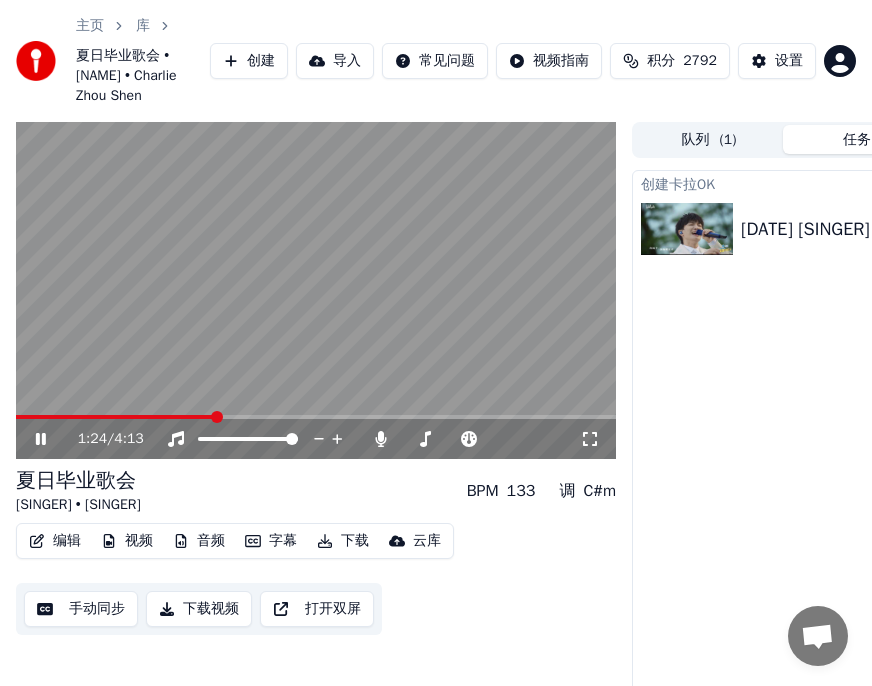 click at bounding box center [115, 417] 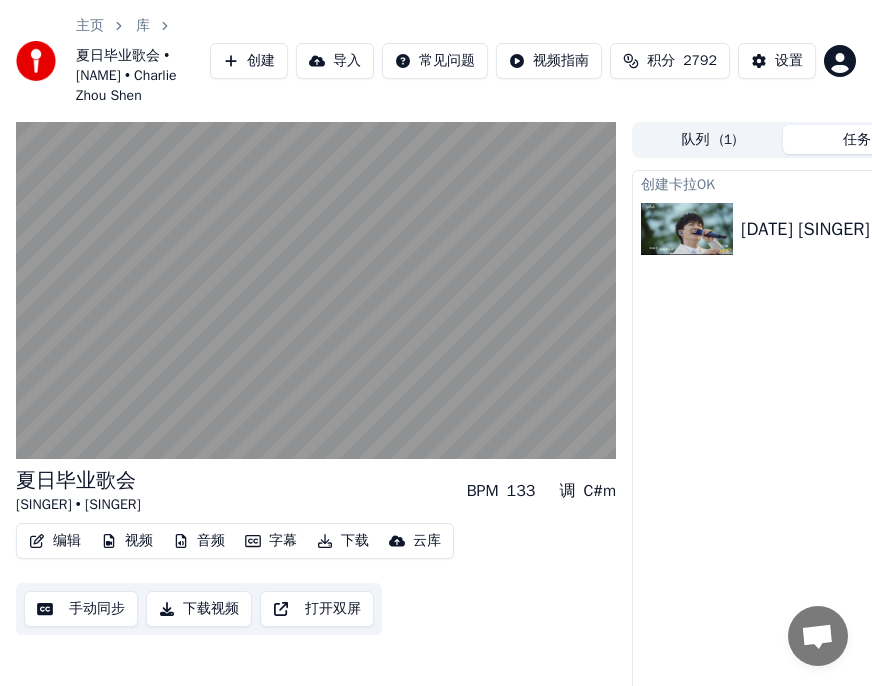 click on "编辑" at bounding box center (55, 541) 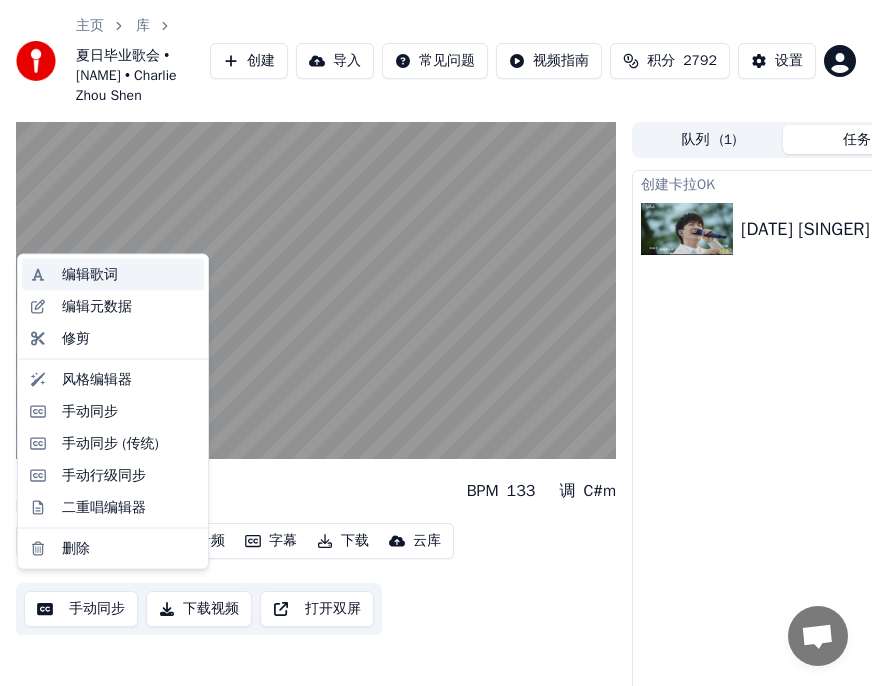 click on "编辑歌词" at bounding box center [90, 275] 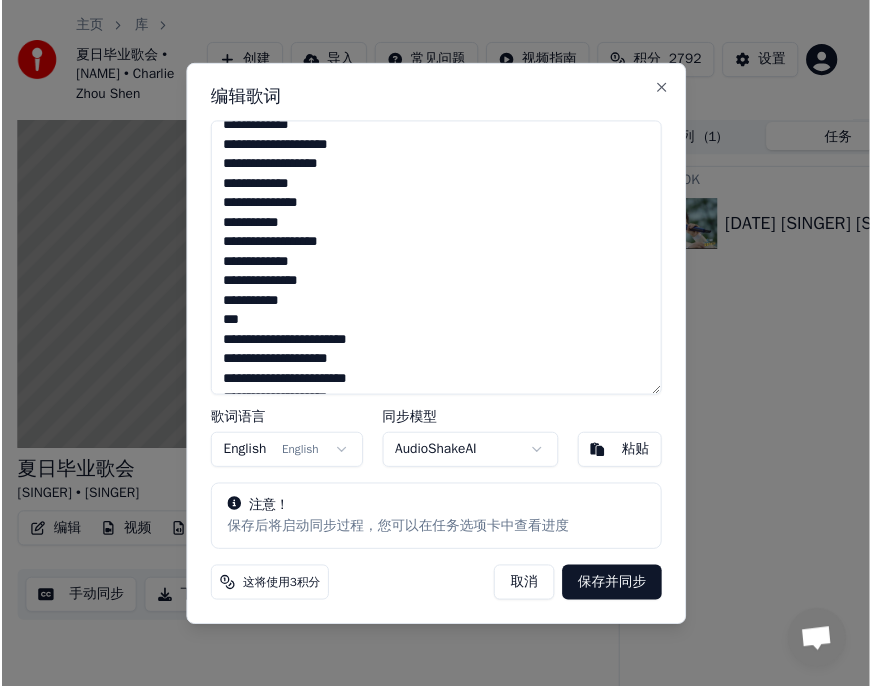 scroll, scrollTop: 226, scrollLeft: 0, axis: vertical 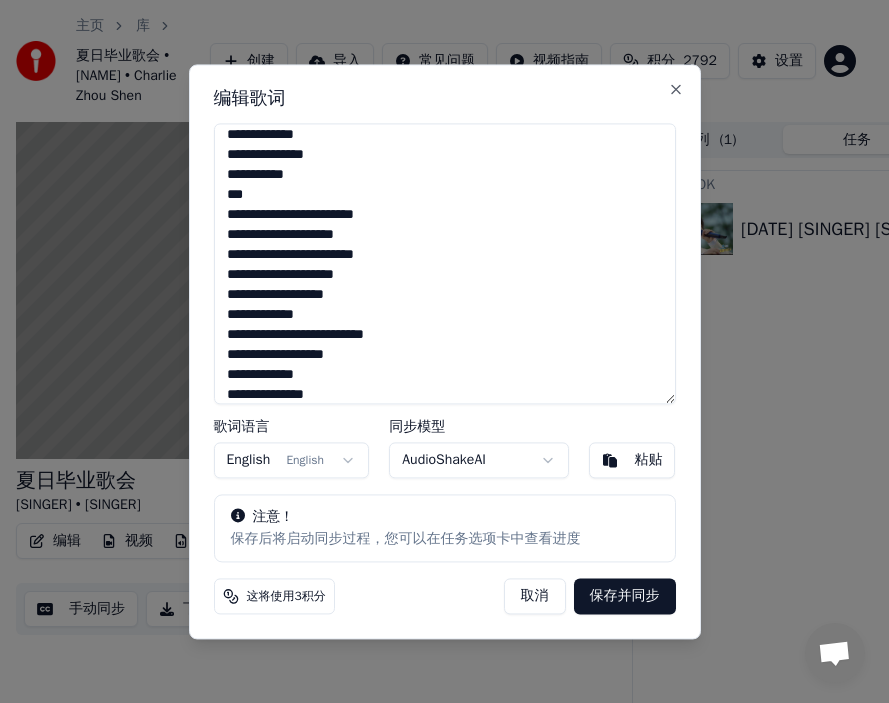 click on "**********" at bounding box center (445, 263) 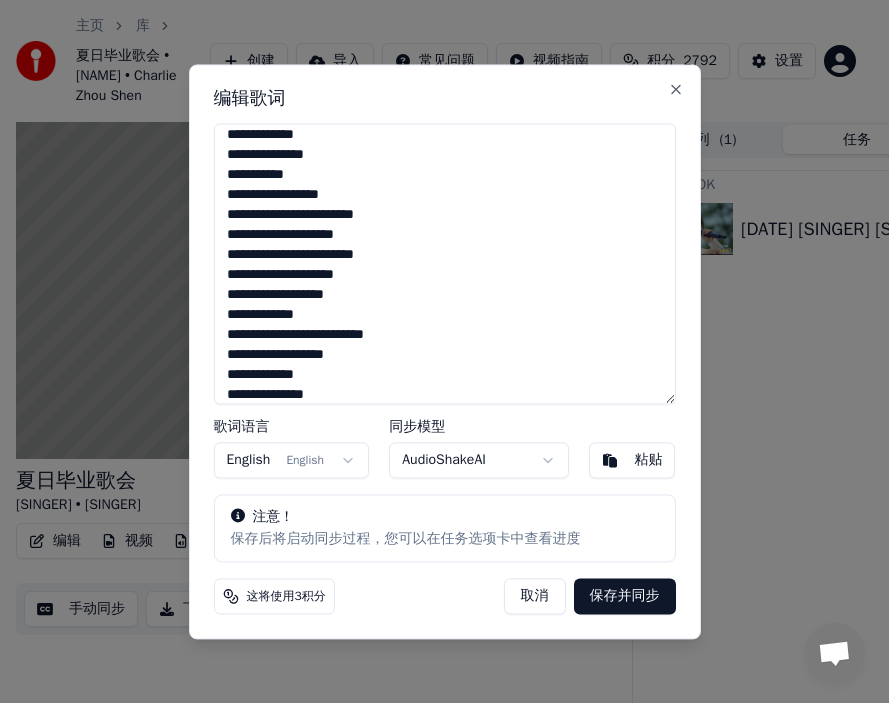type on "**********" 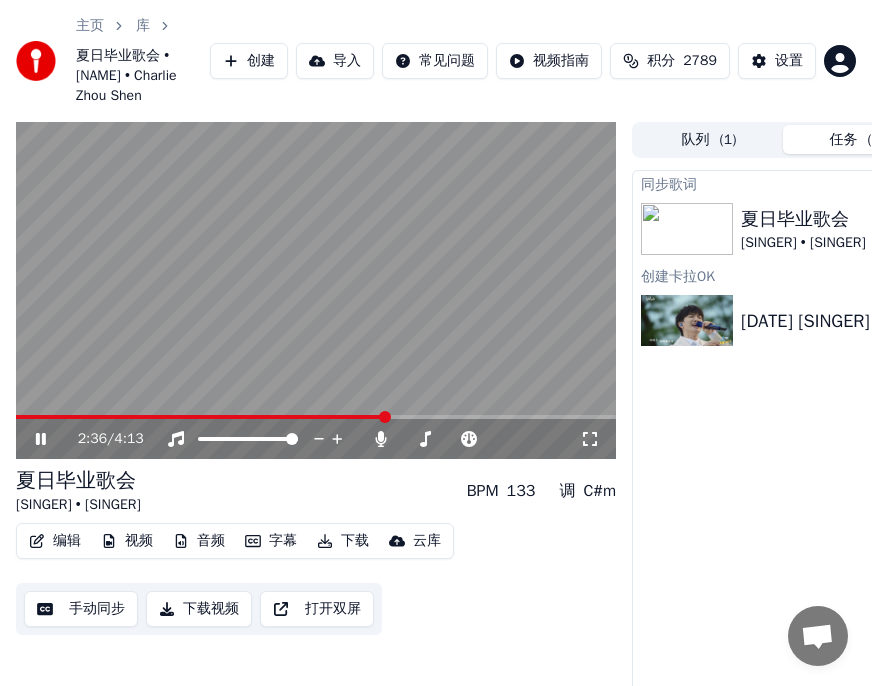 click at bounding box center (316, 291) 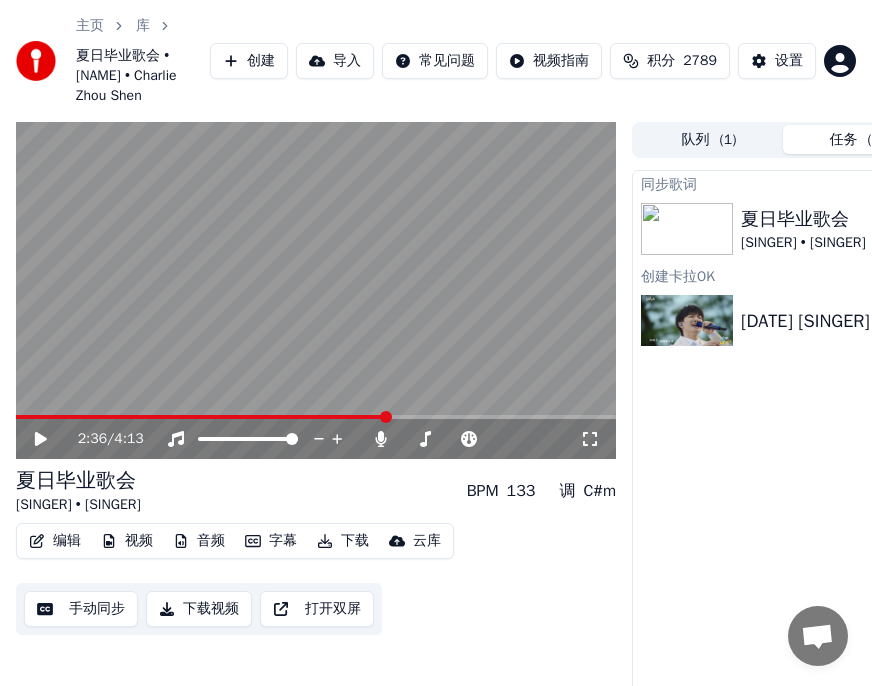 click at bounding box center [316, 291] 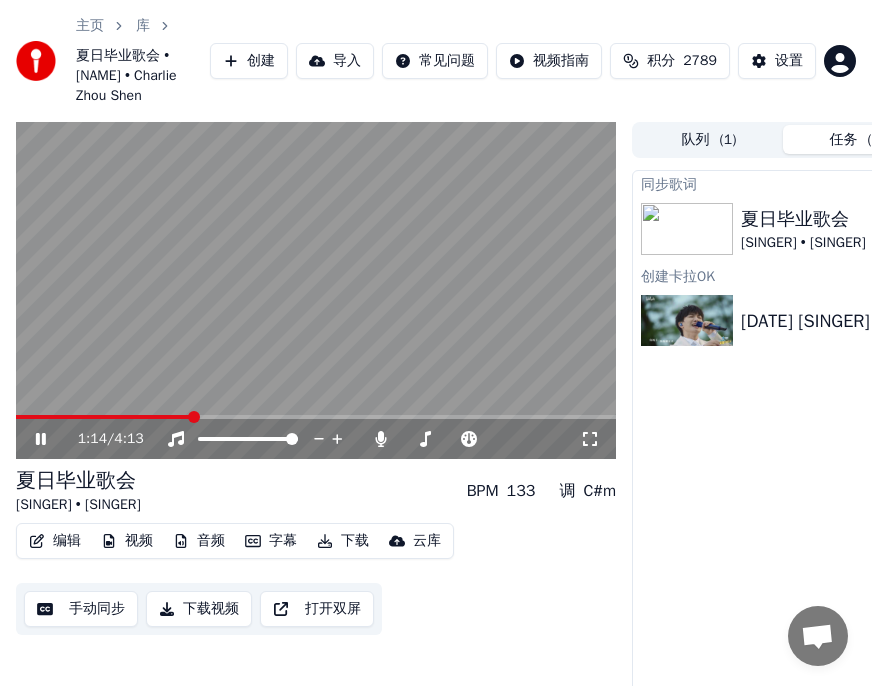 click at bounding box center [194, 417] 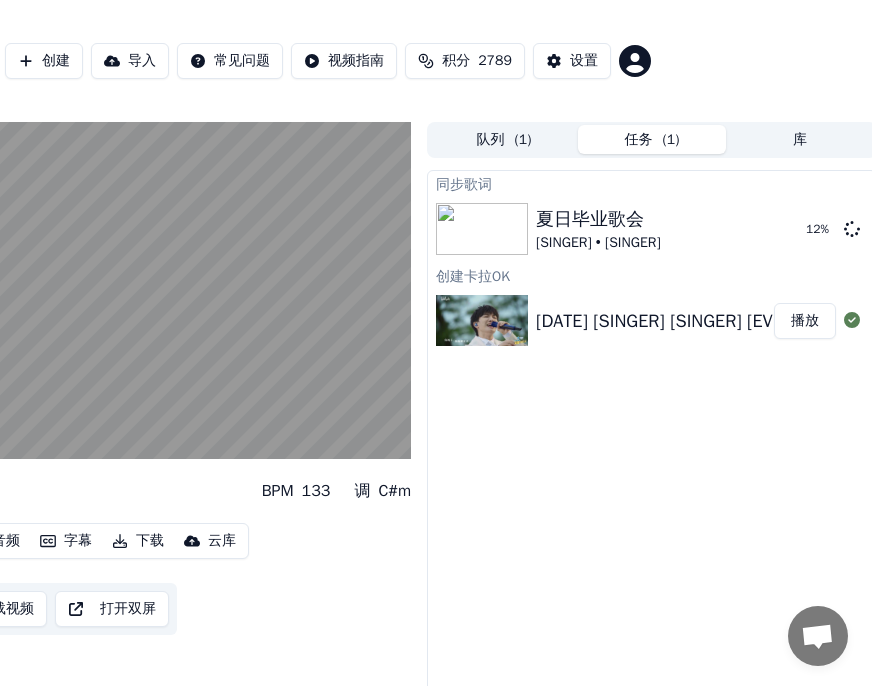scroll, scrollTop: 0, scrollLeft: 210, axis: horizontal 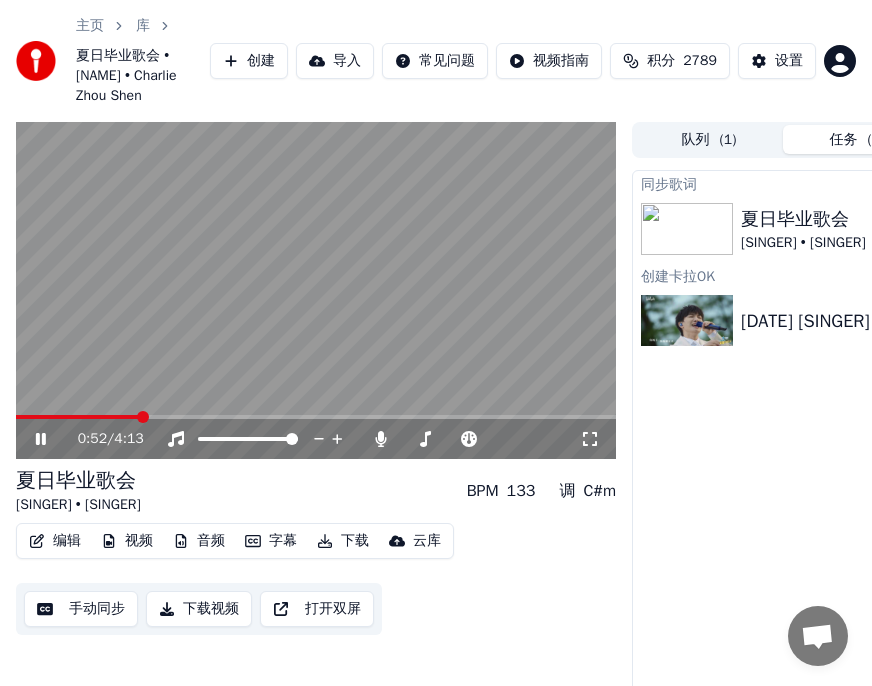 click at bounding box center (143, 417) 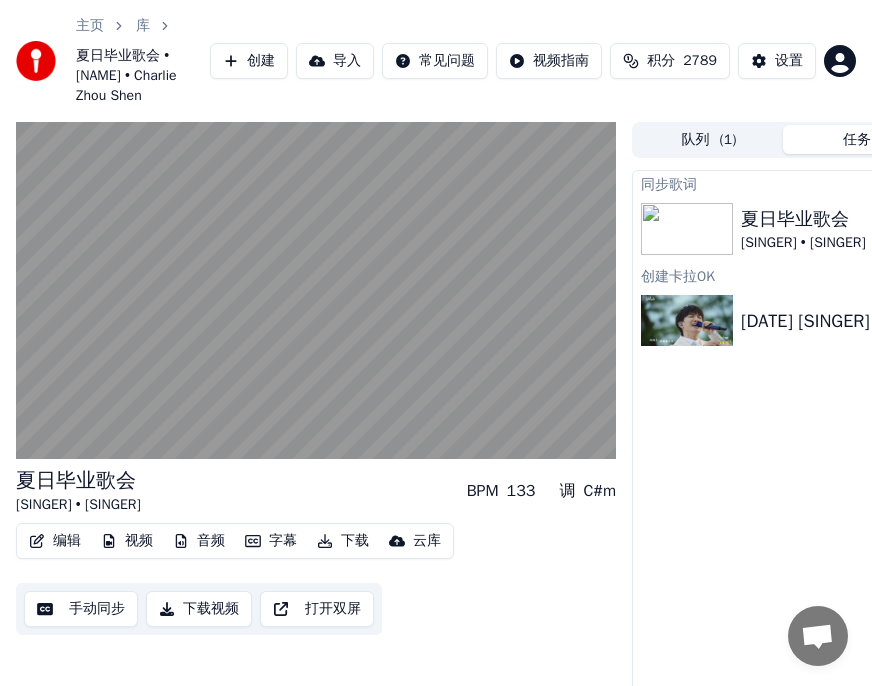 click on "下载" at bounding box center [343, 541] 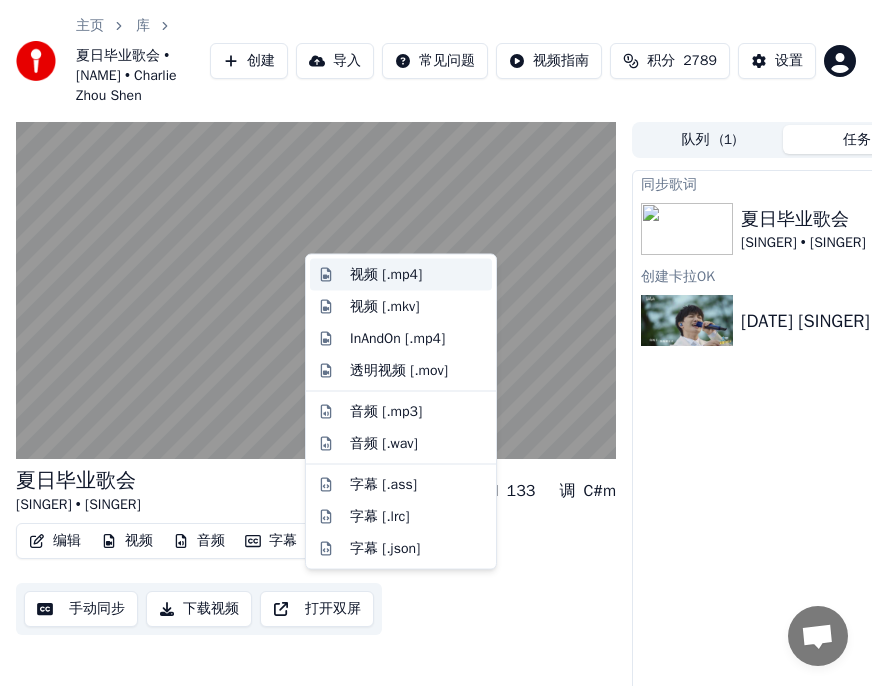 click on "视频 [.mp4]" at bounding box center [386, 275] 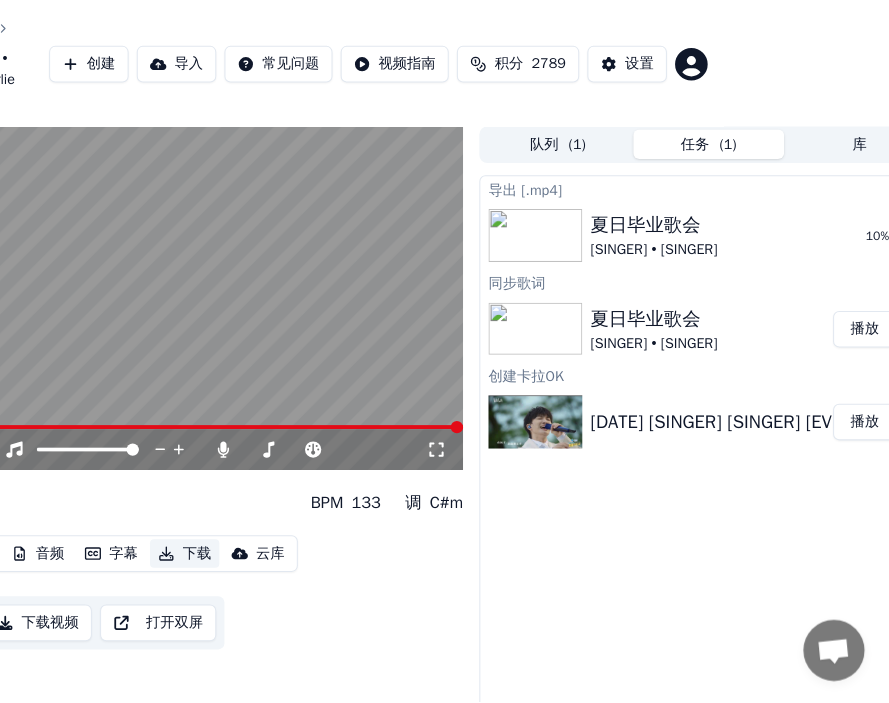 scroll, scrollTop: 0, scrollLeft: 0, axis: both 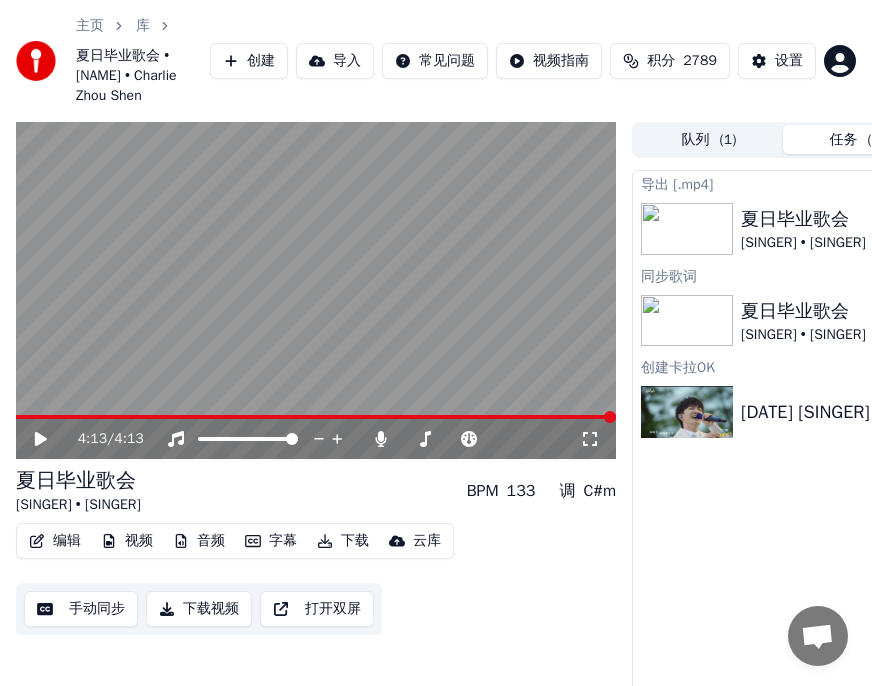 click on "主页" at bounding box center [90, 26] 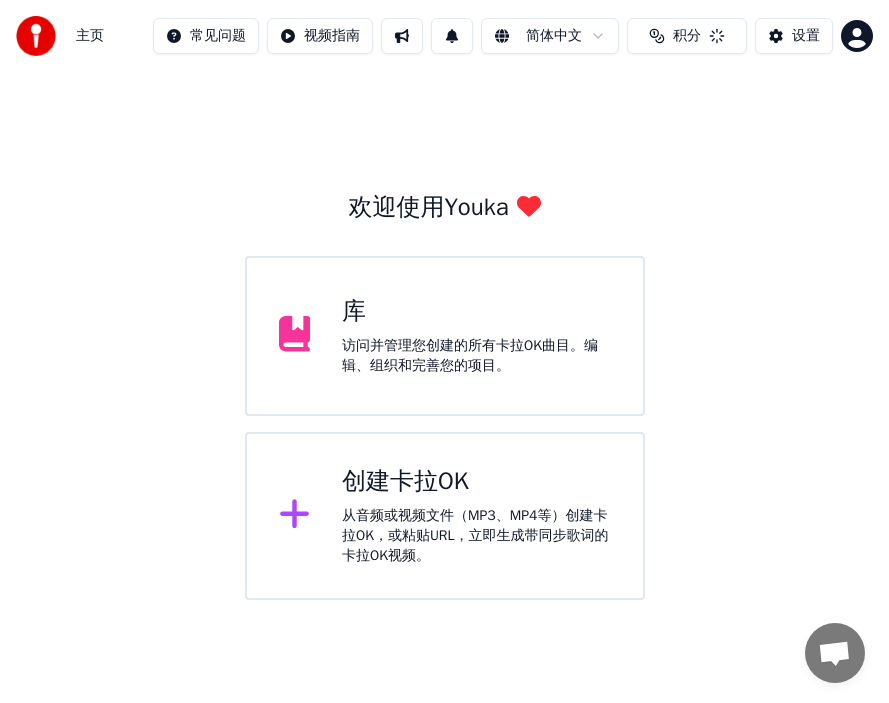 click on "从音频或视频文件（MP3、MP4等）创建卡拉OK，或粘贴URL，立即生成带同步歌词的卡拉OK视频。" at bounding box center (476, 536) 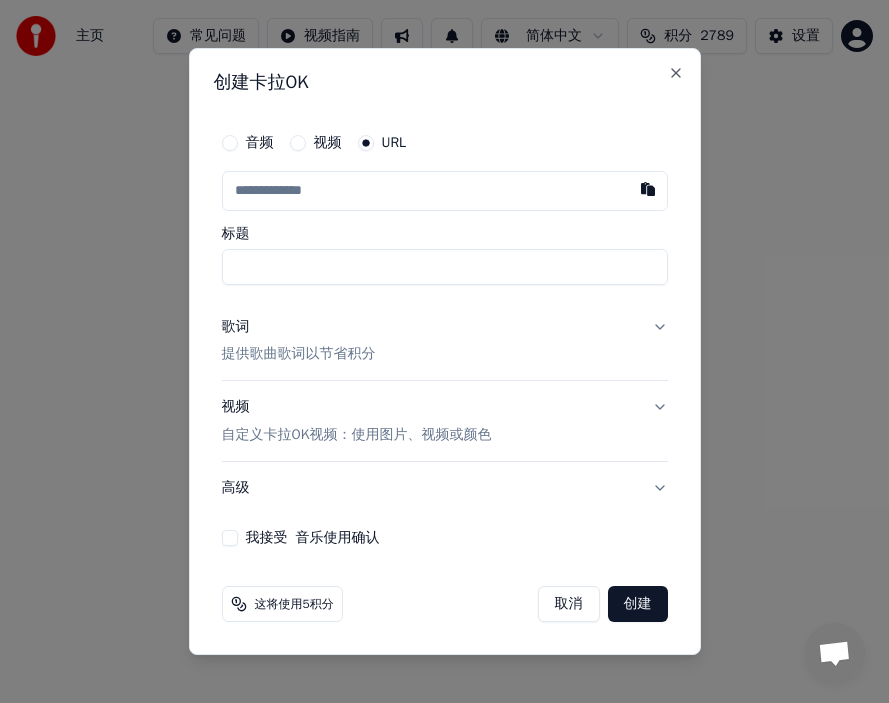 click on "歌词" at bounding box center (236, 327) 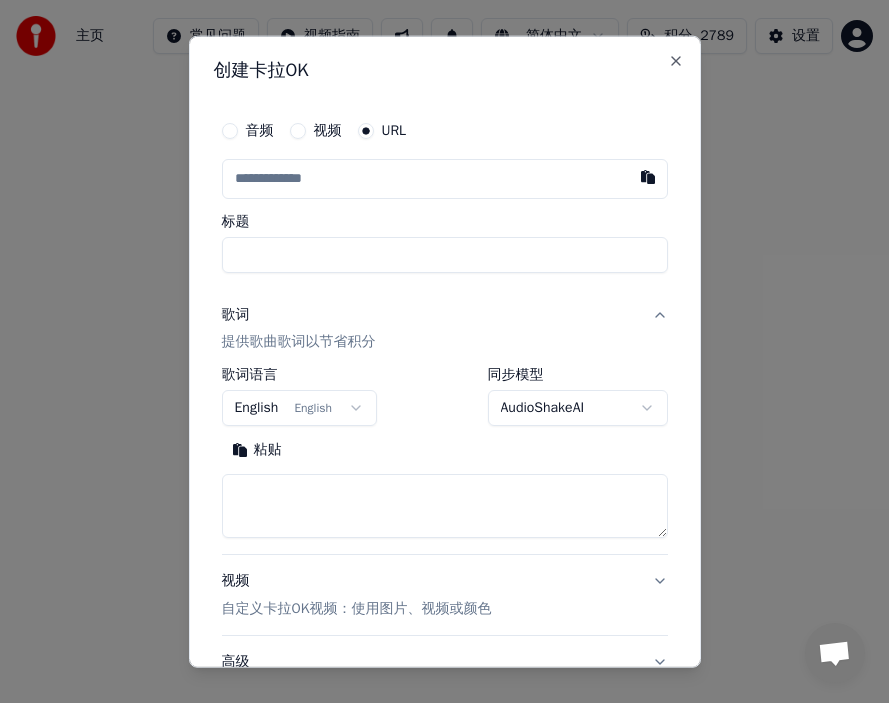 click on "English English" at bounding box center [300, 408] 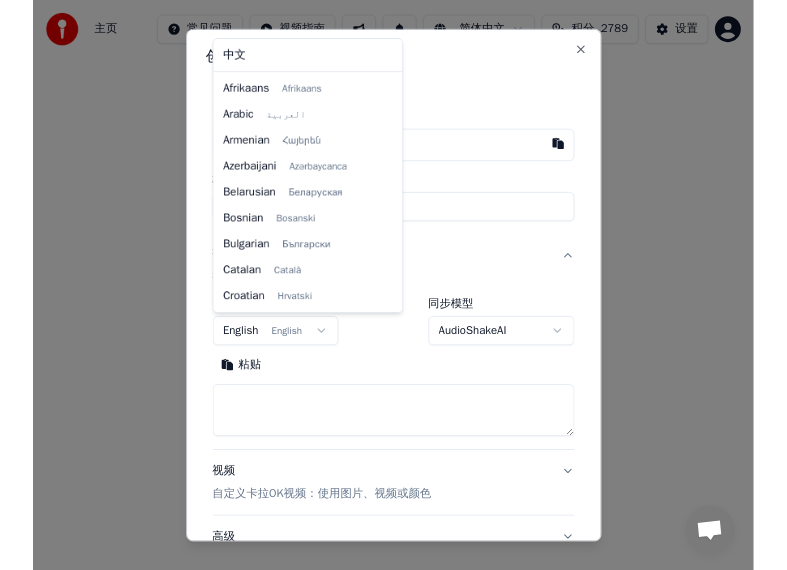 scroll, scrollTop: 128, scrollLeft: 0, axis: vertical 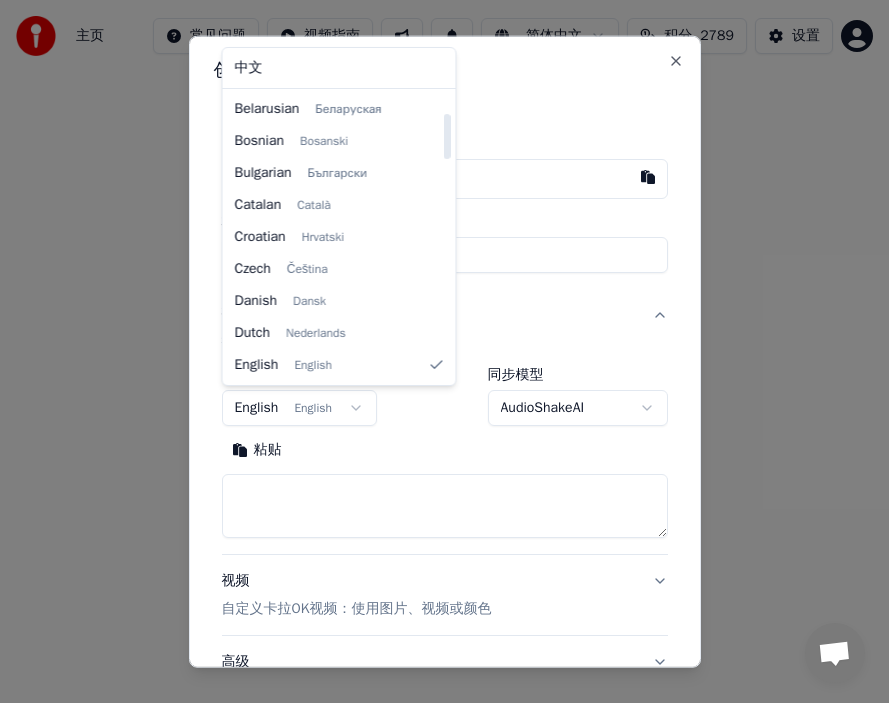 select on "**" 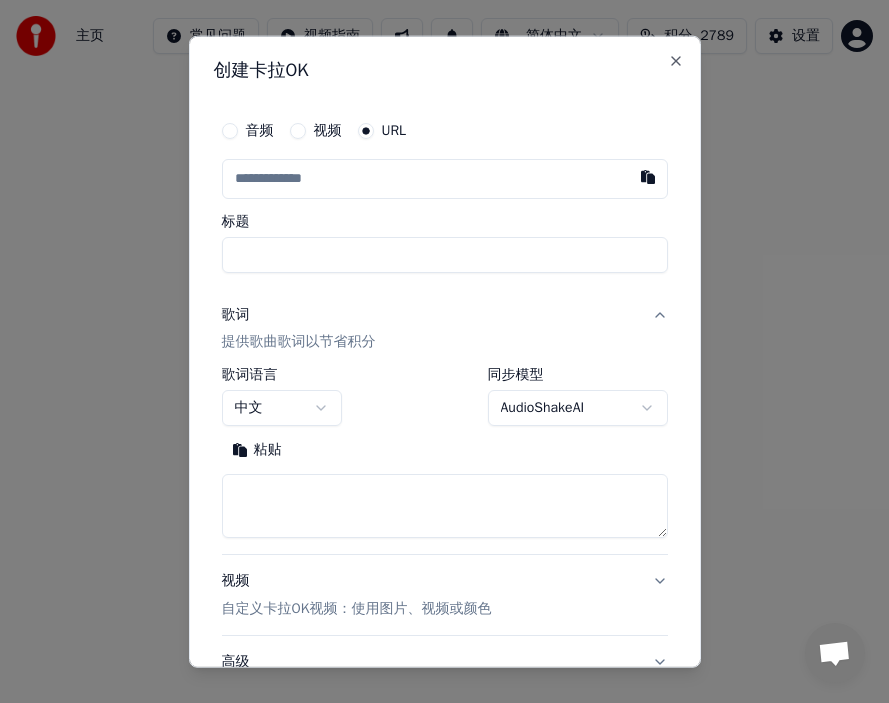 click at bounding box center (445, 506) 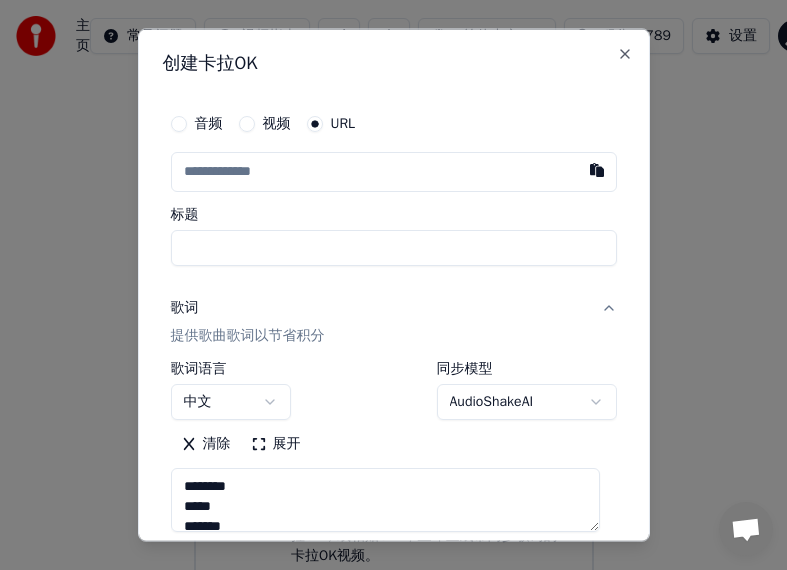type on "**********" 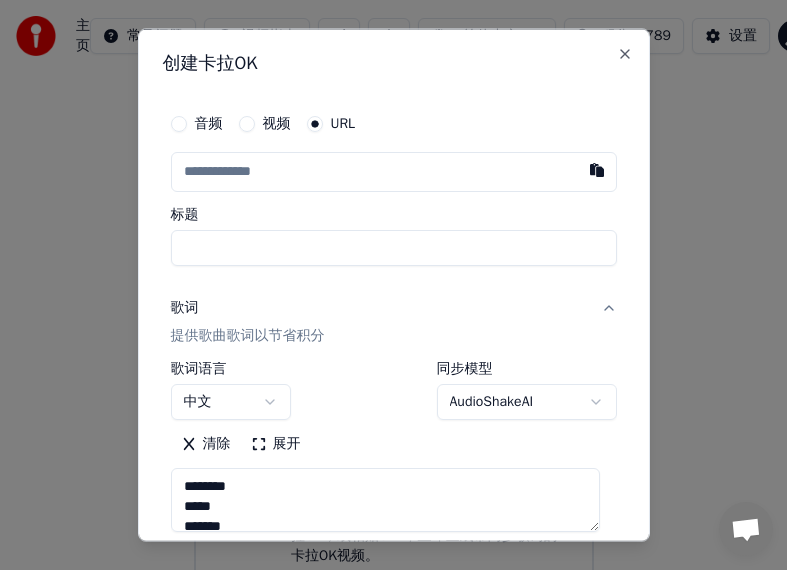 drag, startPoint x: 761, startPoint y: 248, endPoint x: 303, endPoint y: 171, distance: 464.4276 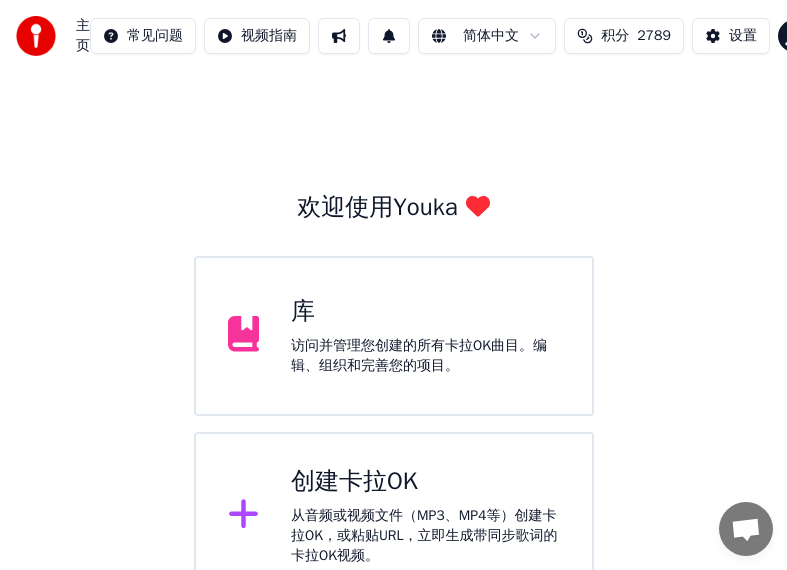 type 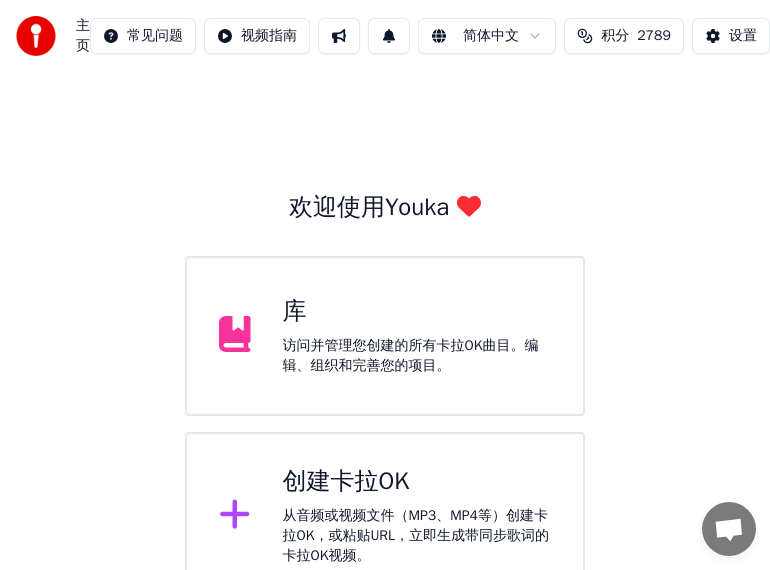 click on "欢迎使用Youka 库 访问并管理您创建的所有卡拉OK曲目。编辑、组织和完善您的项目。 创建卡拉OK 从音频或视频文件（MP3、MP4等）创建卡拉OK，或粘贴URL，立即生成带同步歌词的卡拉OK视频。" at bounding box center (385, 336) 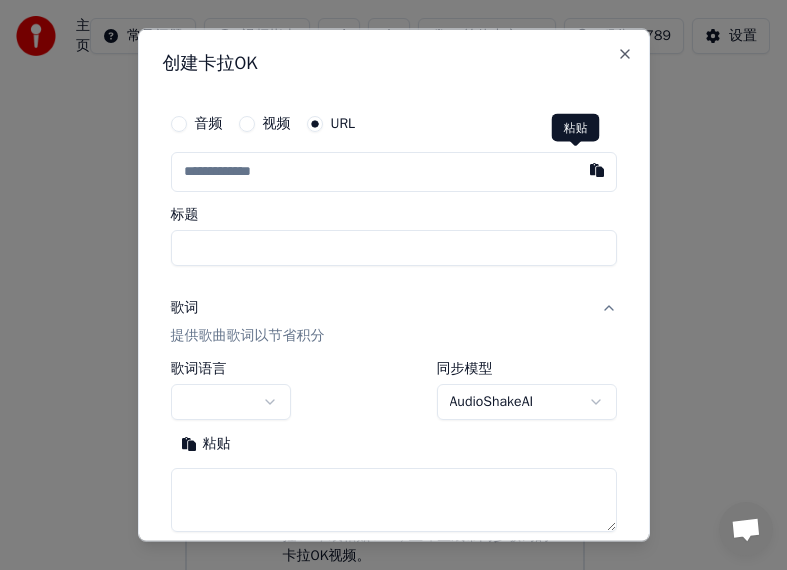 click at bounding box center [597, 170] 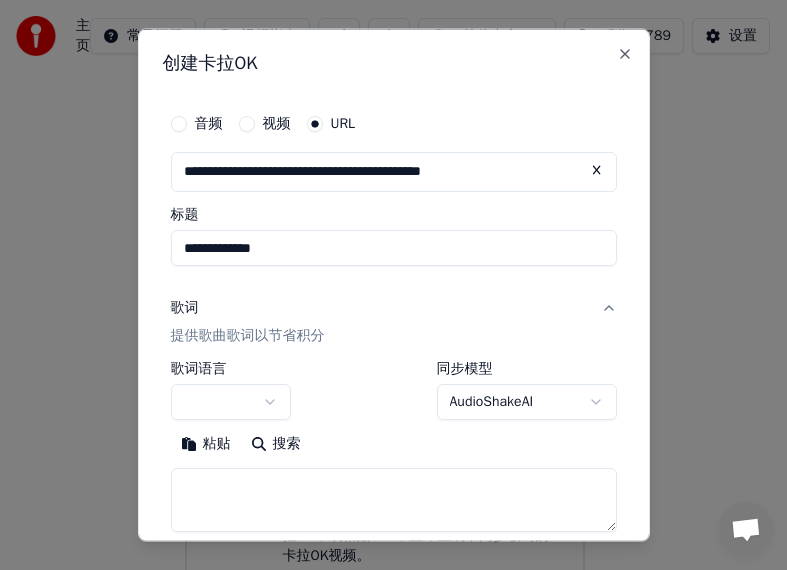 type on "**********" 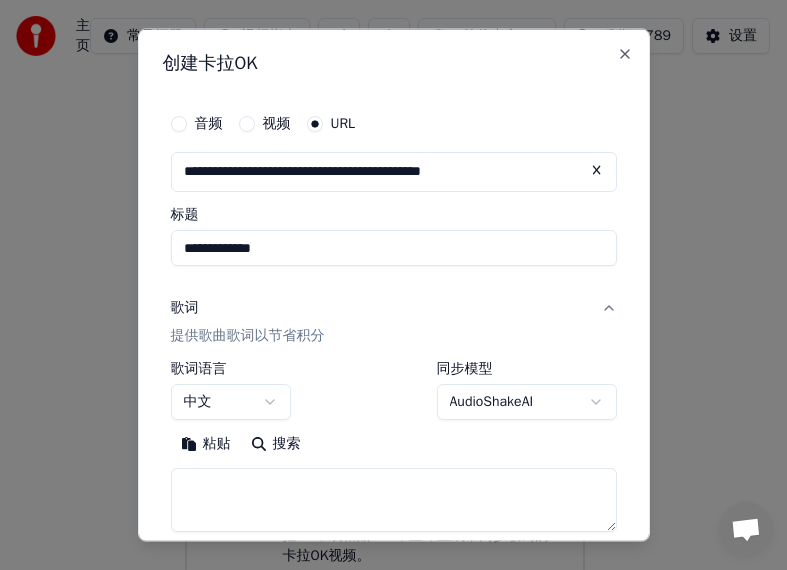 click at bounding box center [394, 499] 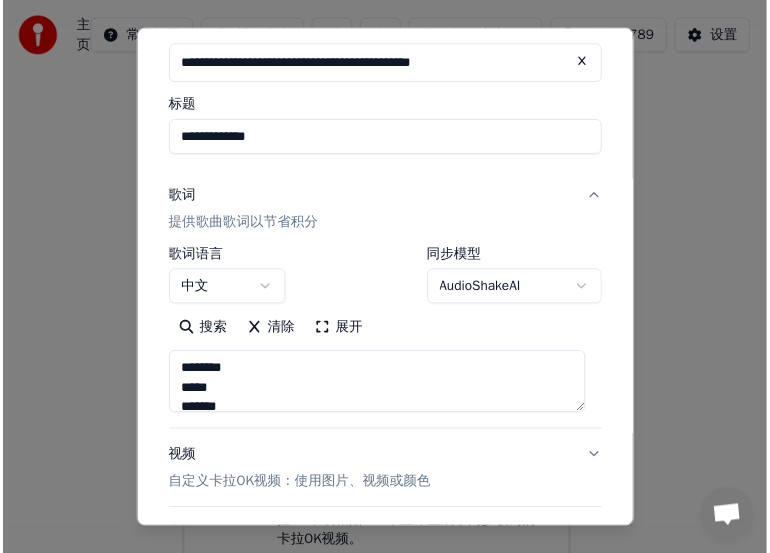 scroll, scrollTop: 281, scrollLeft: 0, axis: vertical 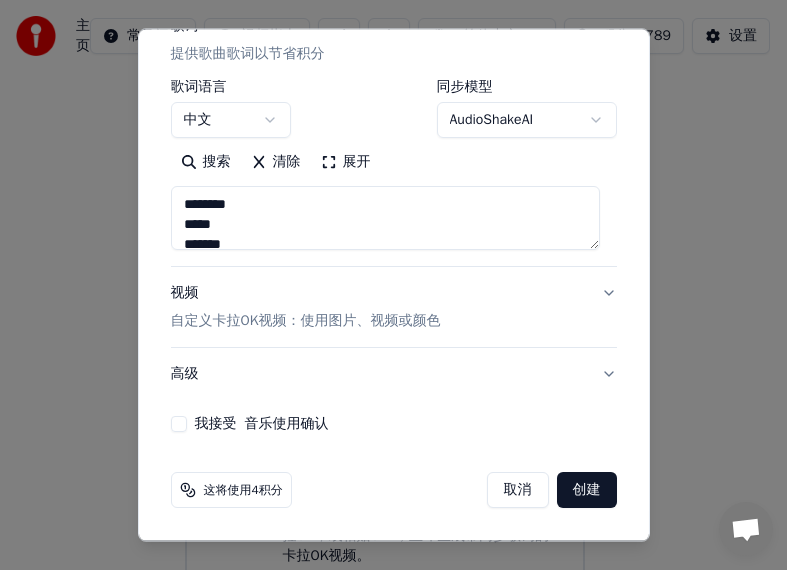 type on "**********" 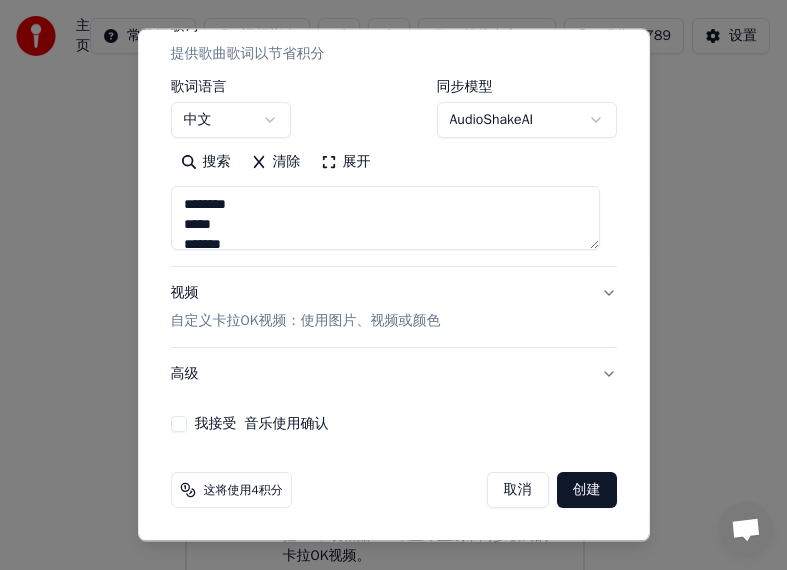click on "我接受   音乐使用确认" at bounding box center (179, 424) 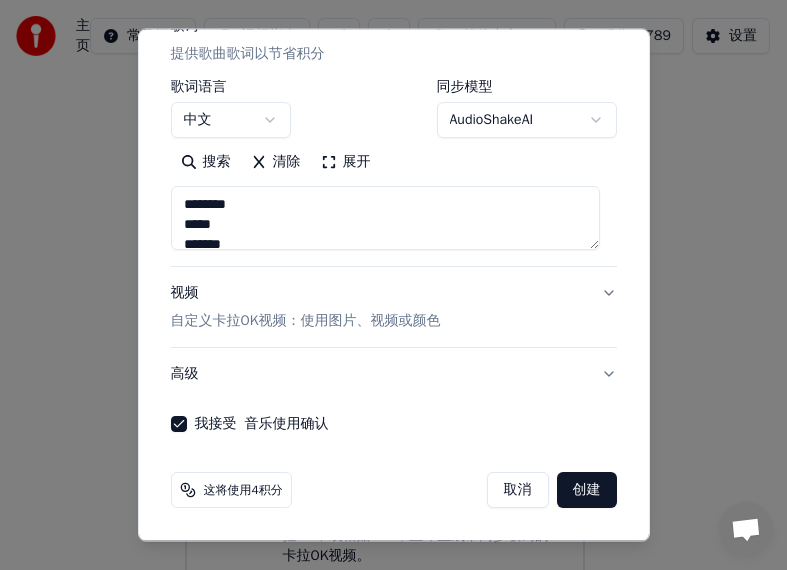 click on "创建" at bounding box center (587, 490) 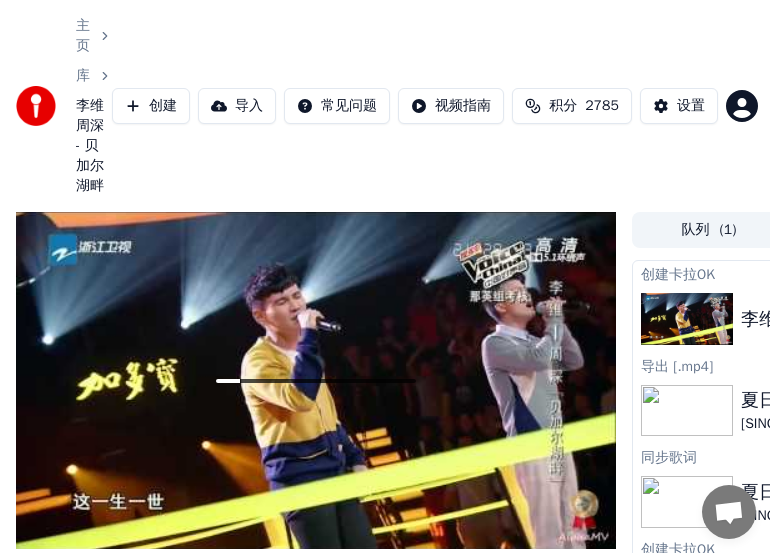 scroll, scrollTop: 191, scrollLeft: 0, axis: vertical 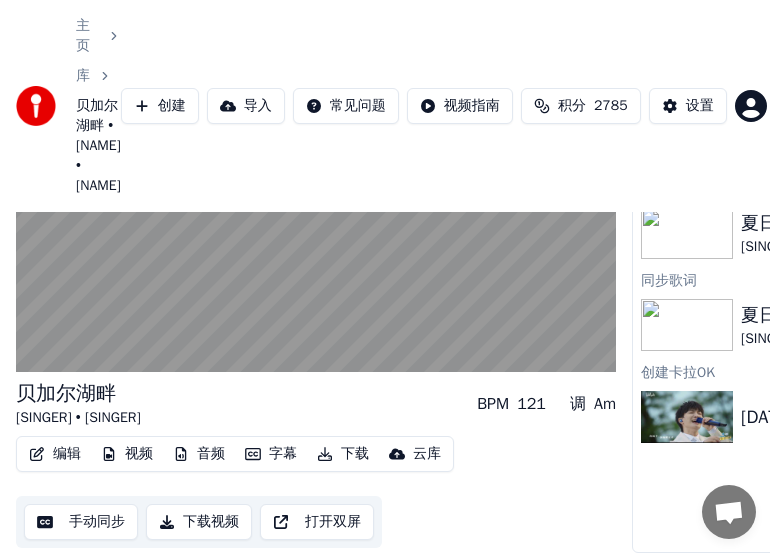 click at bounding box center (316, 204) 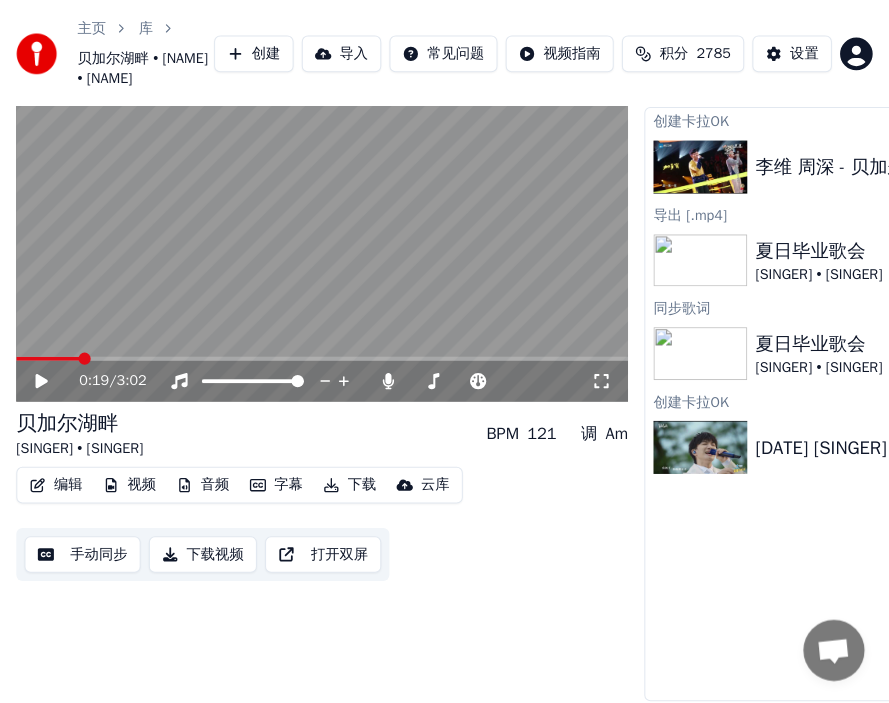 scroll, scrollTop: 0, scrollLeft: 0, axis: both 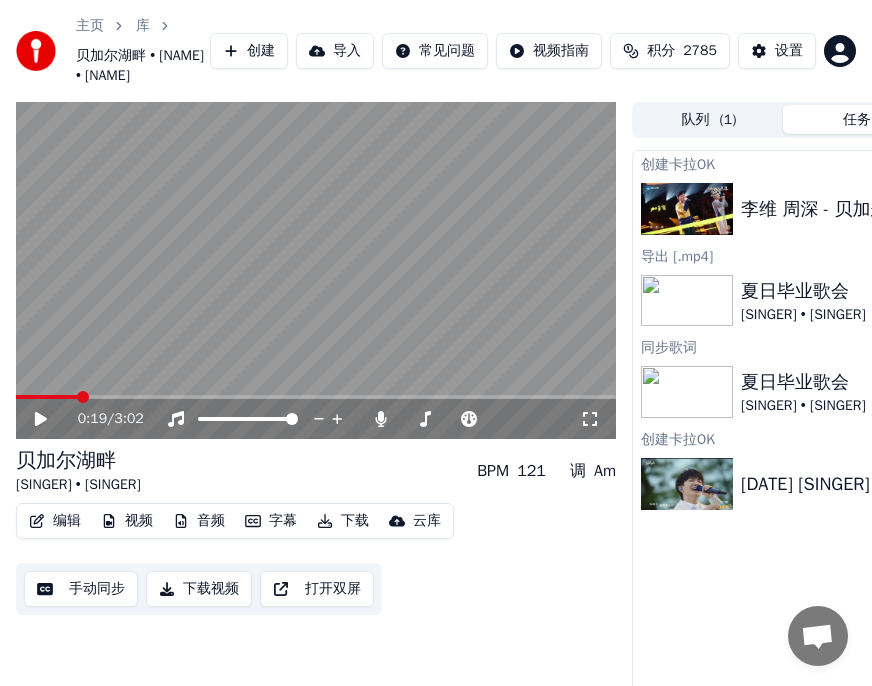 click 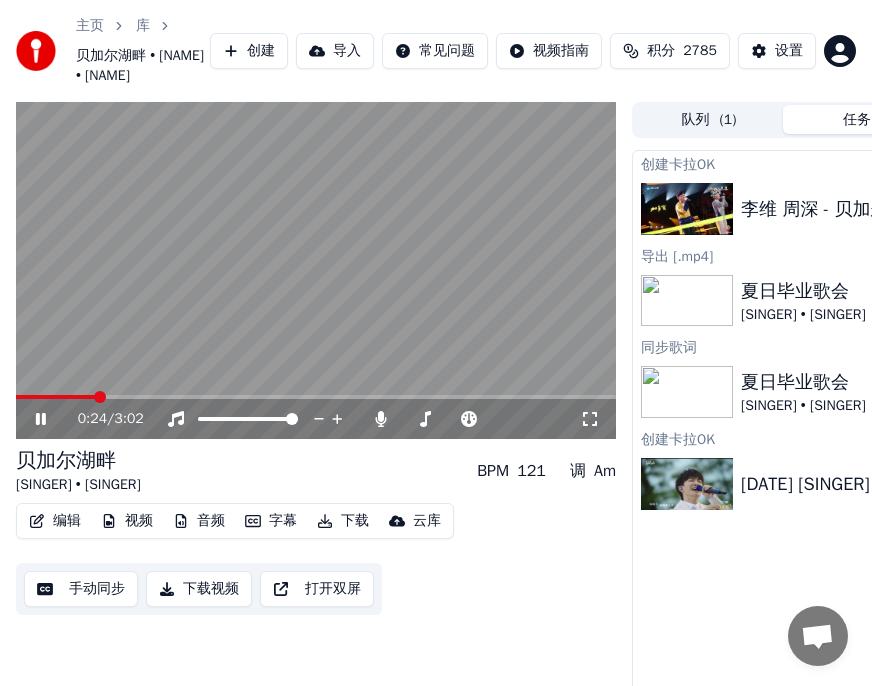click on "字幕" at bounding box center [271, 521] 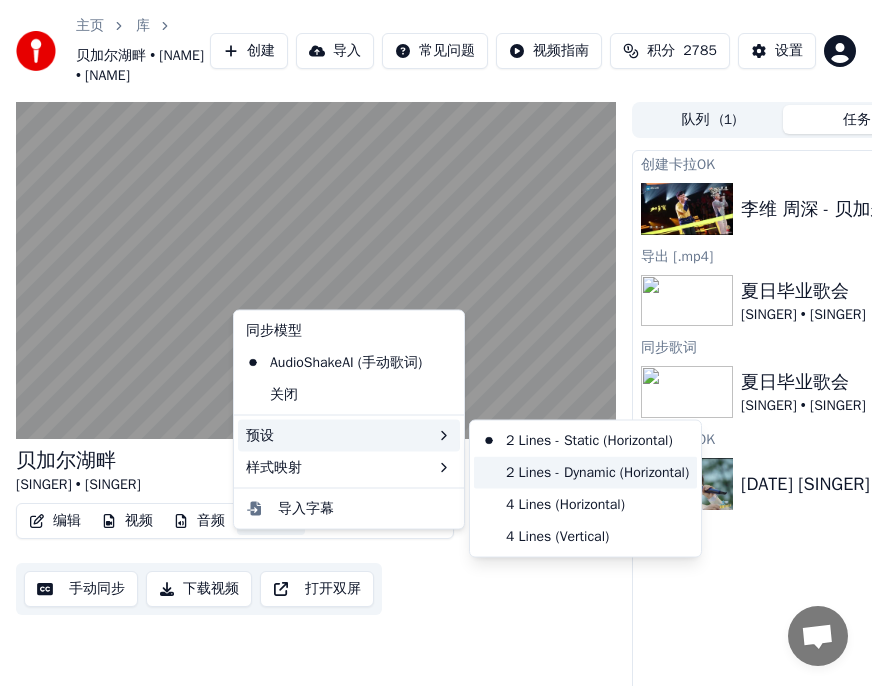 click on "2 Lines - Dynamic (Horizontal)" at bounding box center (585, 472) 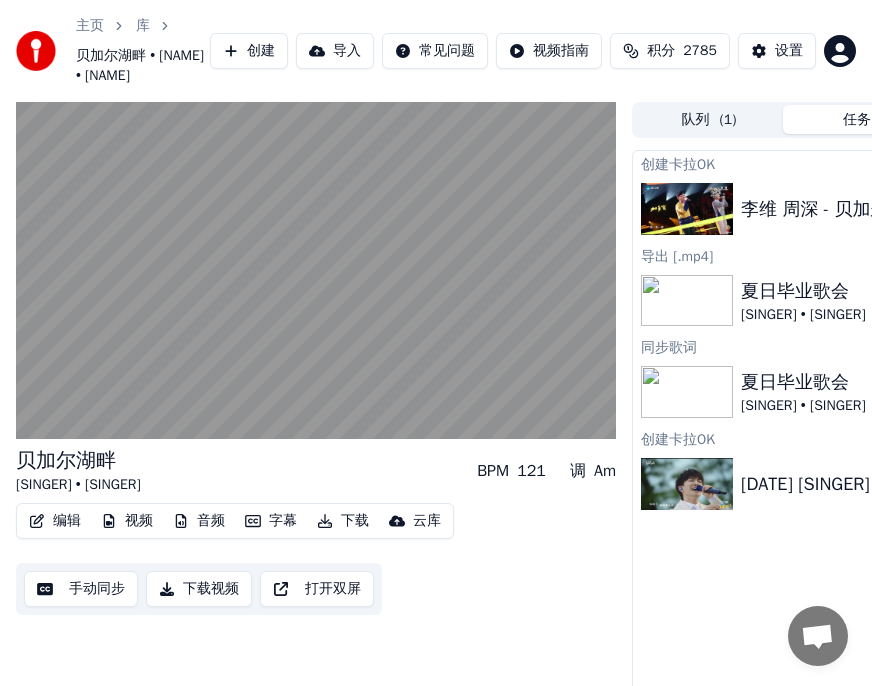 click on "编辑" at bounding box center (55, 521) 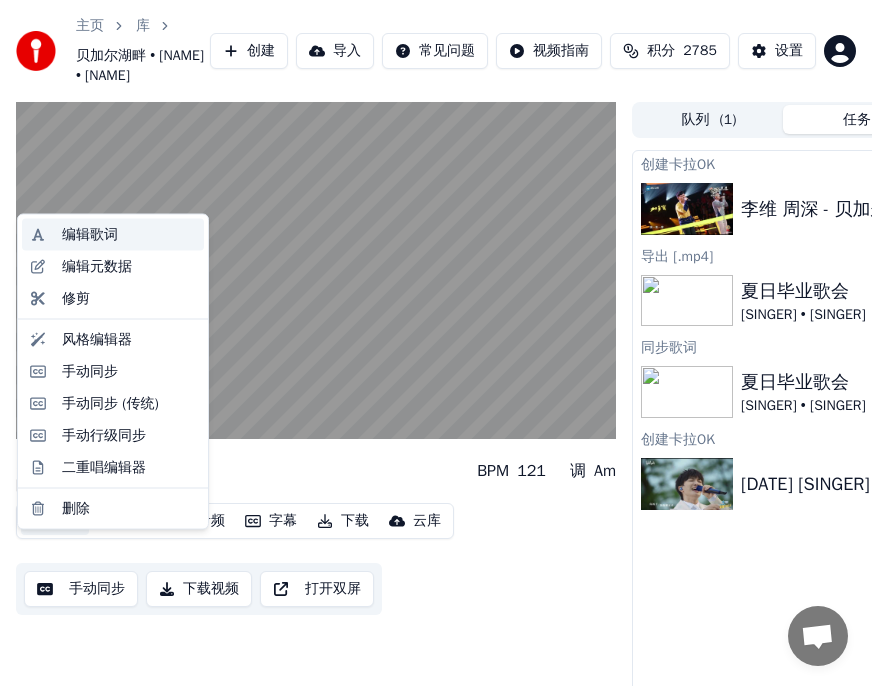 click on "编辑歌词" at bounding box center (90, 235) 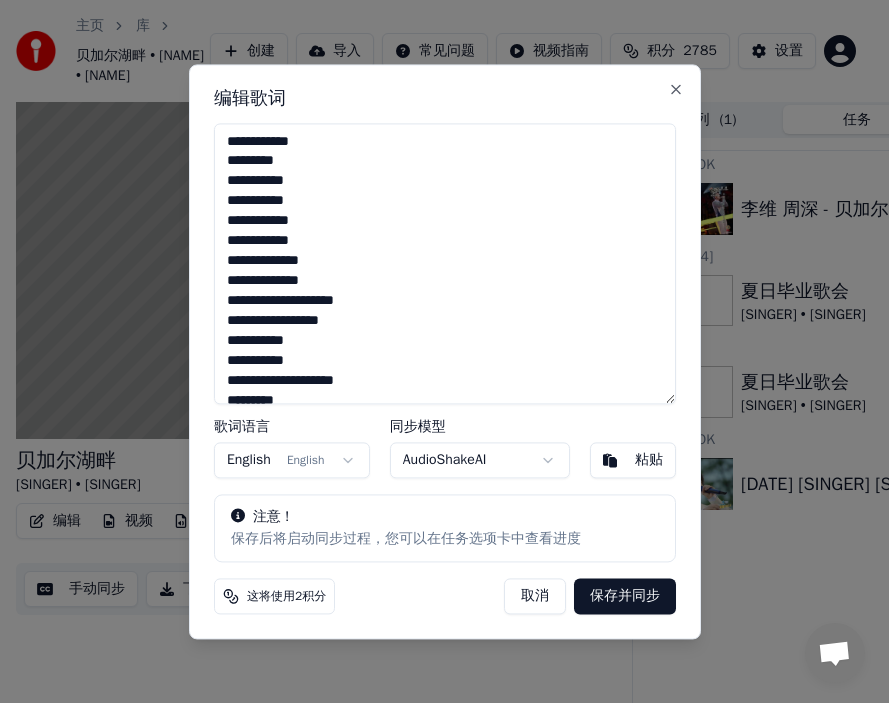 click on "取消" at bounding box center [535, 596] 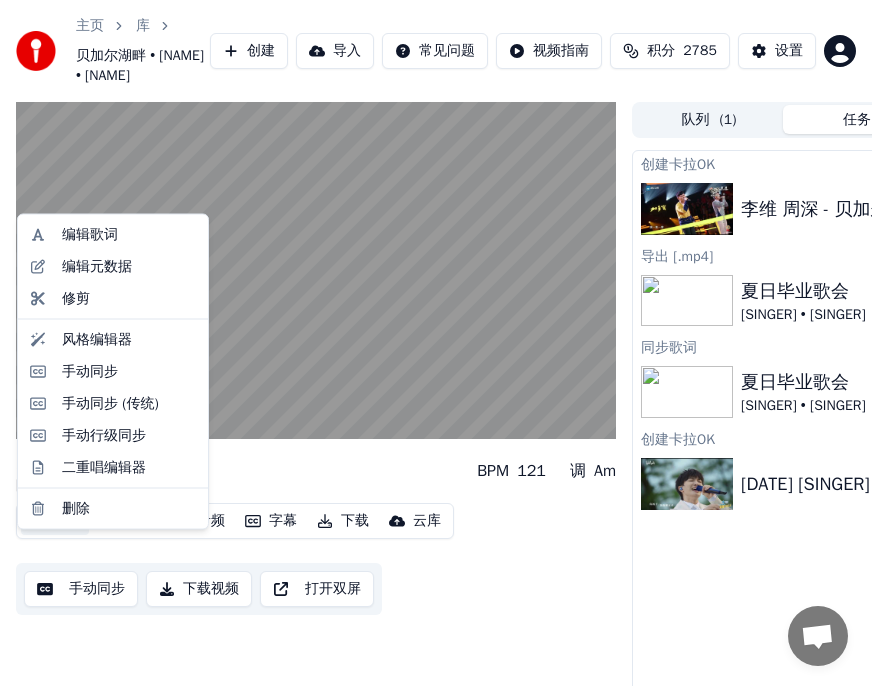 click on "编辑" at bounding box center (55, 521) 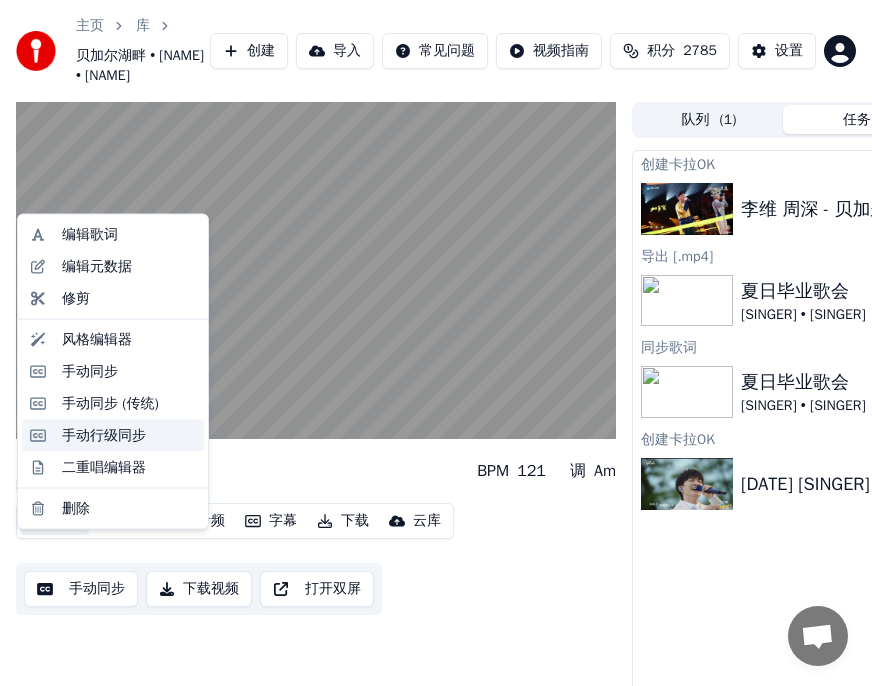 click on "手动行级同步" at bounding box center (104, 435) 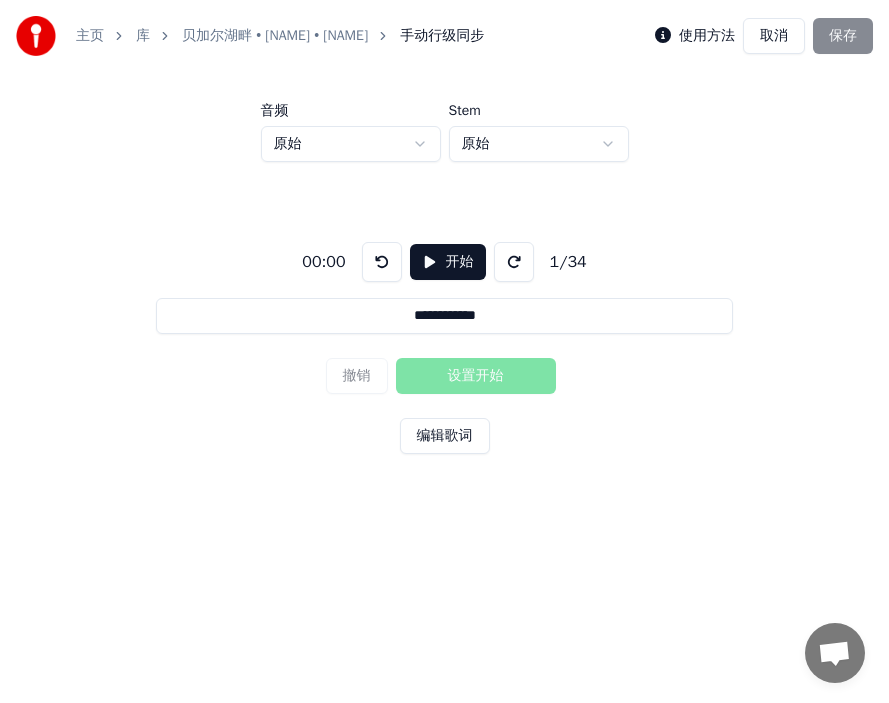 click on "开始" at bounding box center [448, 262] 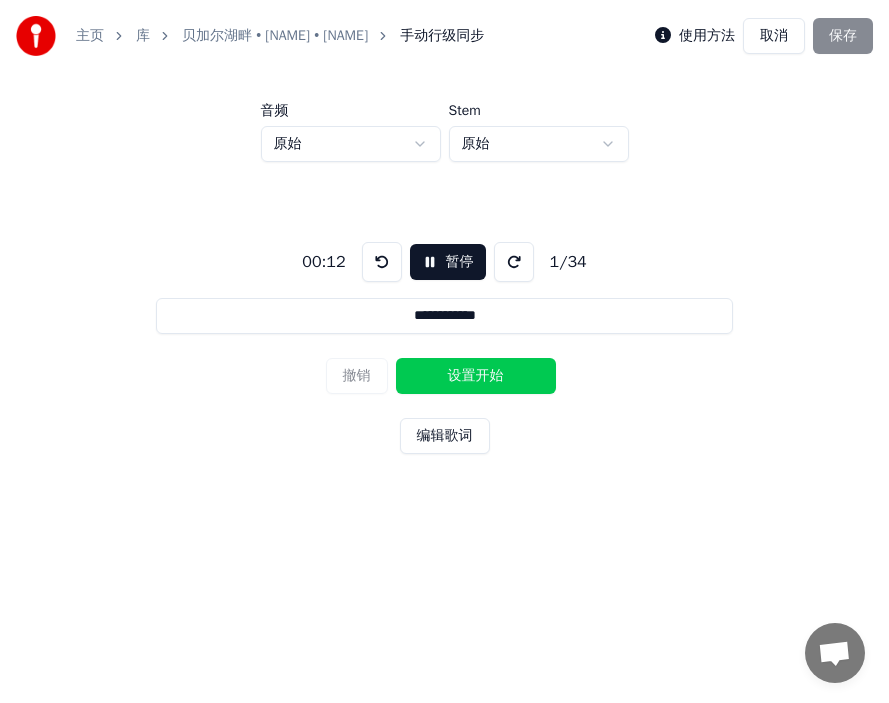 click on "设置开始" at bounding box center [476, 376] 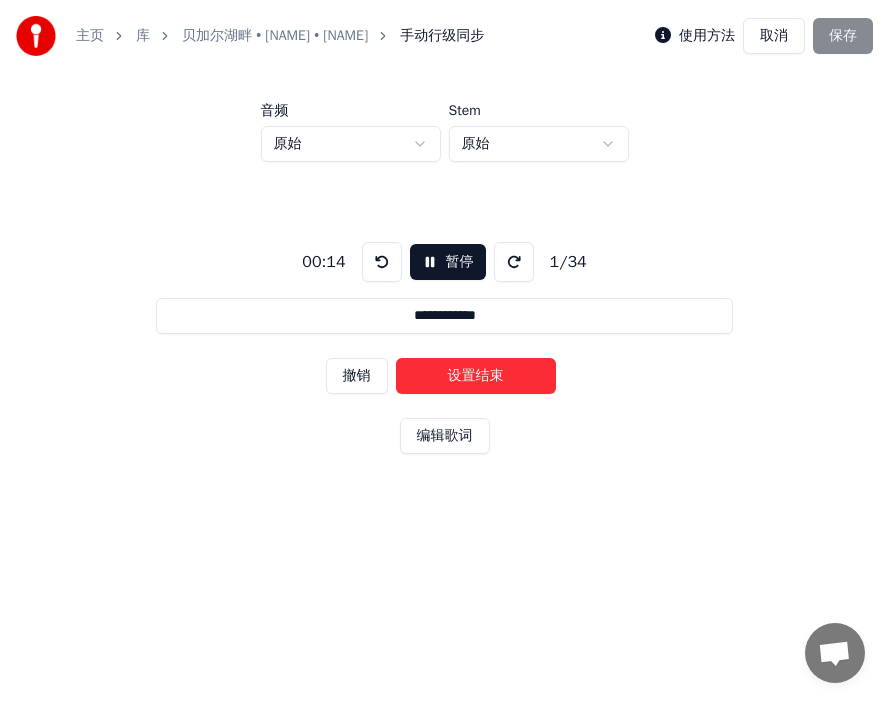 click on "设置结束" at bounding box center [476, 376] 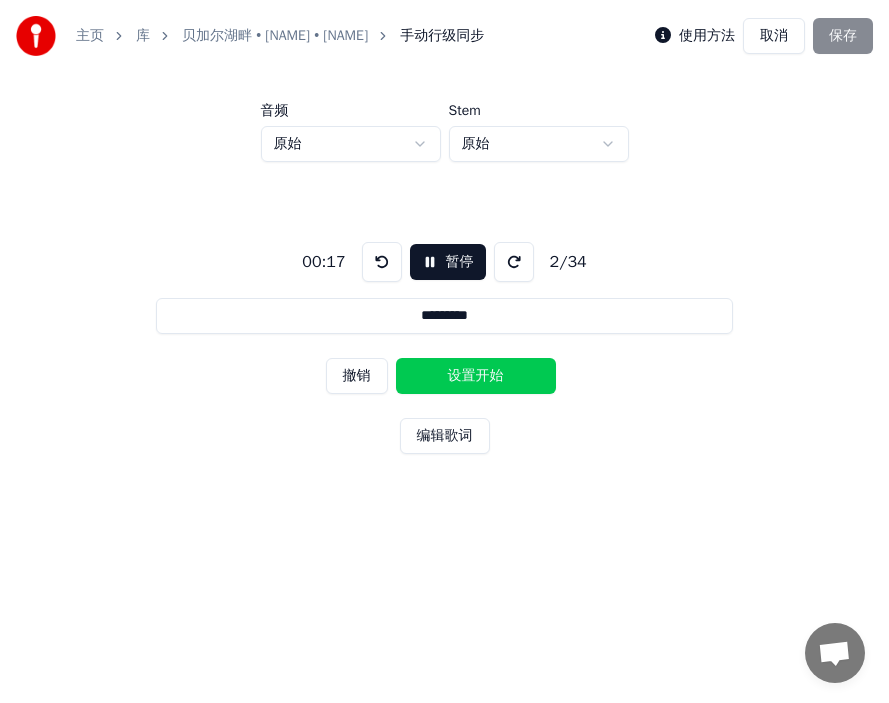 click on "设置开始" at bounding box center [476, 376] 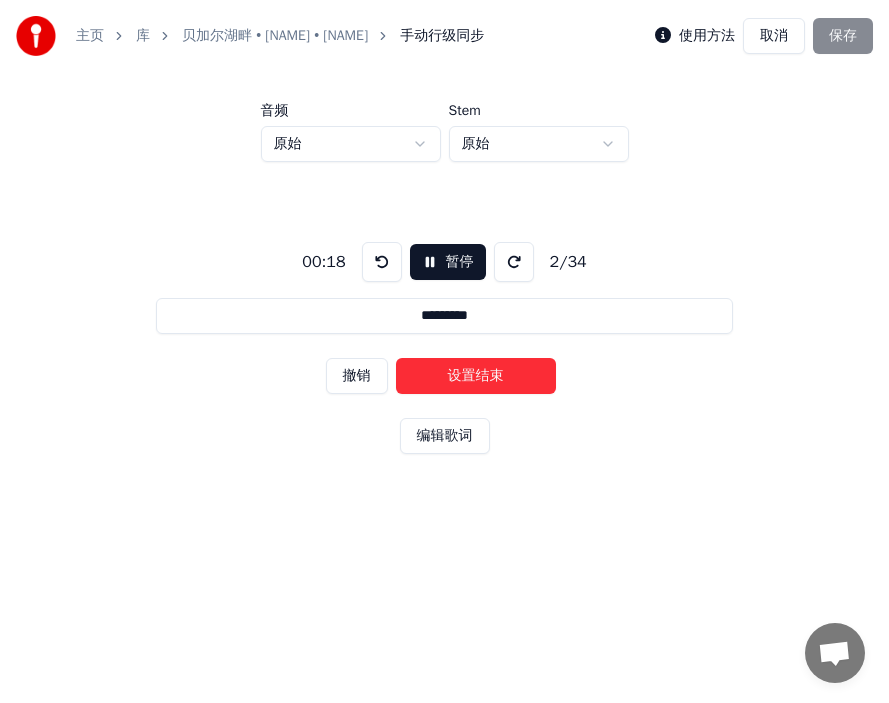 click on "设置结束" at bounding box center (476, 376) 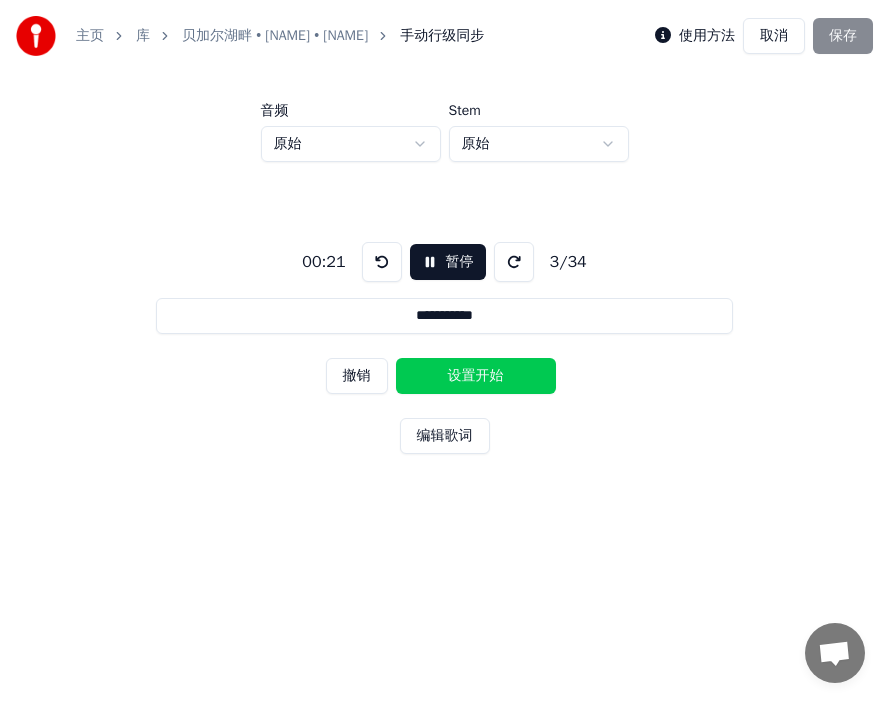 click on "设置开始" at bounding box center (476, 376) 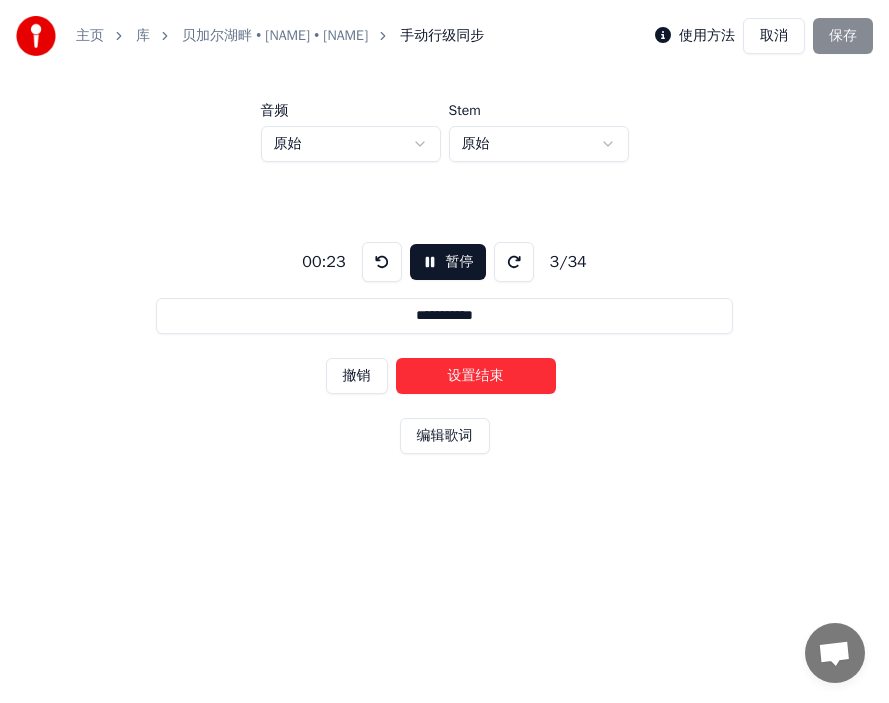 click on "设置结束" at bounding box center [476, 376] 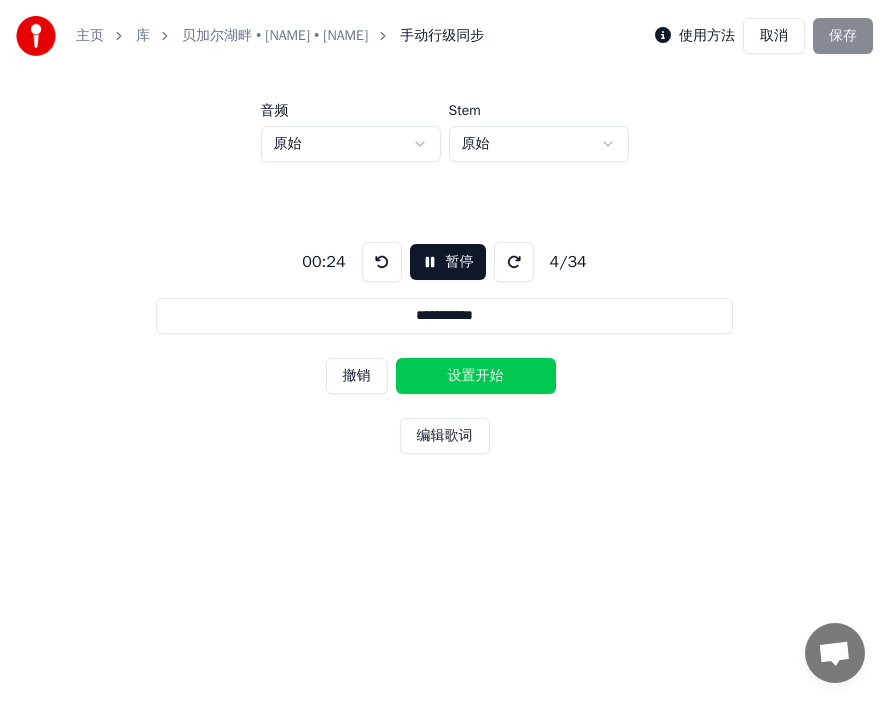 click on "设置开始" at bounding box center (476, 376) 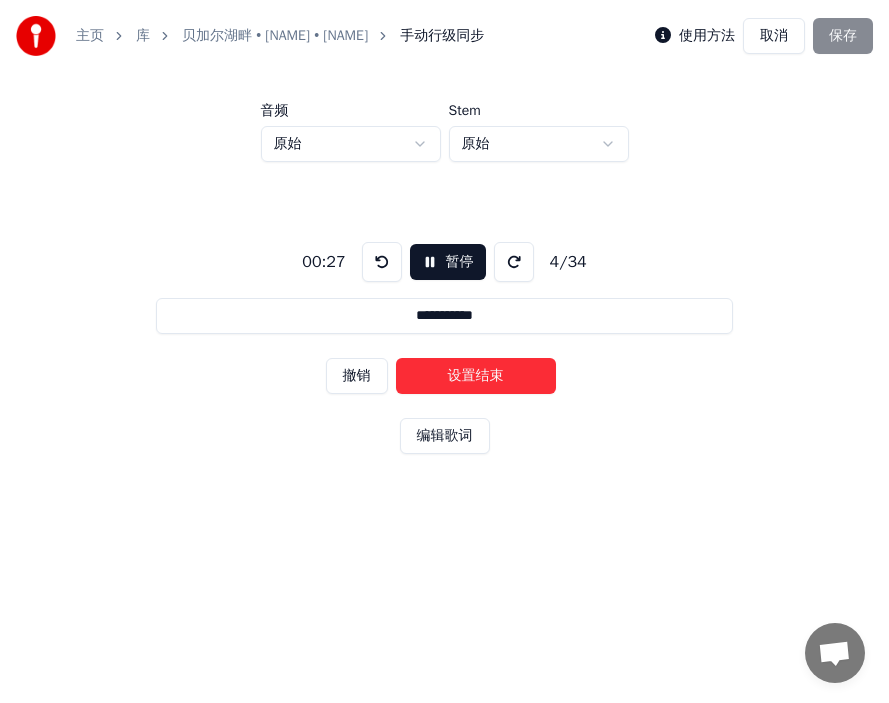 click on "设置结束" at bounding box center (476, 376) 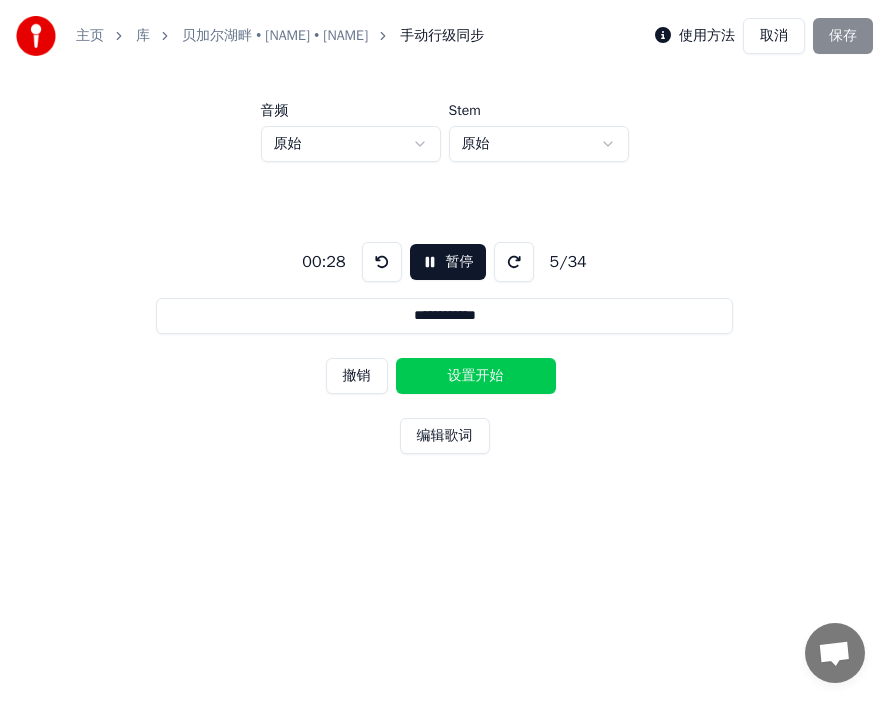 click on "设置开始" at bounding box center [476, 376] 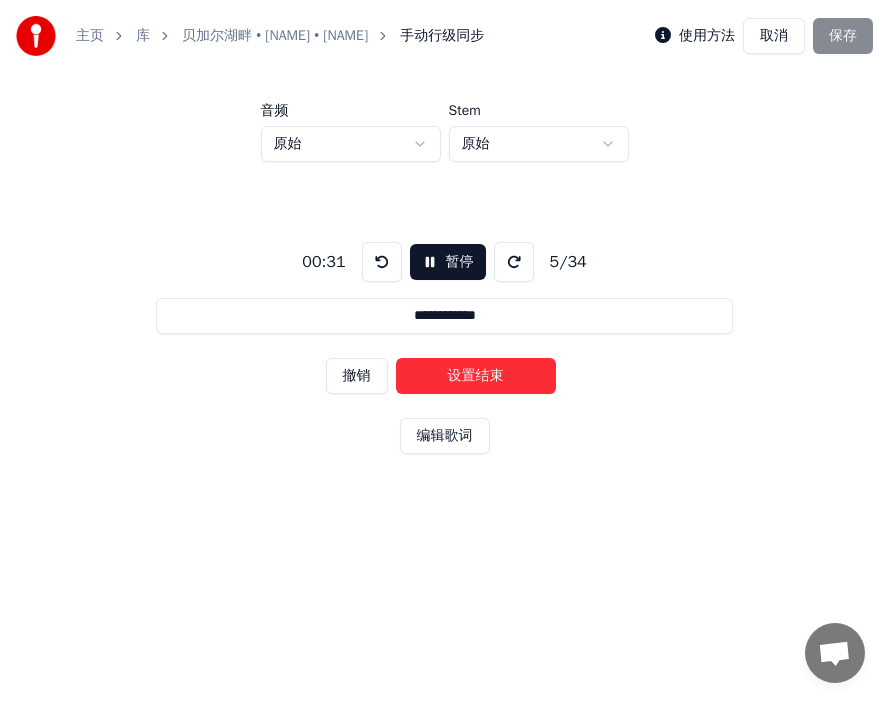 click on "设置结束" at bounding box center (476, 376) 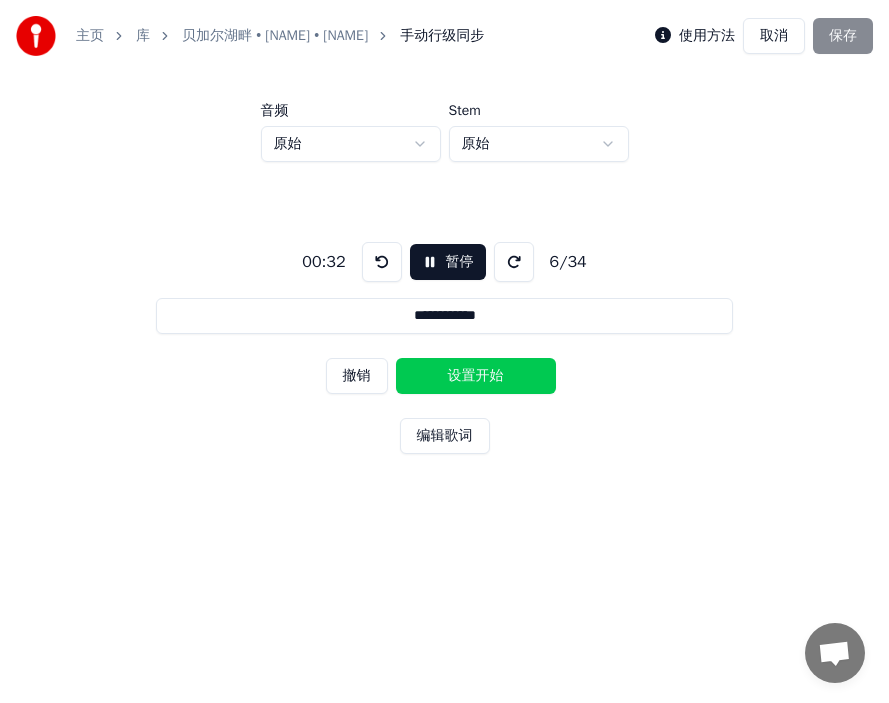 click on "设置开始" at bounding box center (476, 376) 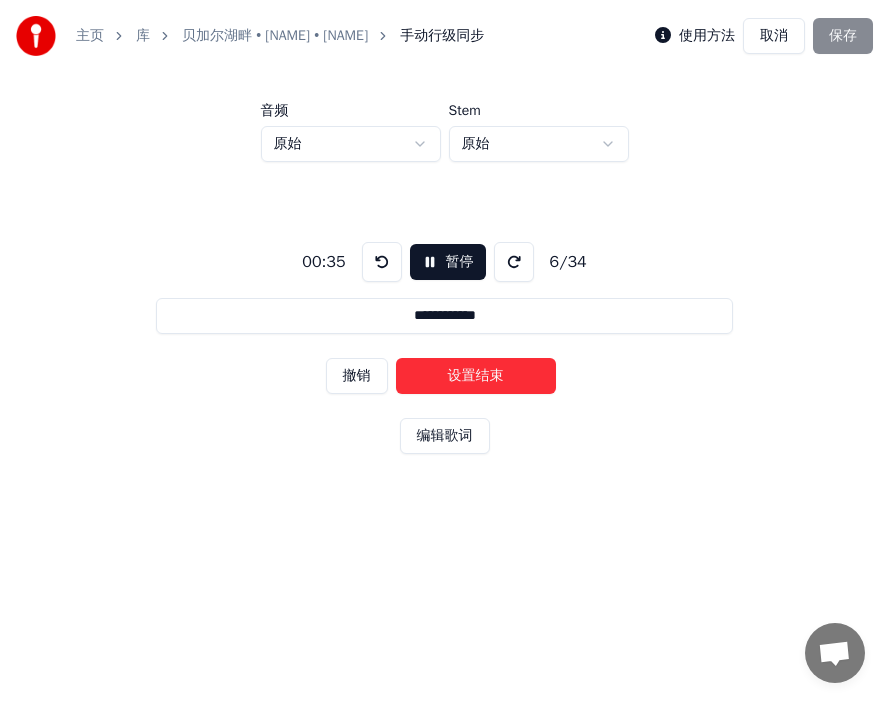 click on "设置结束" at bounding box center (476, 376) 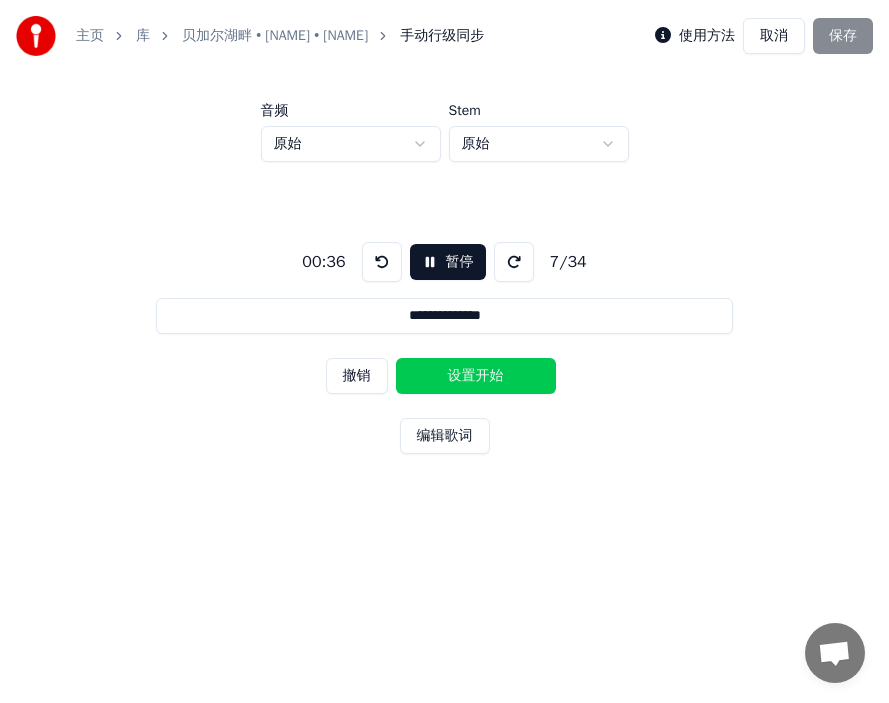 click on "设置开始" at bounding box center [476, 376] 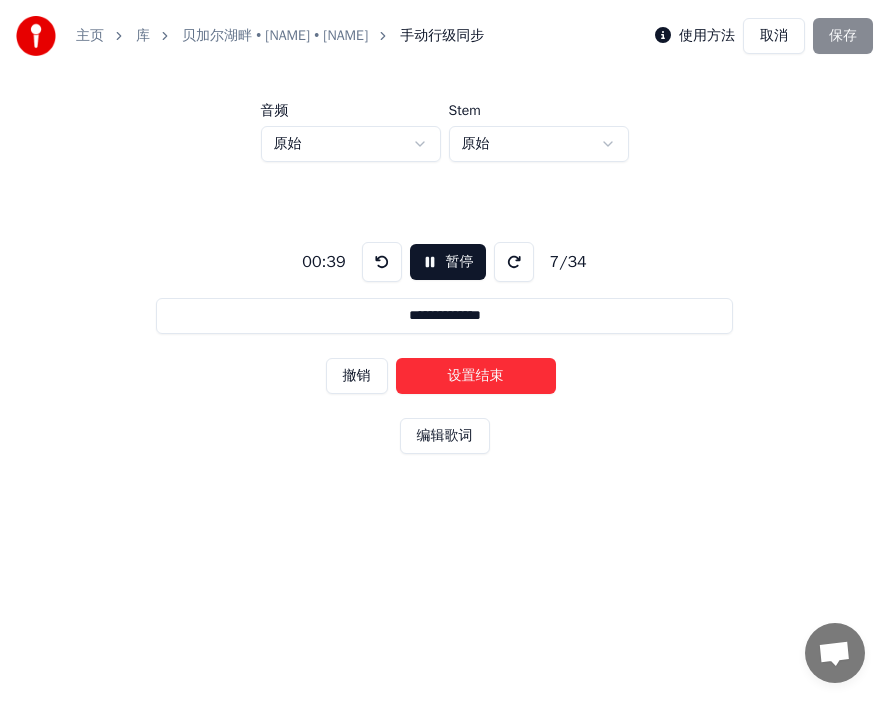click on "设置结束" at bounding box center [476, 376] 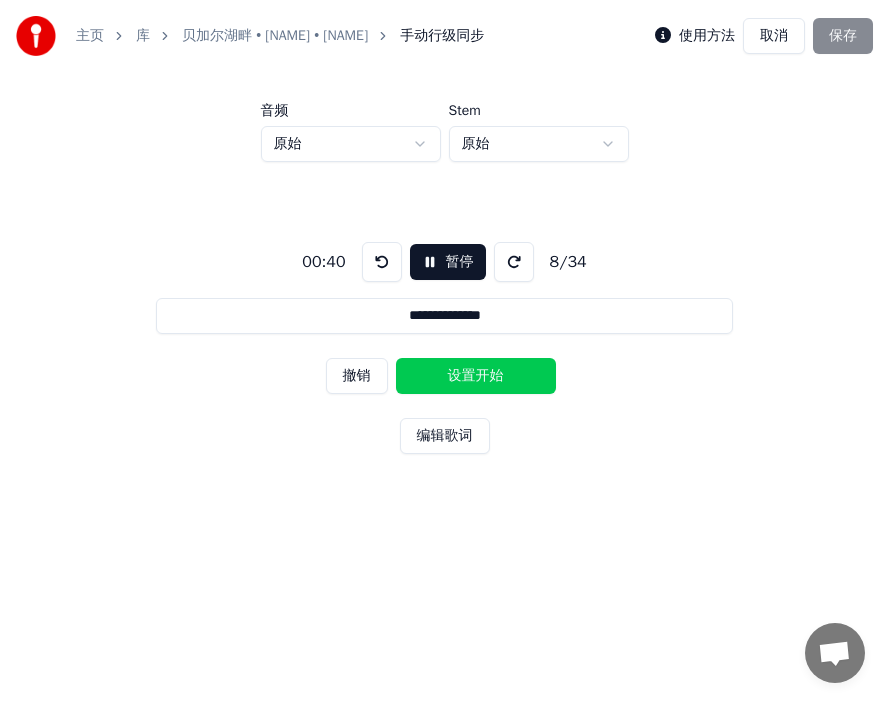 click on "设置开始" at bounding box center [476, 376] 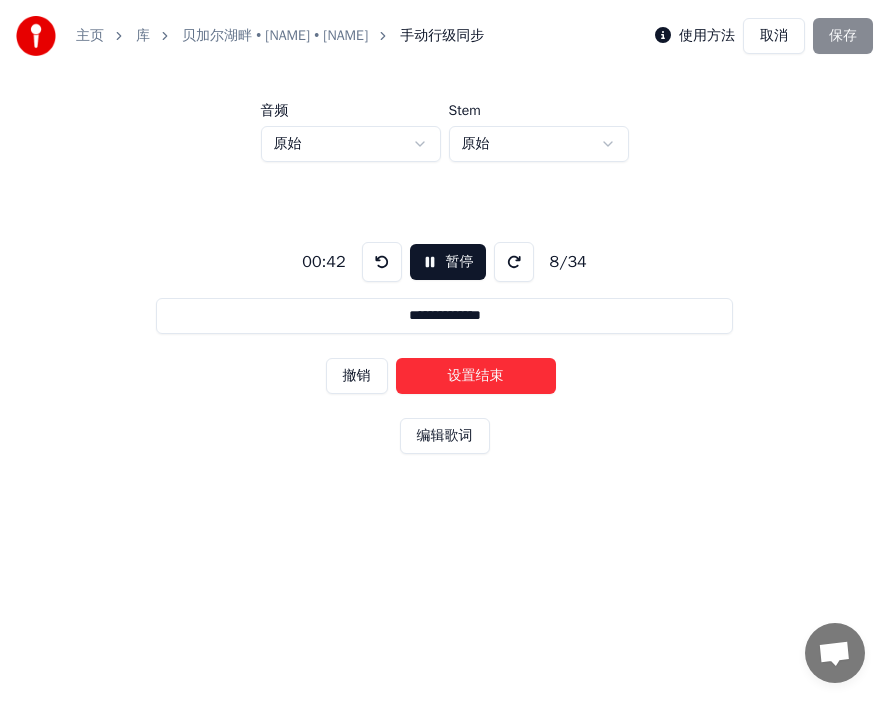 click on "设置结束" at bounding box center (476, 376) 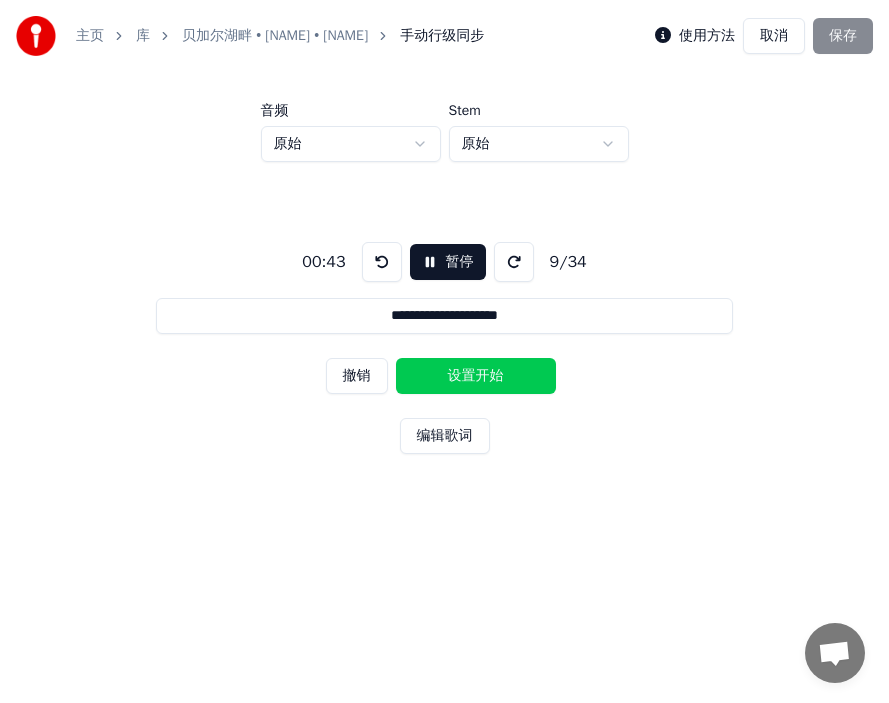 click on "设置开始" at bounding box center (476, 376) 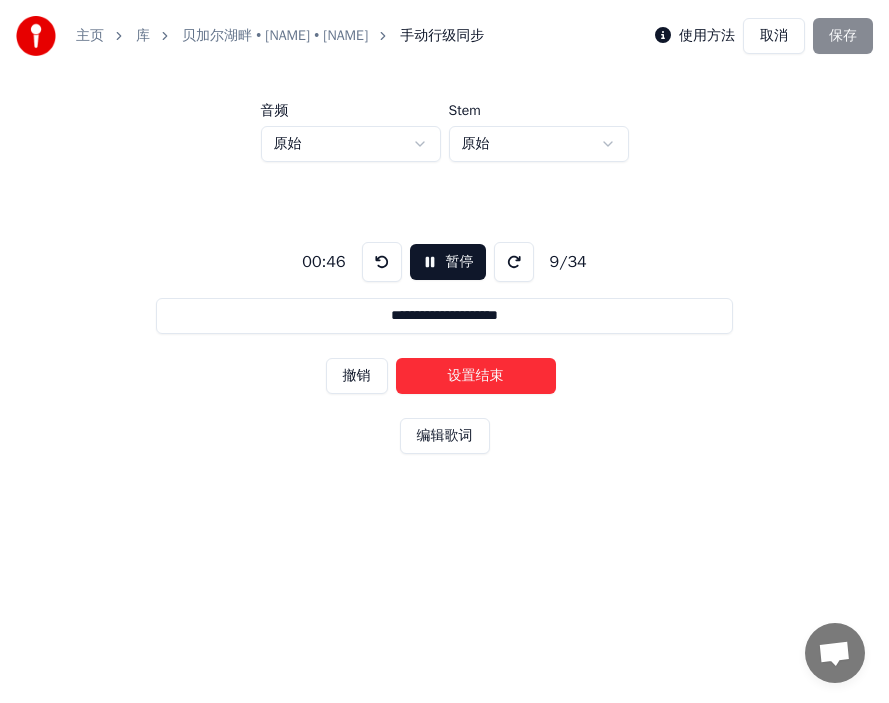 click on "设置结束" at bounding box center (476, 376) 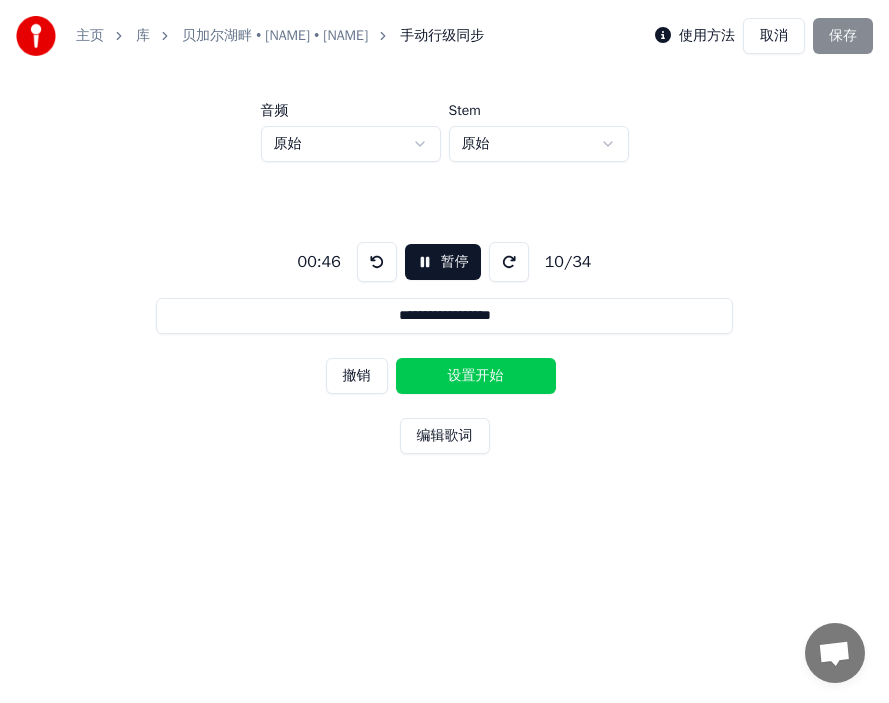 click on "设置开始" at bounding box center [476, 376] 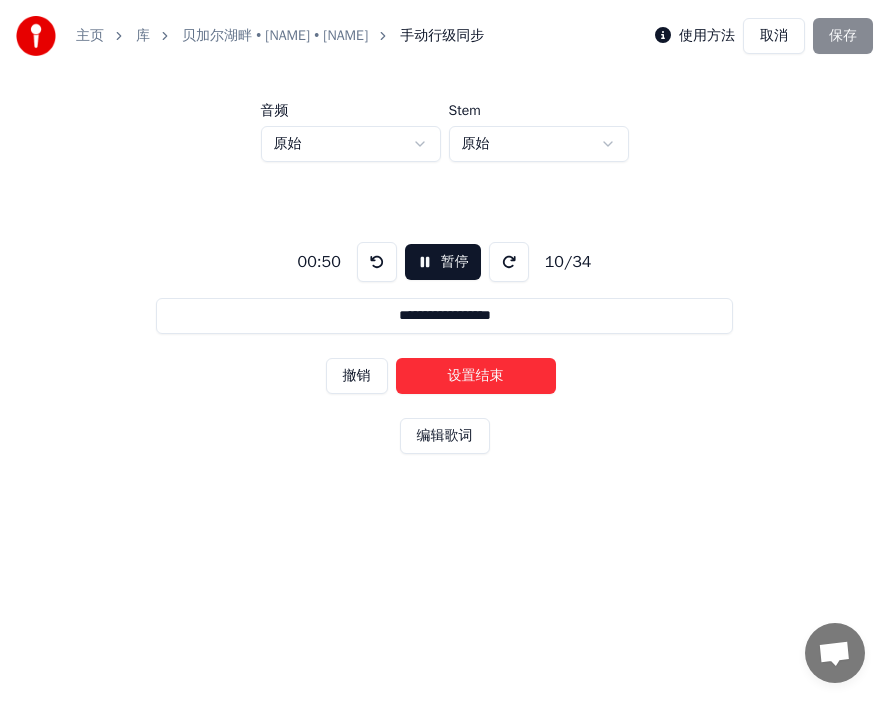 click on "设置结束" at bounding box center (476, 376) 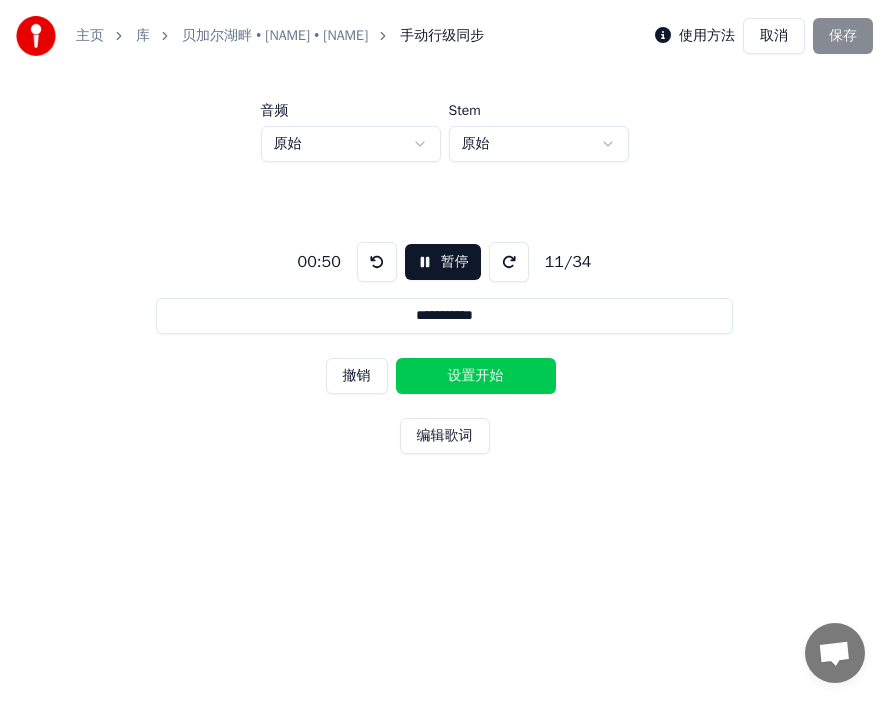 click on "设置开始" at bounding box center (476, 376) 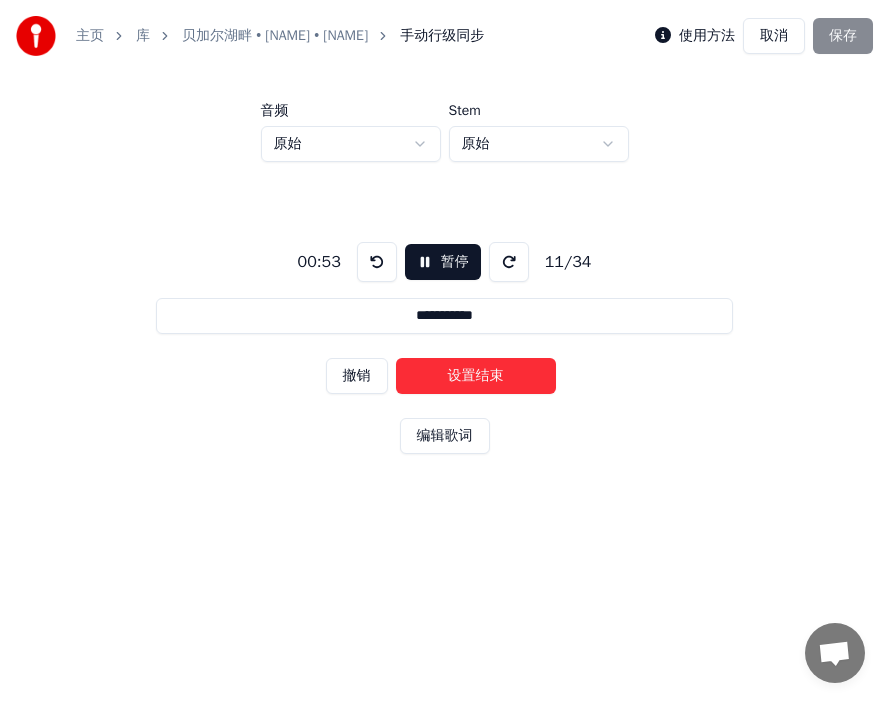 click on "设置结束" at bounding box center [476, 376] 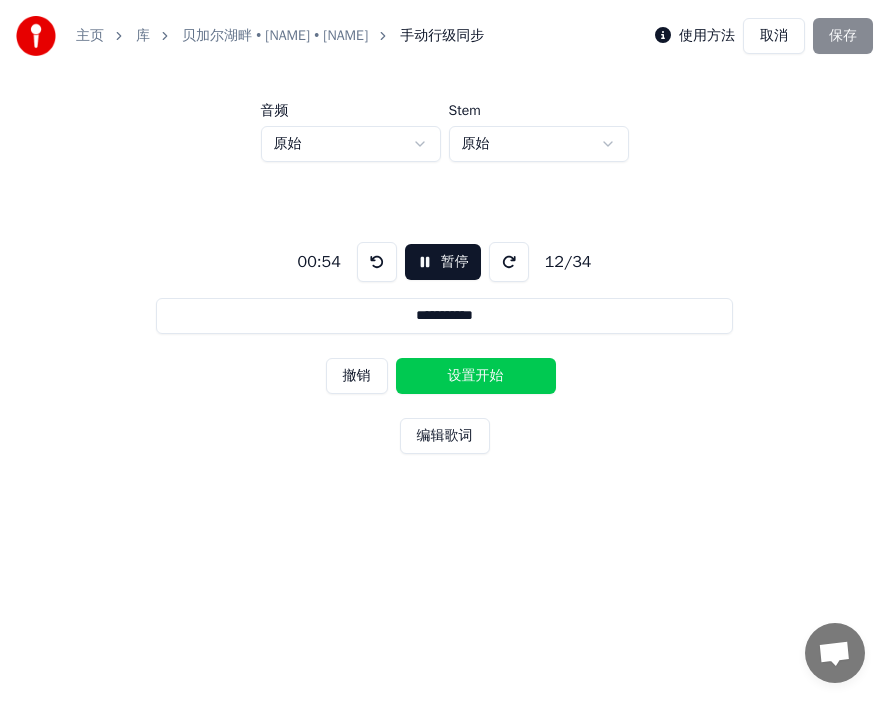 click on "设置开始" at bounding box center [476, 376] 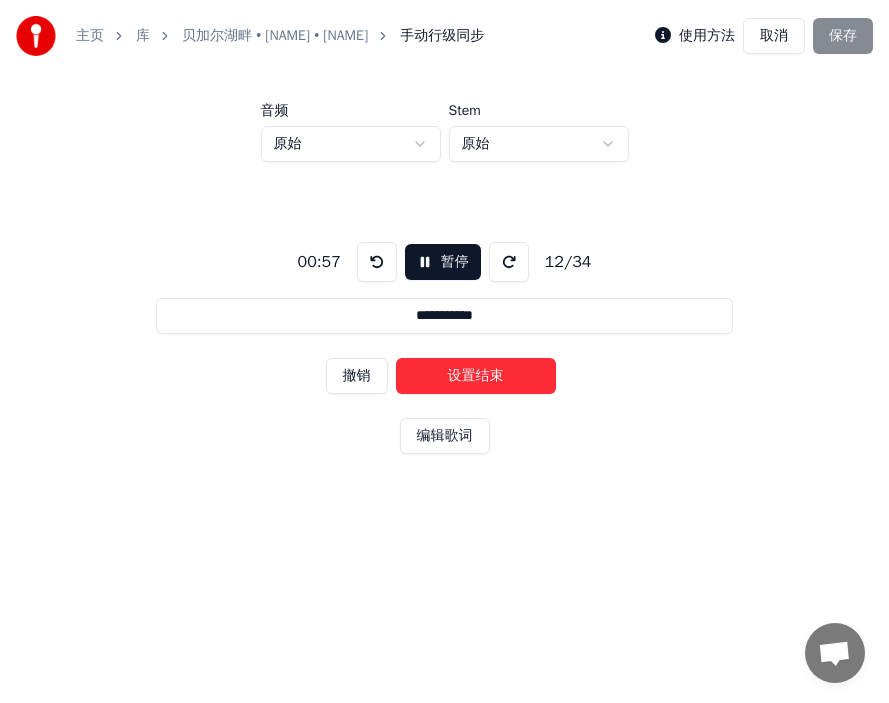 click on "设置结束" at bounding box center [476, 376] 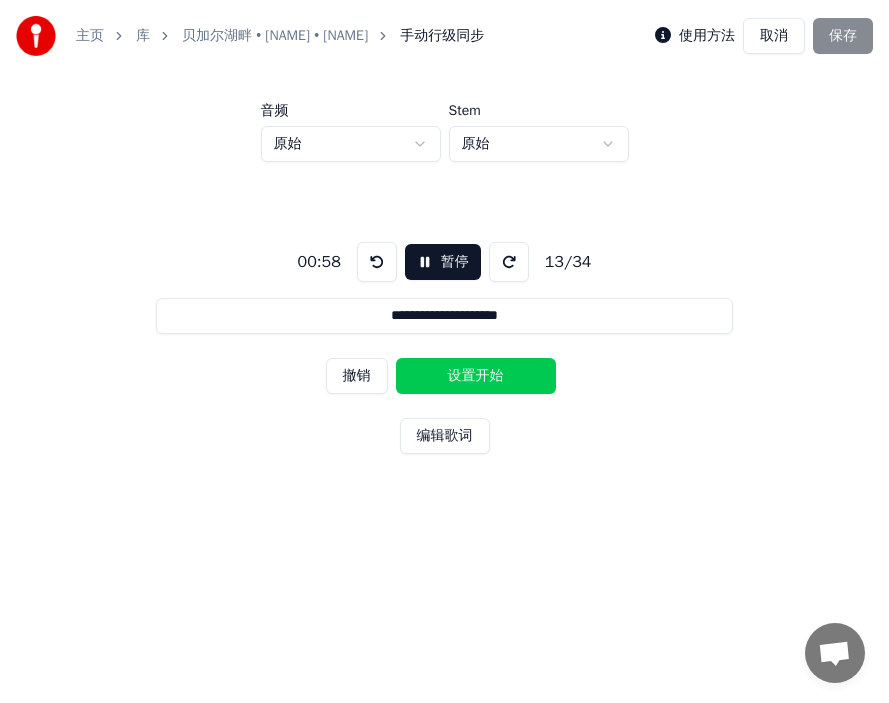 click on "设置开始" at bounding box center [476, 376] 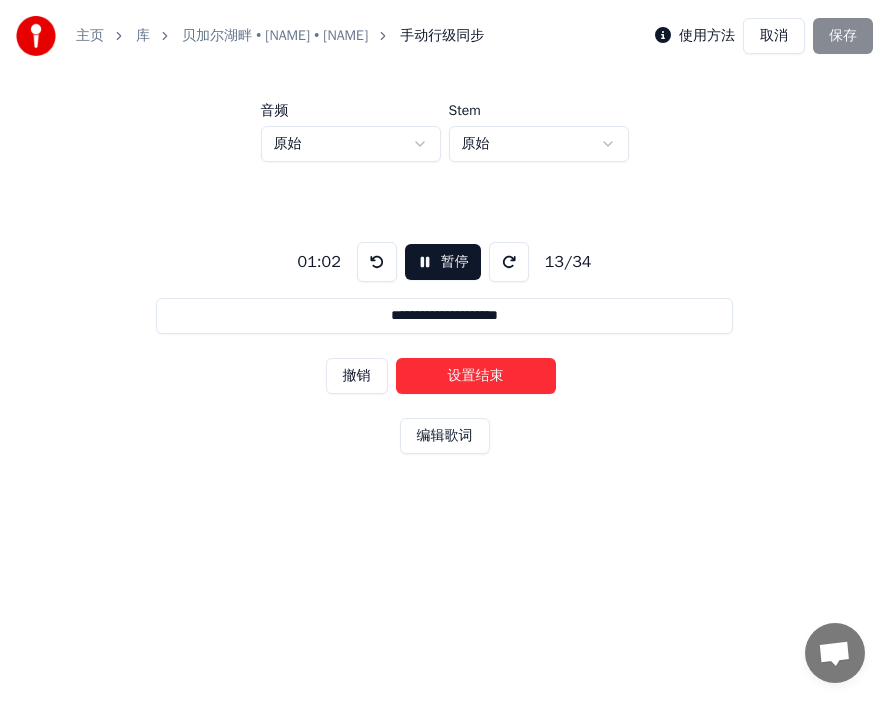 click on "设置结束" at bounding box center [476, 376] 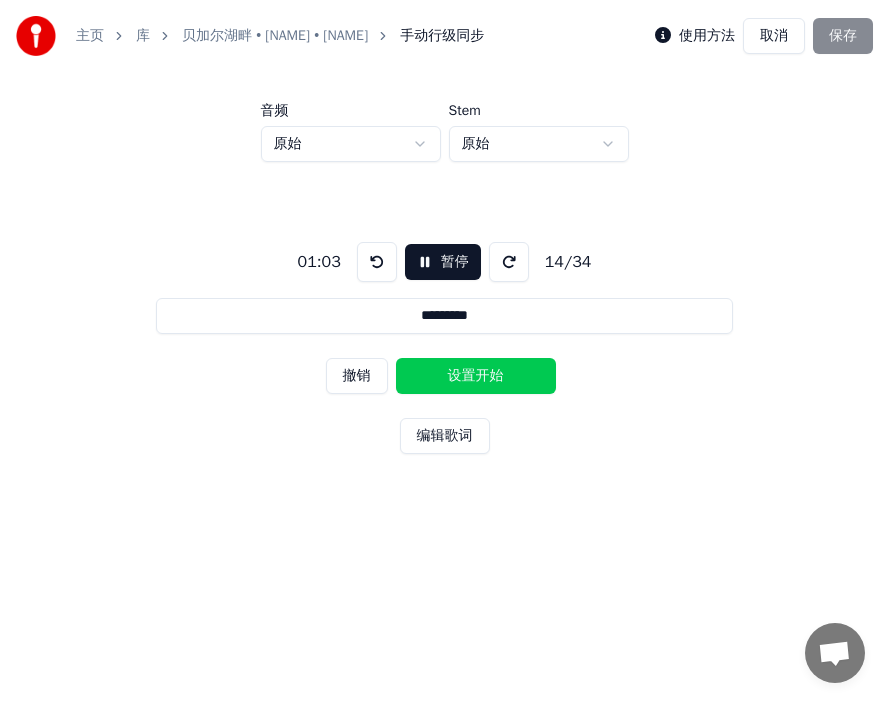 click on "设置开始" at bounding box center (476, 376) 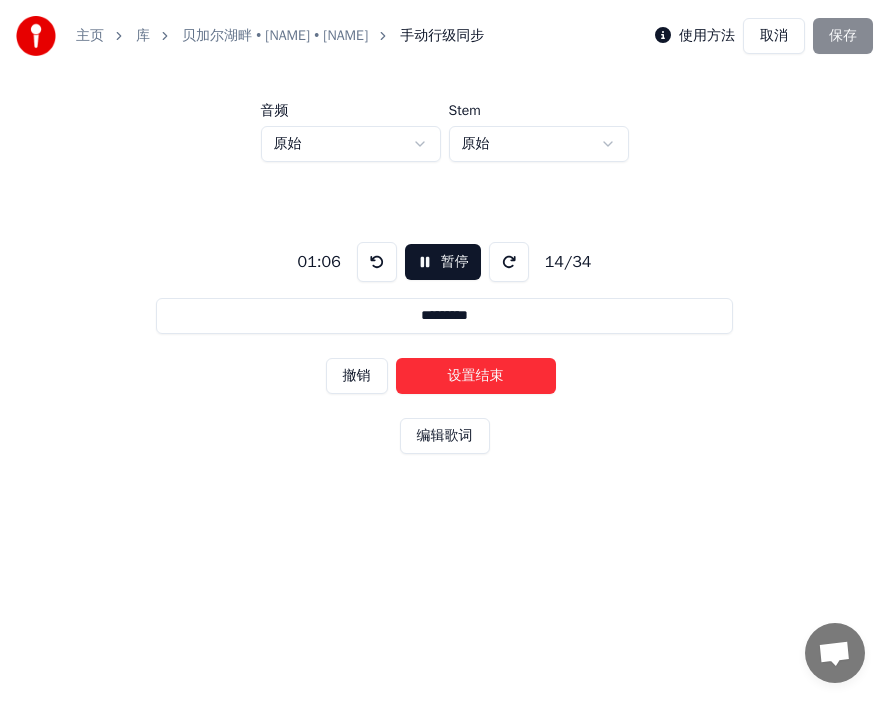 click on "设置结束" at bounding box center (476, 376) 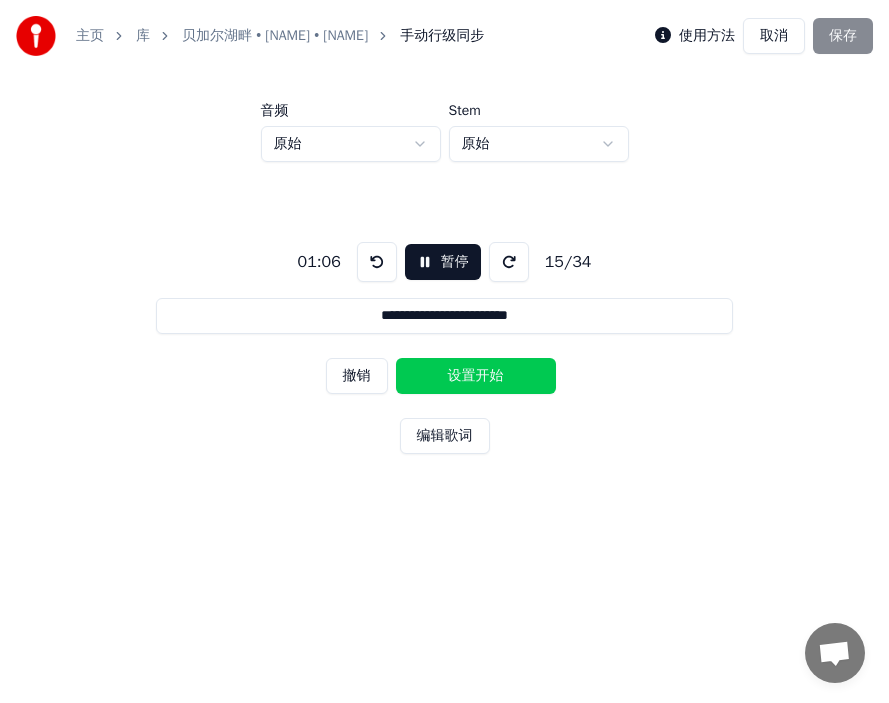 click on "设置开始" at bounding box center (476, 376) 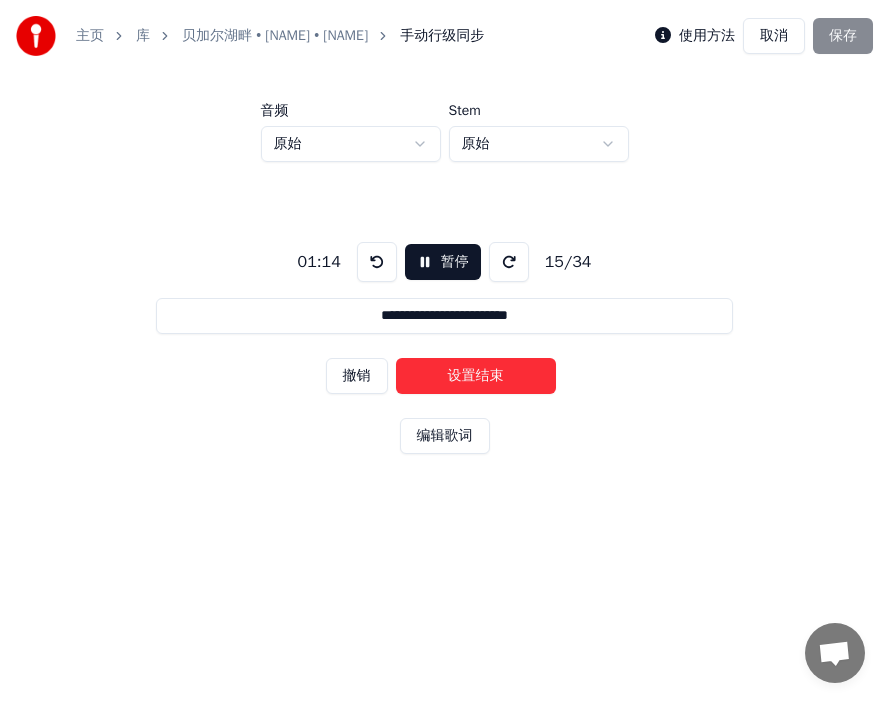 click on "设置结束" at bounding box center [476, 376] 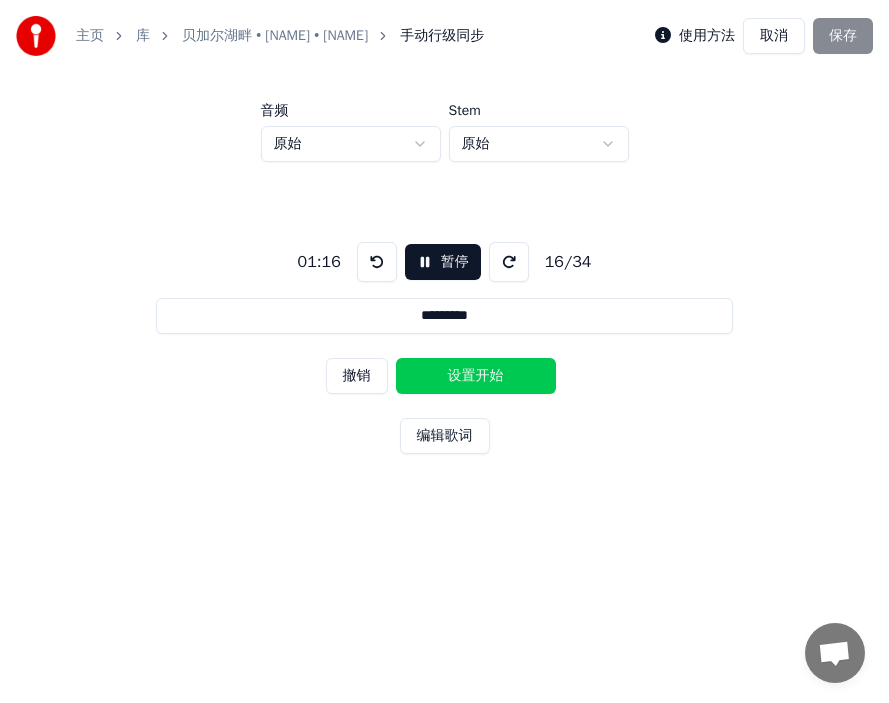 click on "设置开始" at bounding box center (476, 376) 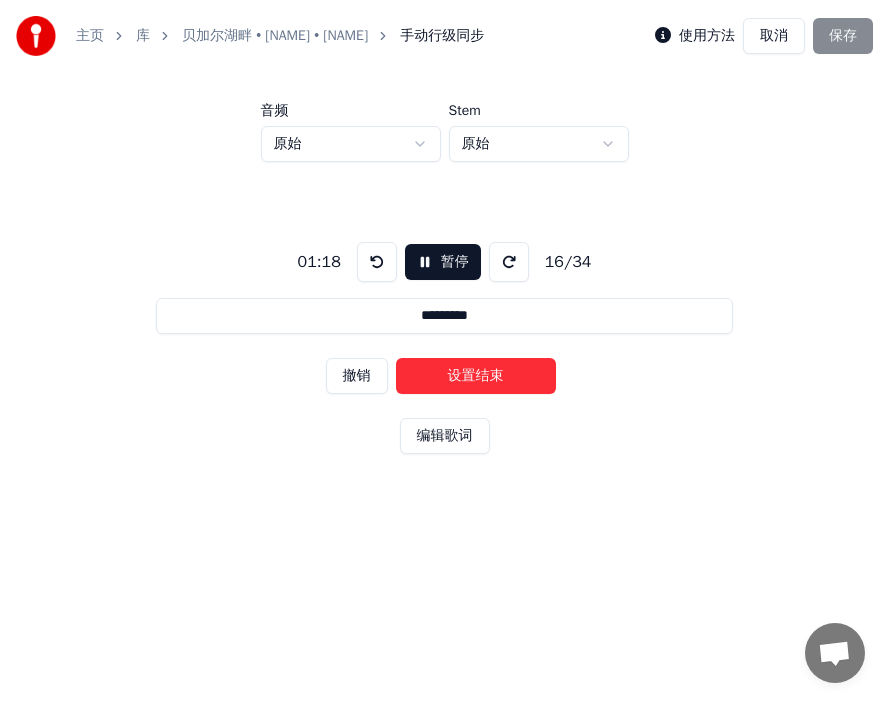 click on "设置结束" at bounding box center (476, 376) 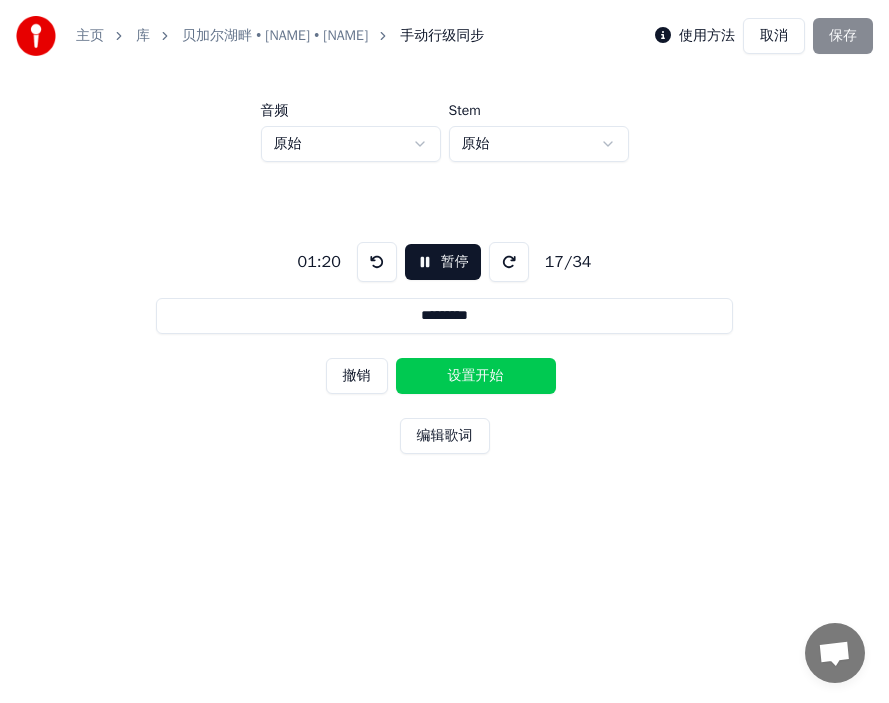 click on "设置开始" at bounding box center (476, 376) 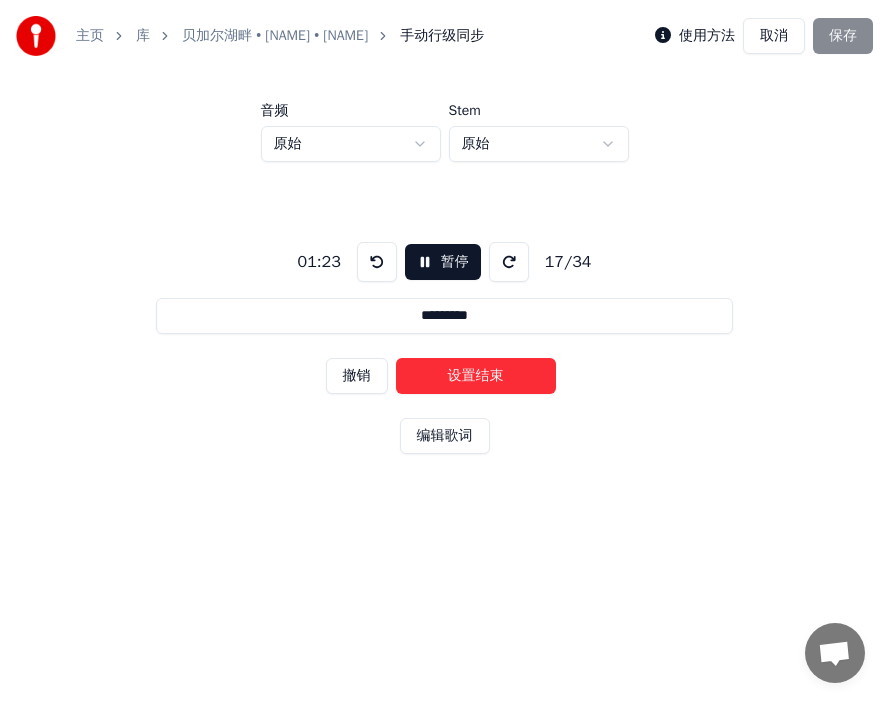 click on "设置结束" at bounding box center (476, 376) 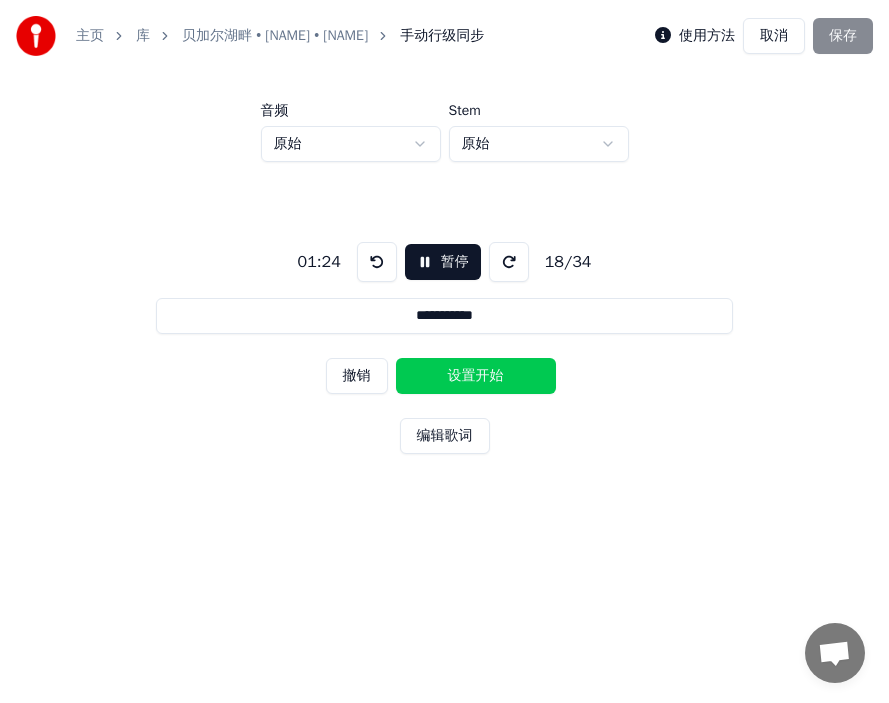 click on "设置开始" at bounding box center [476, 376] 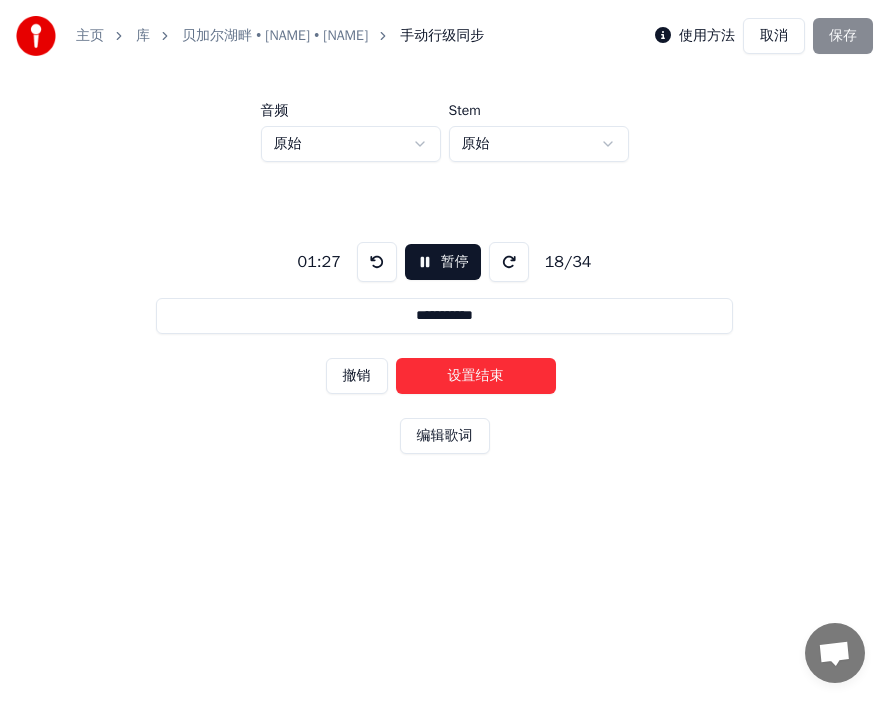 click on "设置结束" at bounding box center (476, 376) 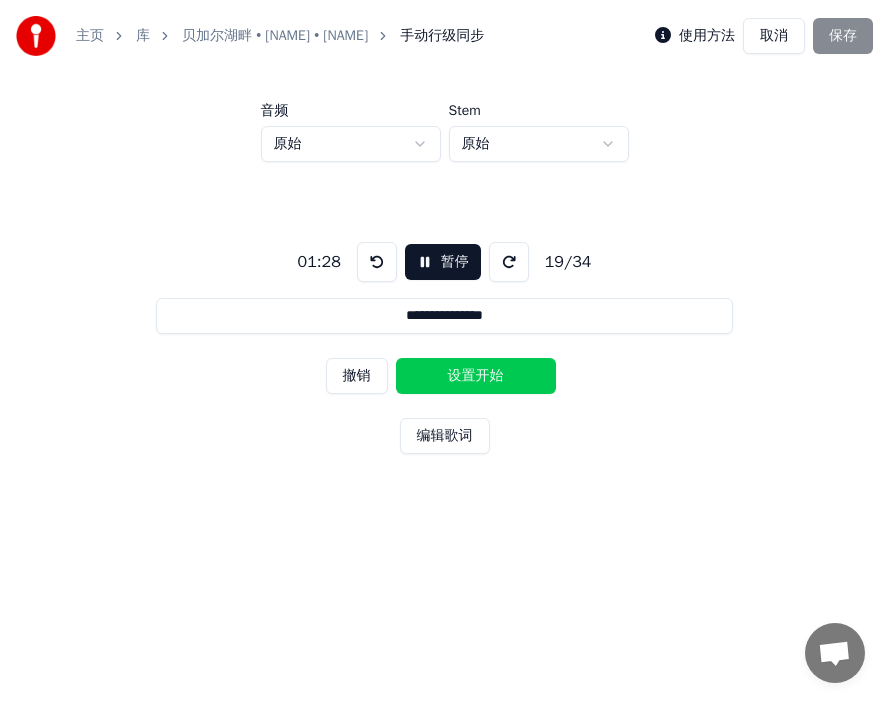 click on "设置开始" at bounding box center (476, 376) 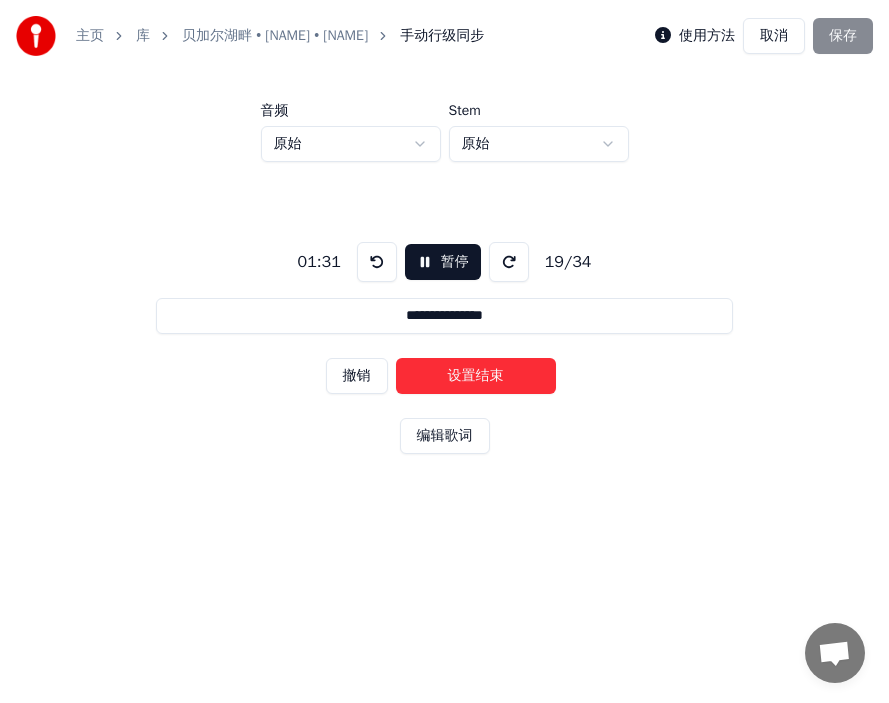 click on "设置结束" at bounding box center (476, 376) 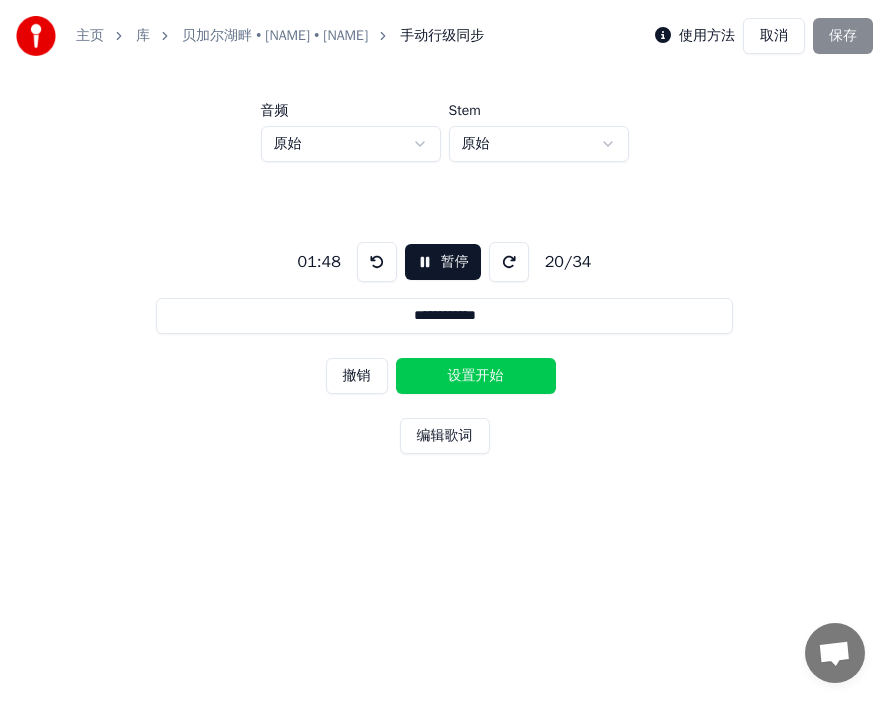 click on "设置开始" at bounding box center (476, 376) 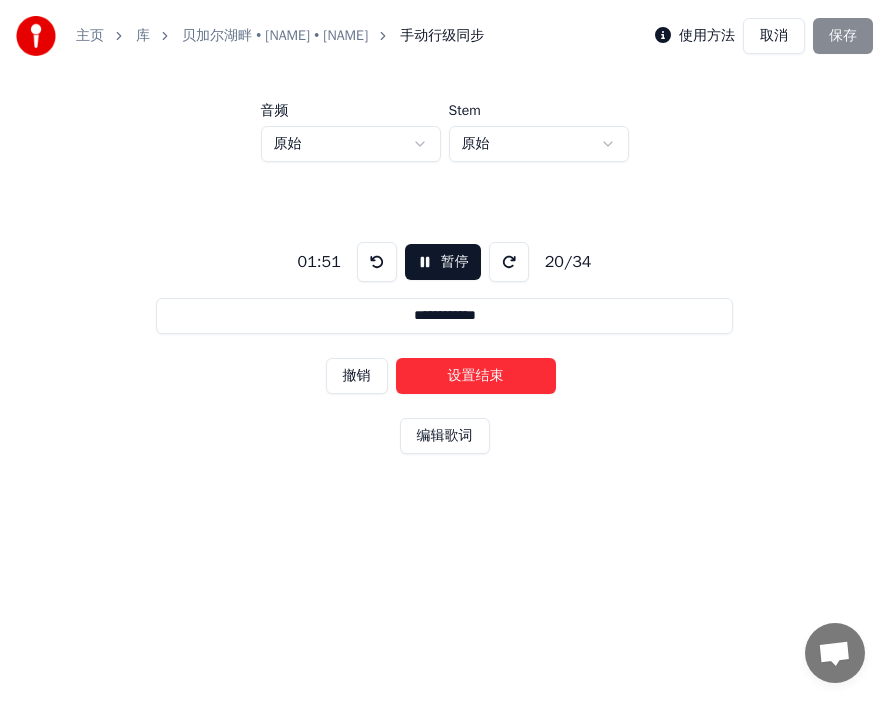 click on "设置结束" at bounding box center [476, 376] 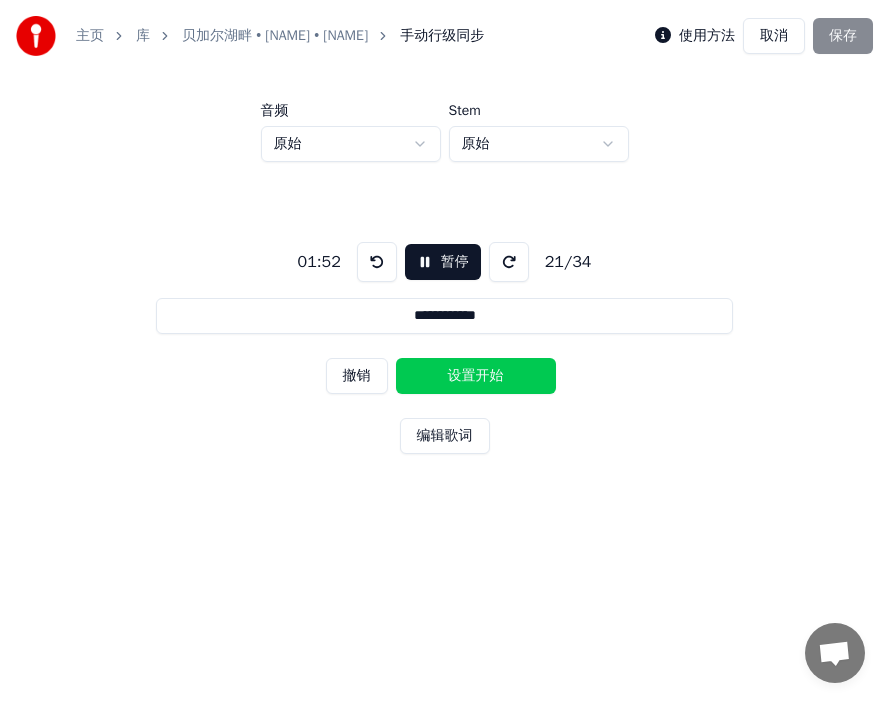 click on "设置开始" at bounding box center [476, 376] 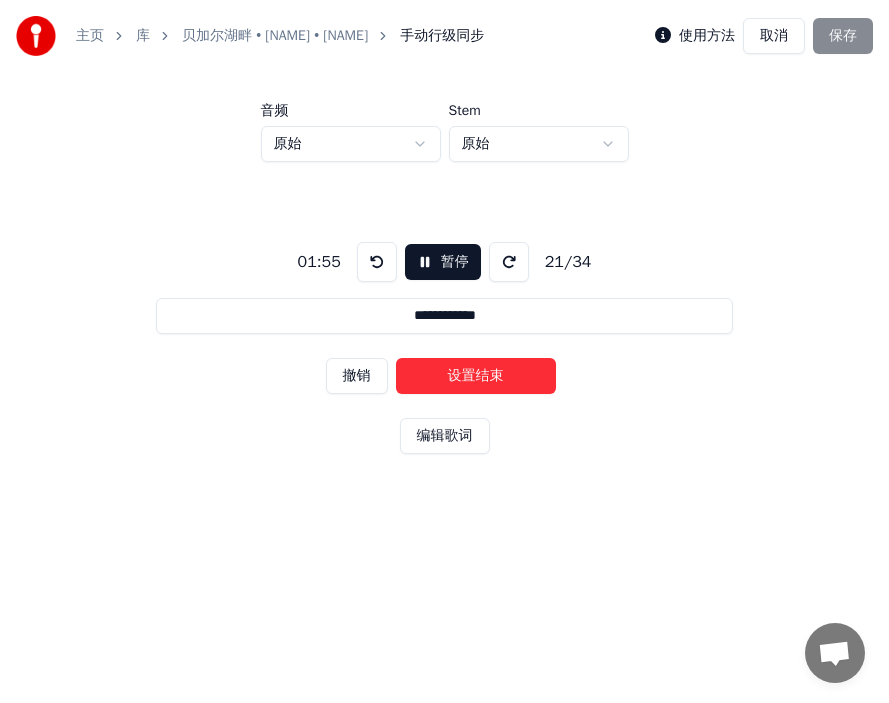 click on "设置结束" at bounding box center [476, 376] 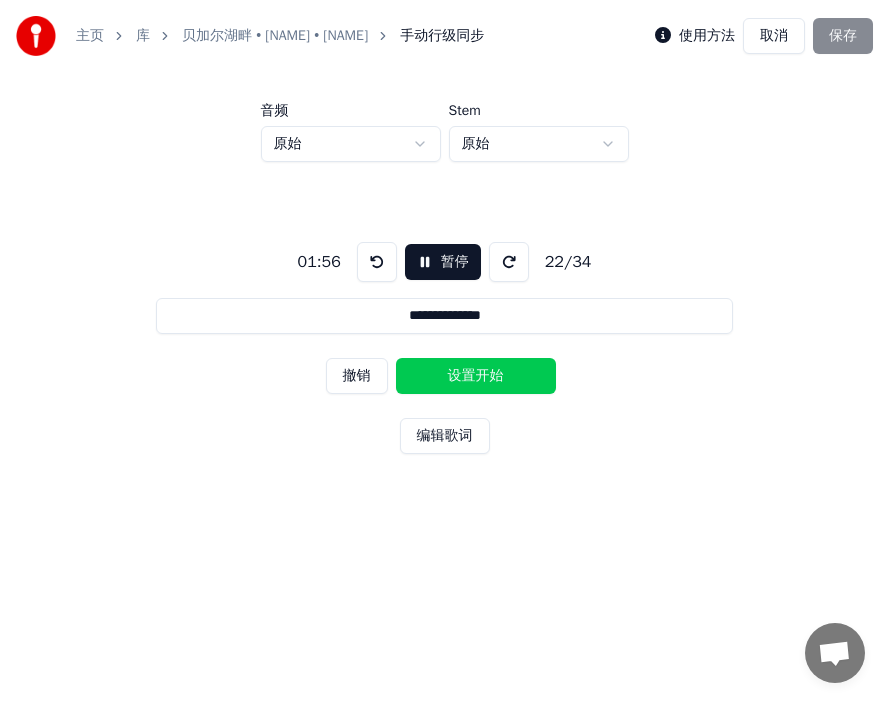 click on "设置开始" at bounding box center (476, 376) 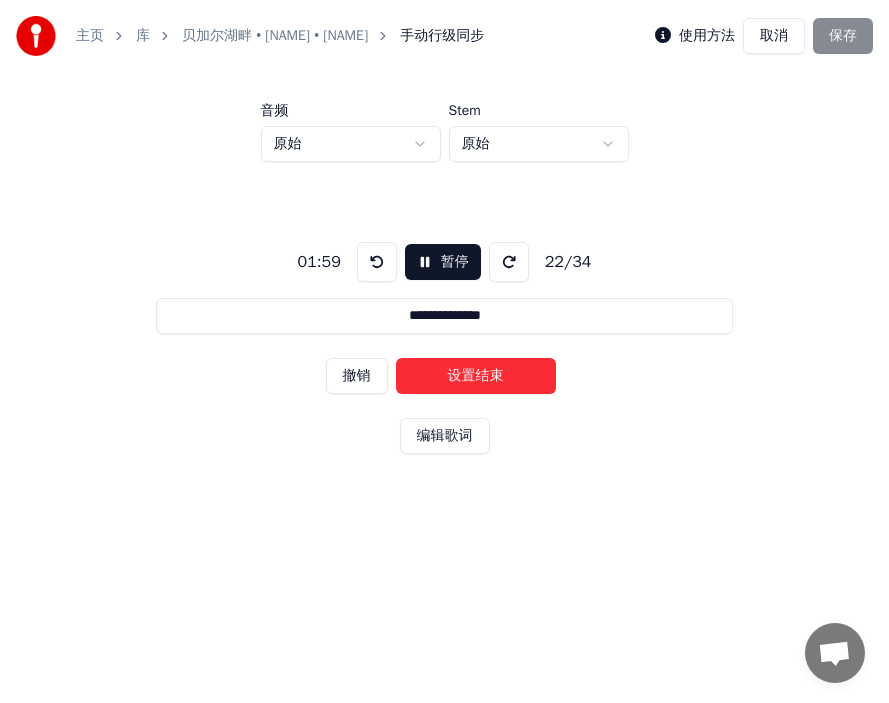 click on "设置结束" at bounding box center [476, 376] 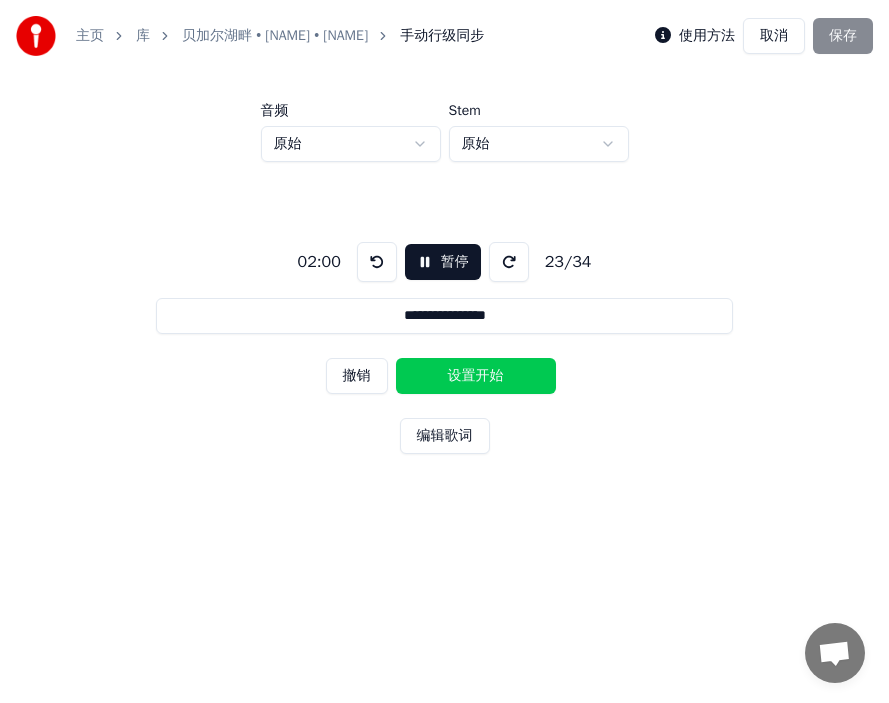 click on "设置开始" at bounding box center [476, 376] 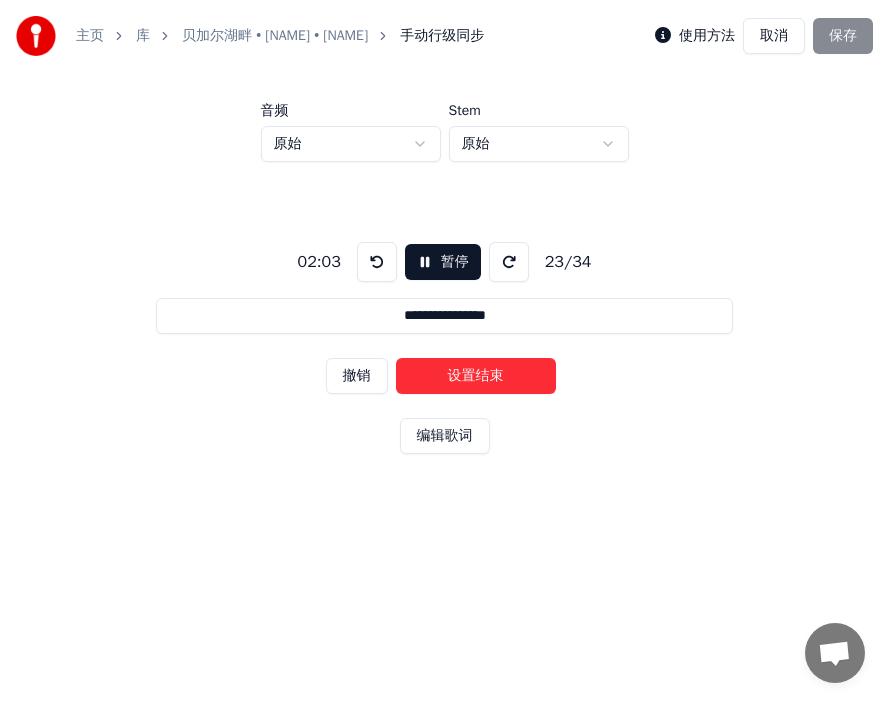 click on "设置结束" at bounding box center (476, 376) 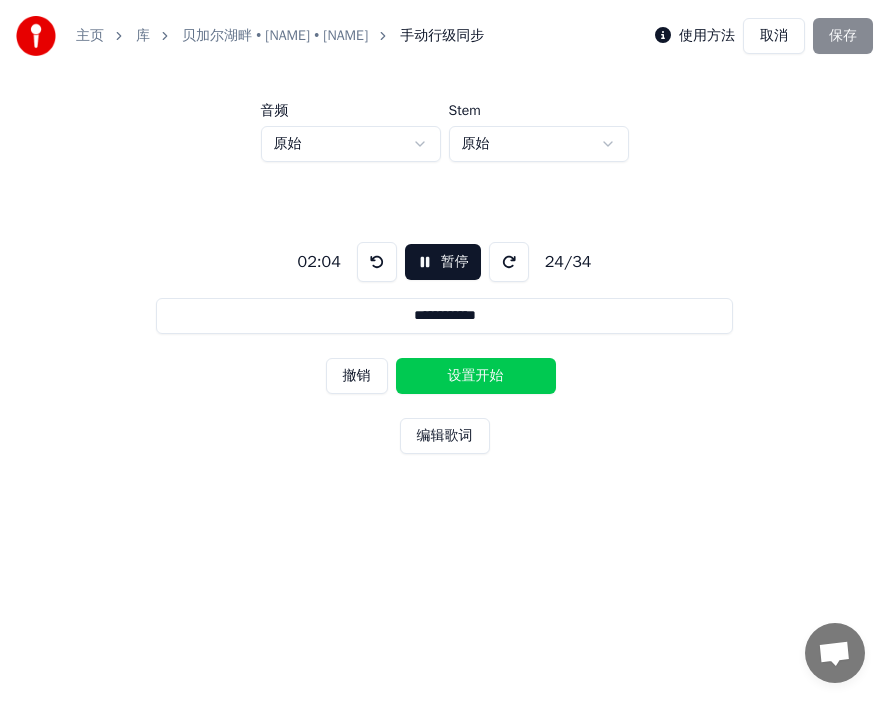 click on "设置开始" at bounding box center (476, 376) 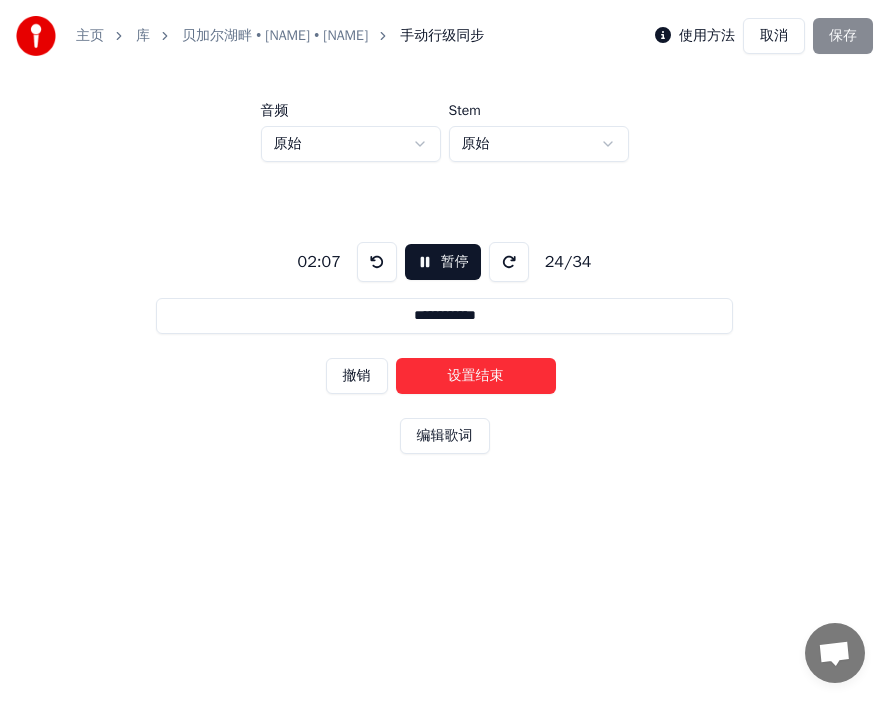 click on "设置结束" at bounding box center (476, 376) 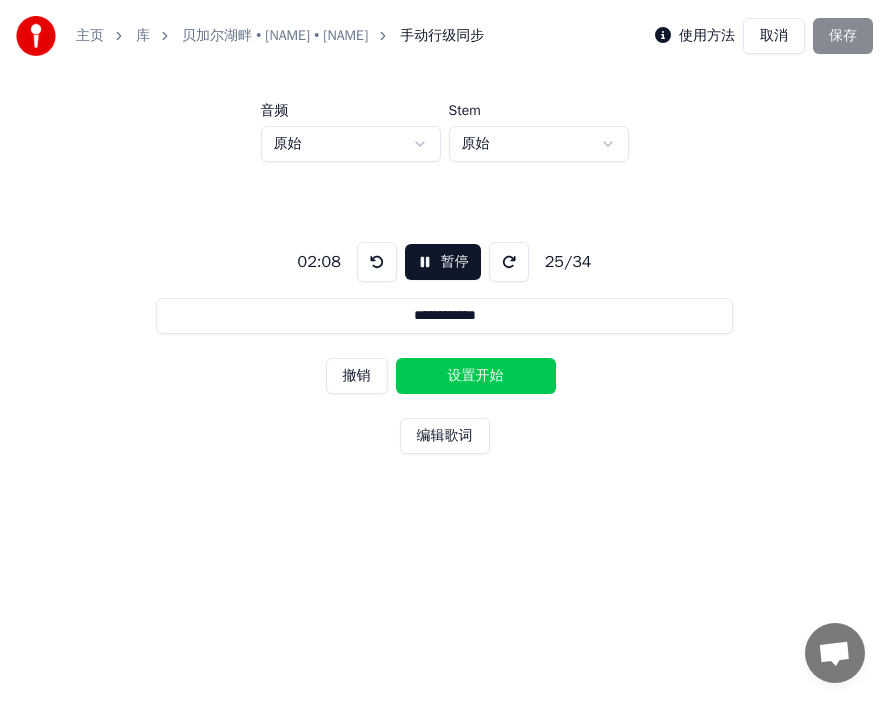 click on "设置开始" at bounding box center [476, 376] 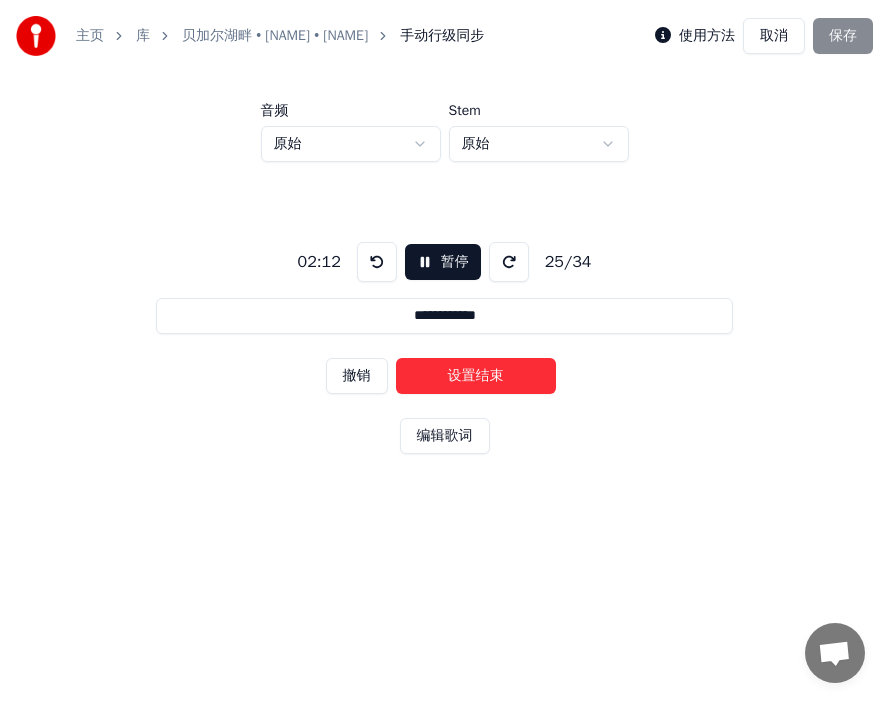 click on "设置结束" at bounding box center (476, 376) 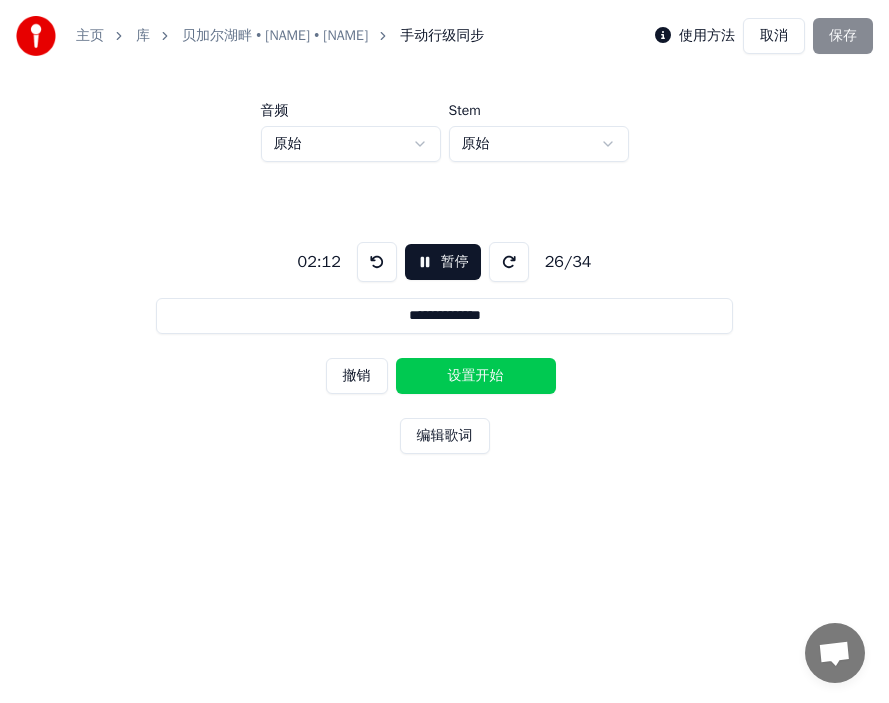 click on "设置开始" at bounding box center (476, 376) 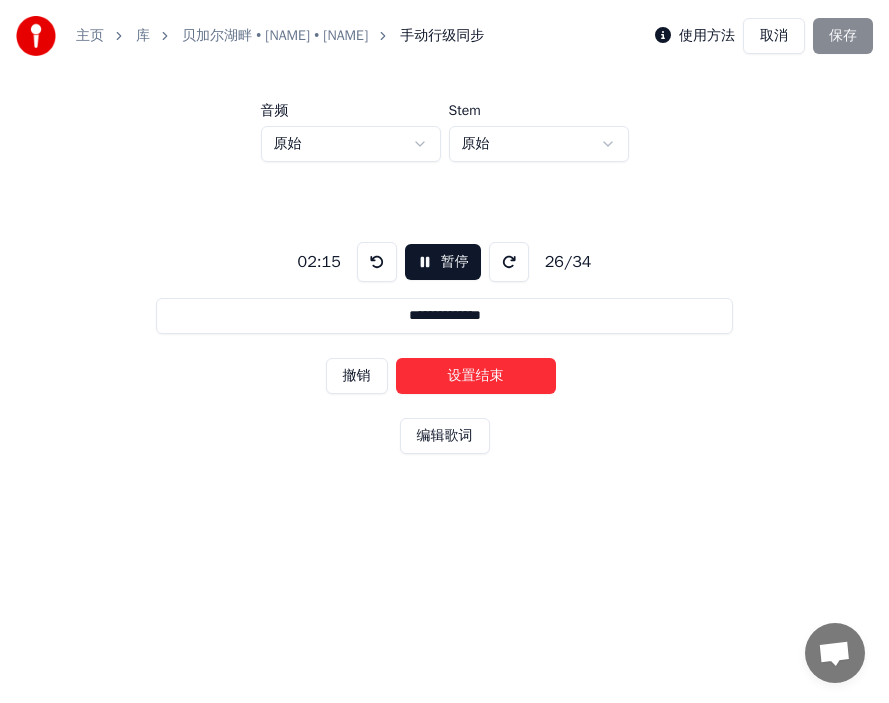click on "设置结束" at bounding box center [476, 376] 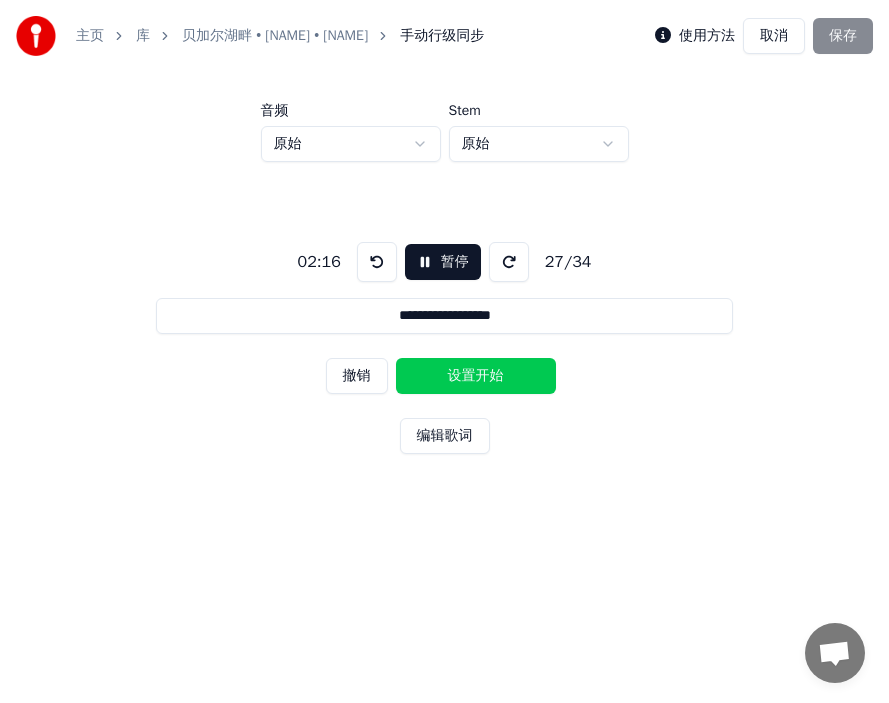 click on "设置开始" at bounding box center (476, 376) 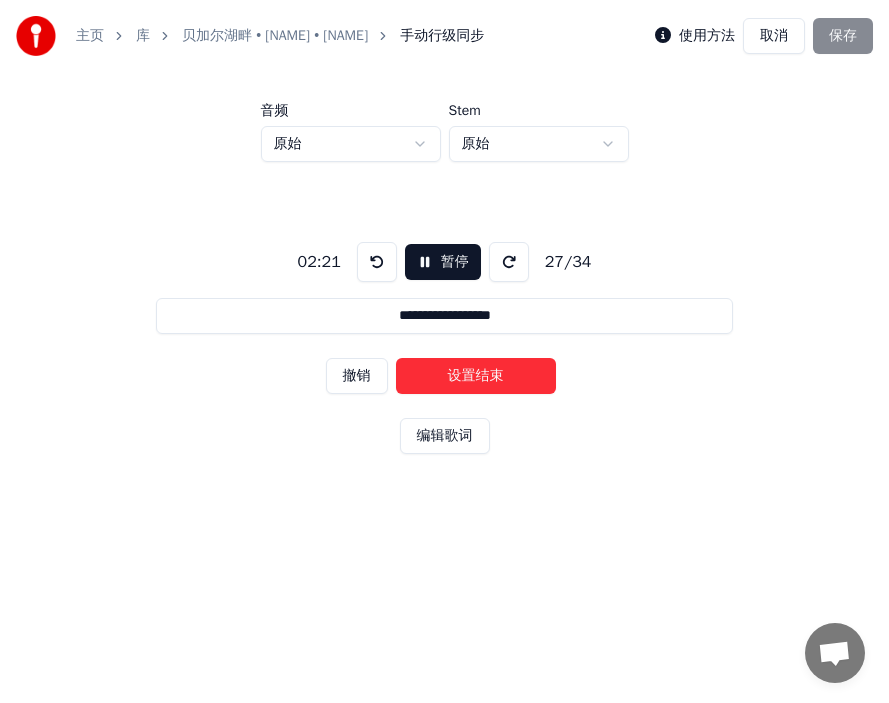 click on "设置结束" at bounding box center [476, 376] 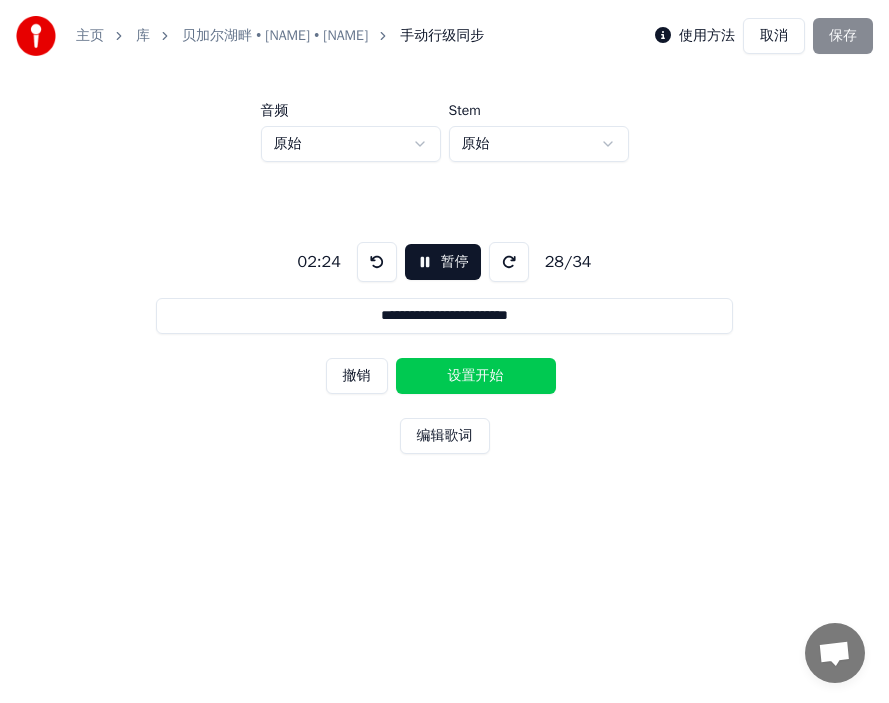 click on "设置开始" at bounding box center [476, 376] 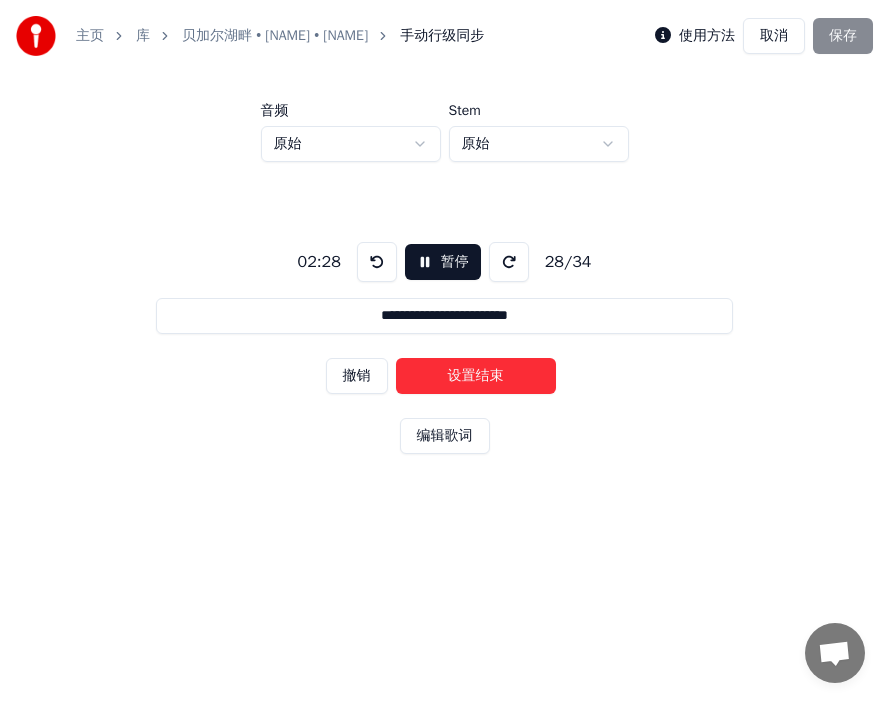 click on "设置结束" at bounding box center (476, 376) 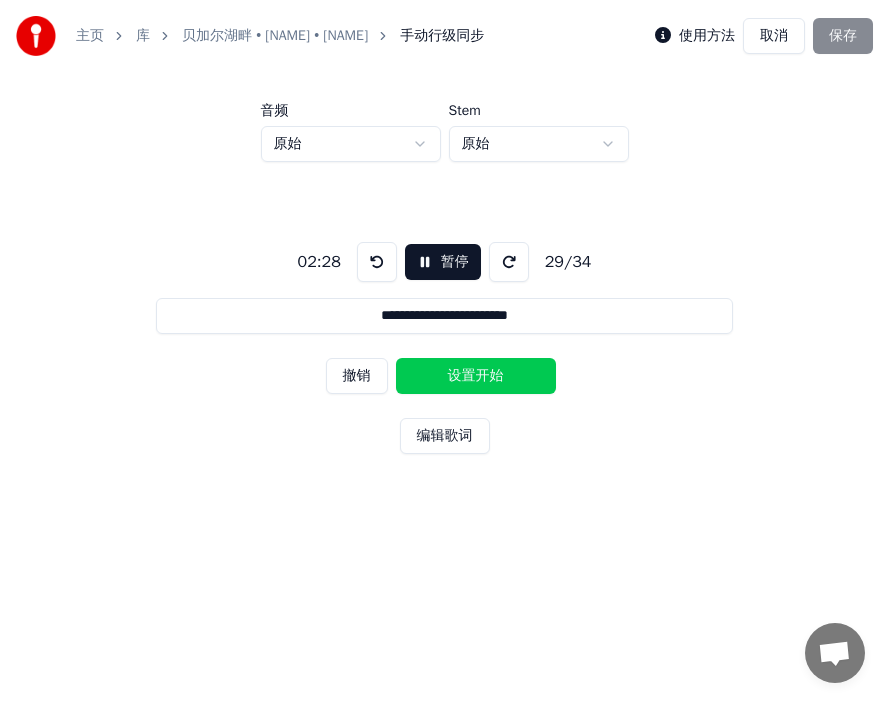 click on "设置开始" at bounding box center (476, 376) 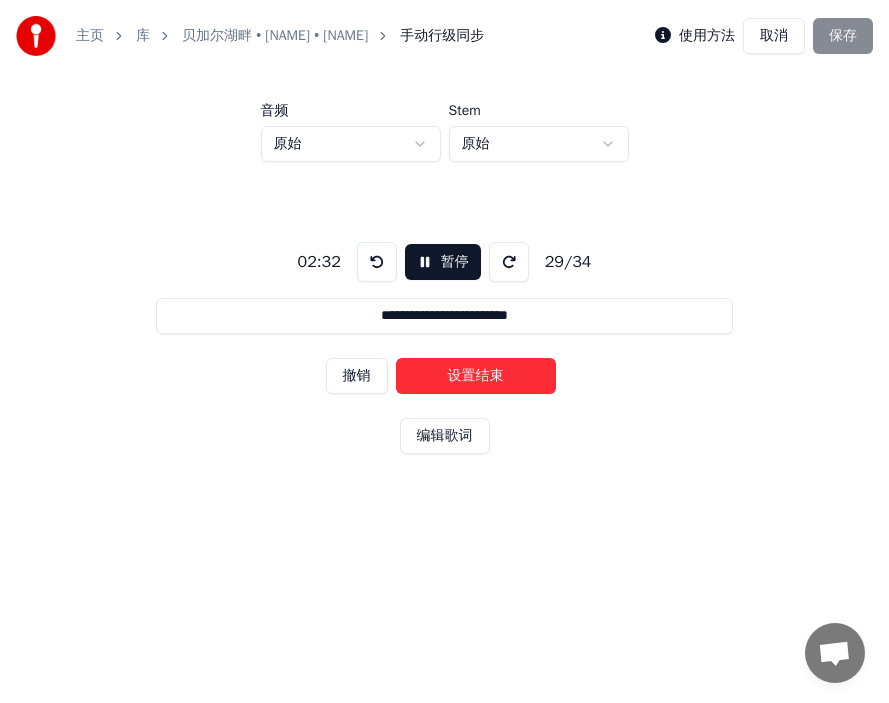 click on "设置结束" at bounding box center (476, 376) 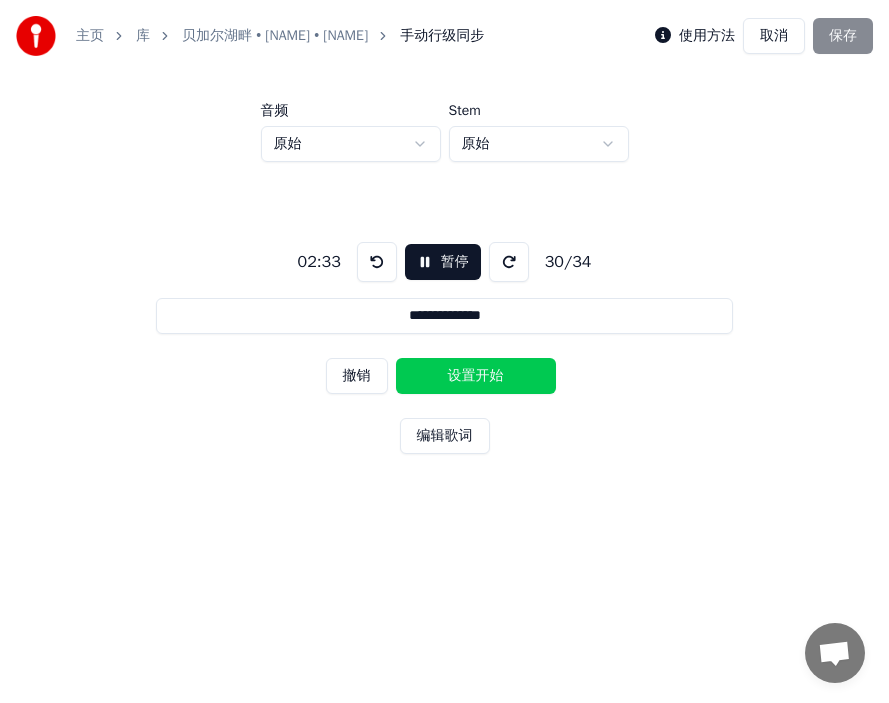 click on "设置开始" at bounding box center [476, 376] 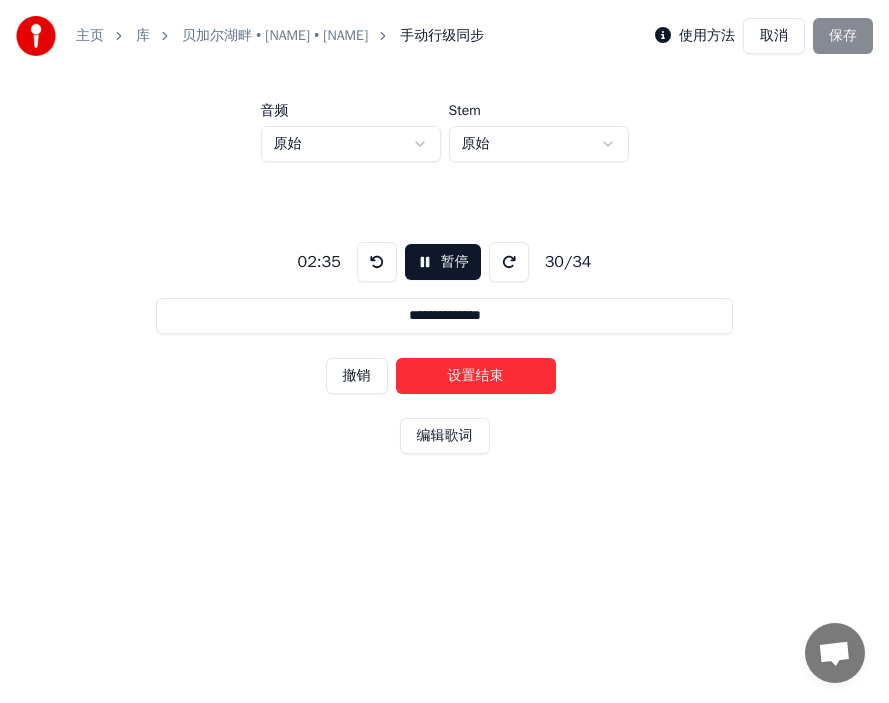 click on "设置结束" at bounding box center (476, 376) 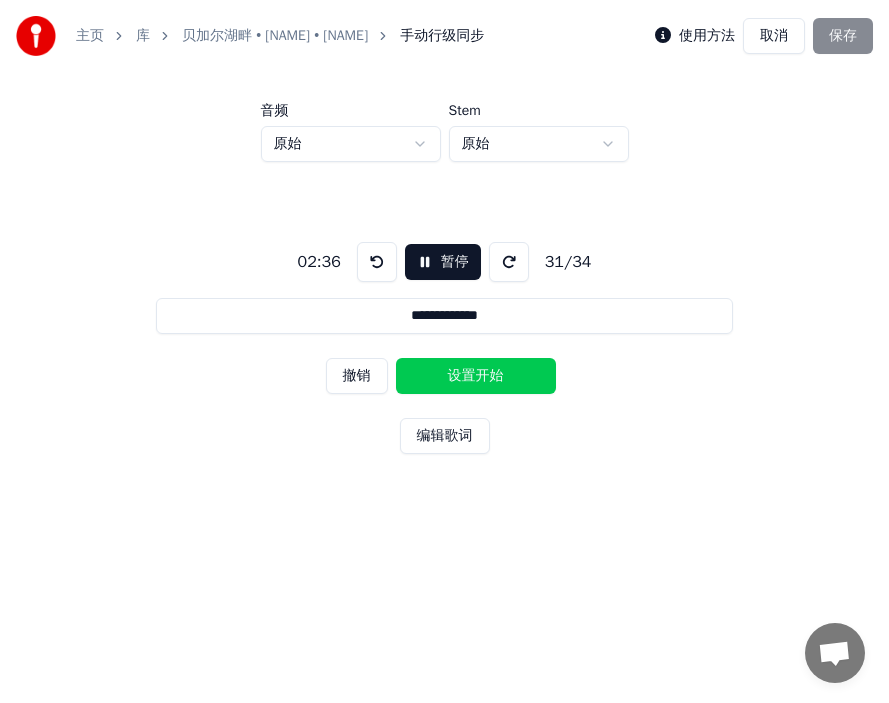 click on "设置开始" at bounding box center [476, 376] 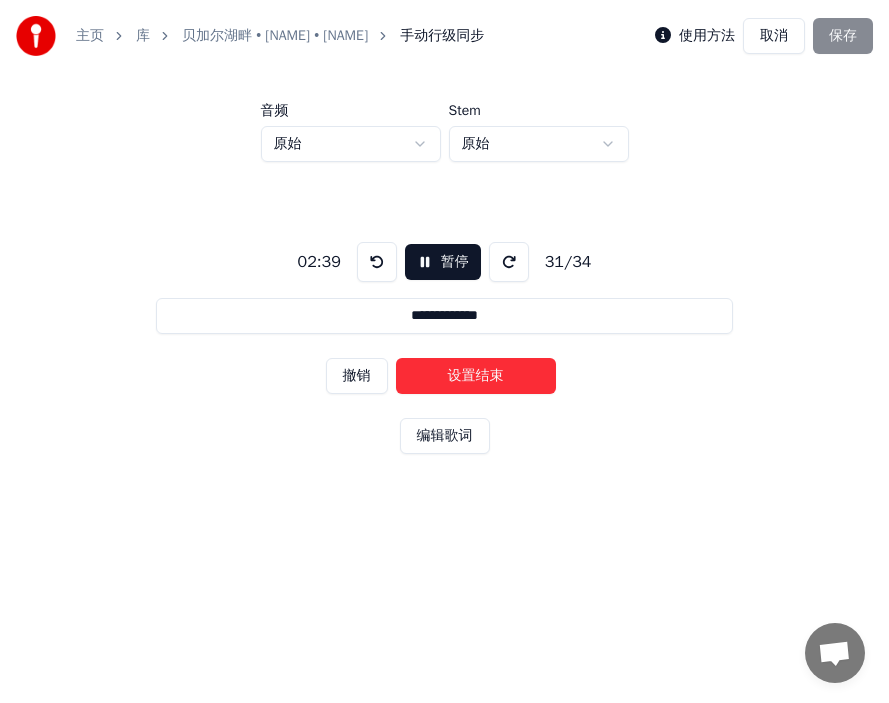 click on "设置结束" at bounding box center [476, 376] 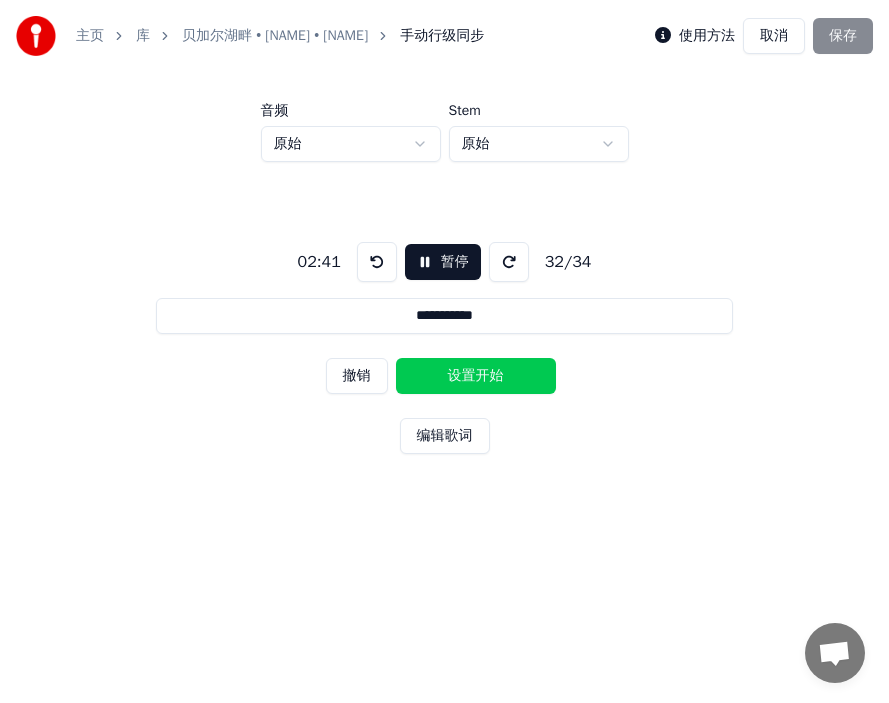 click on "设置开始" at bounding box center (476, 376) 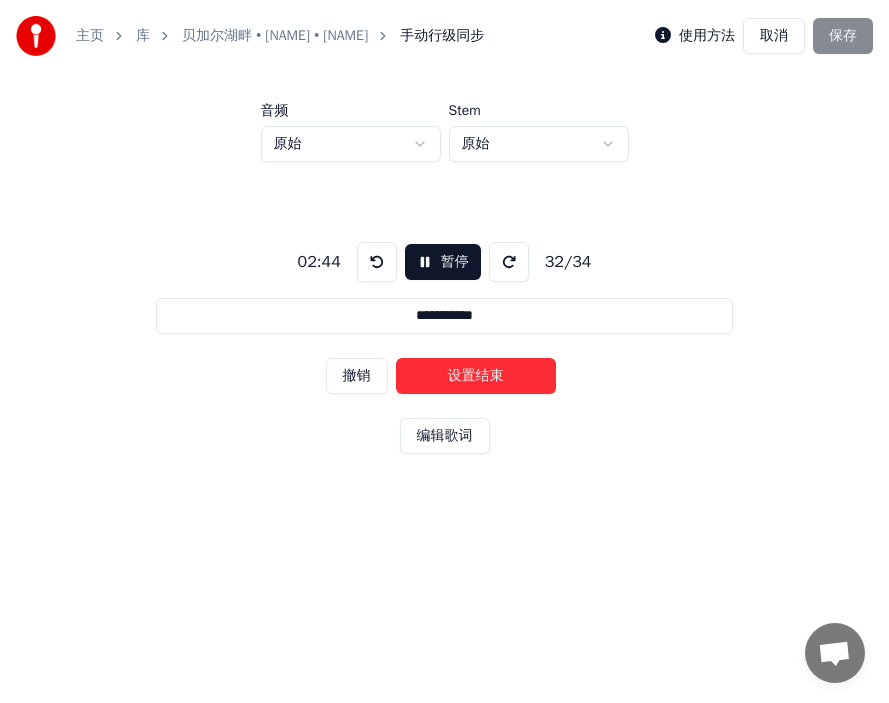 click on "设置结束" at bounding box center (476, 376) 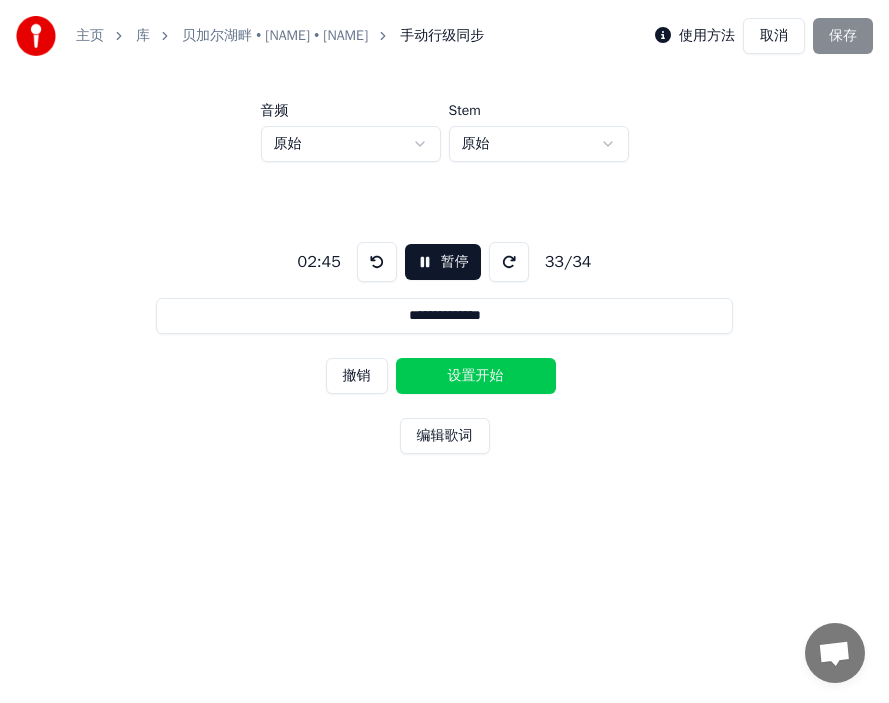 click on "设置开始" at bounding box center (476, 376) 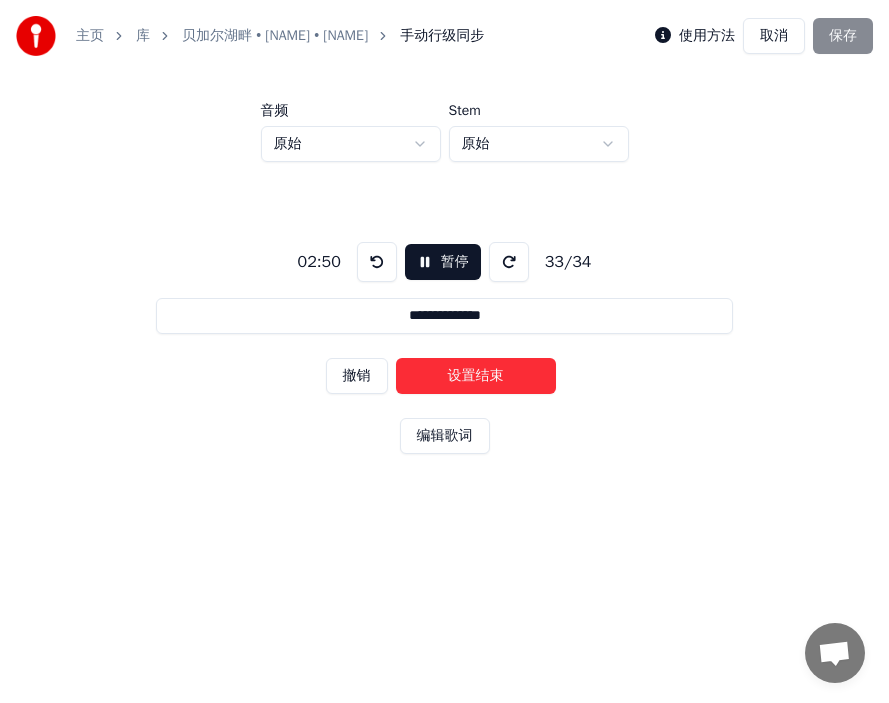 click on "设置结束" at bounding box center [476, 376] 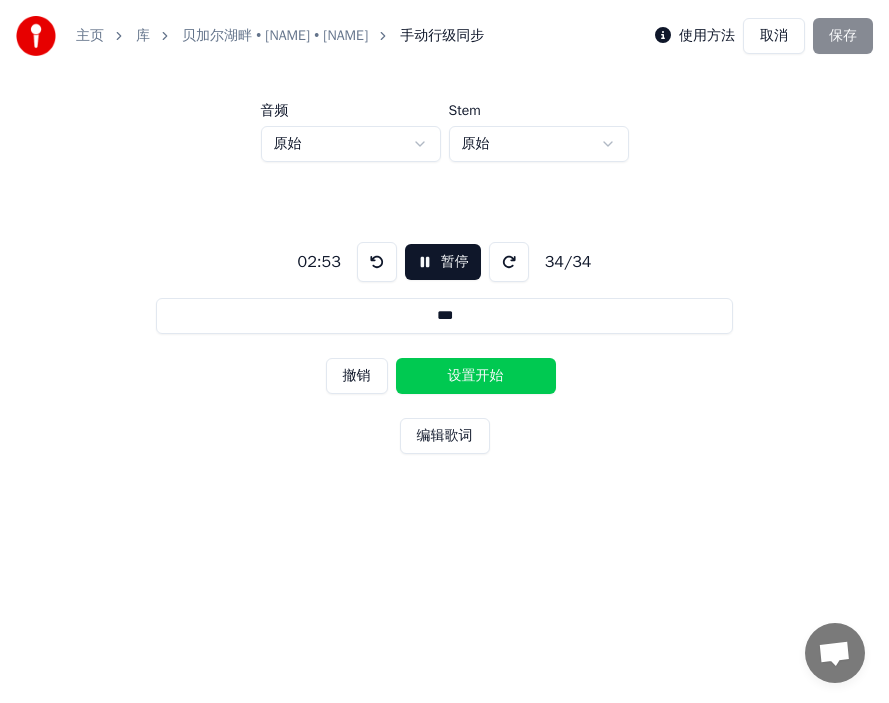 click on "设置开始" at bounding box center [476, 376] 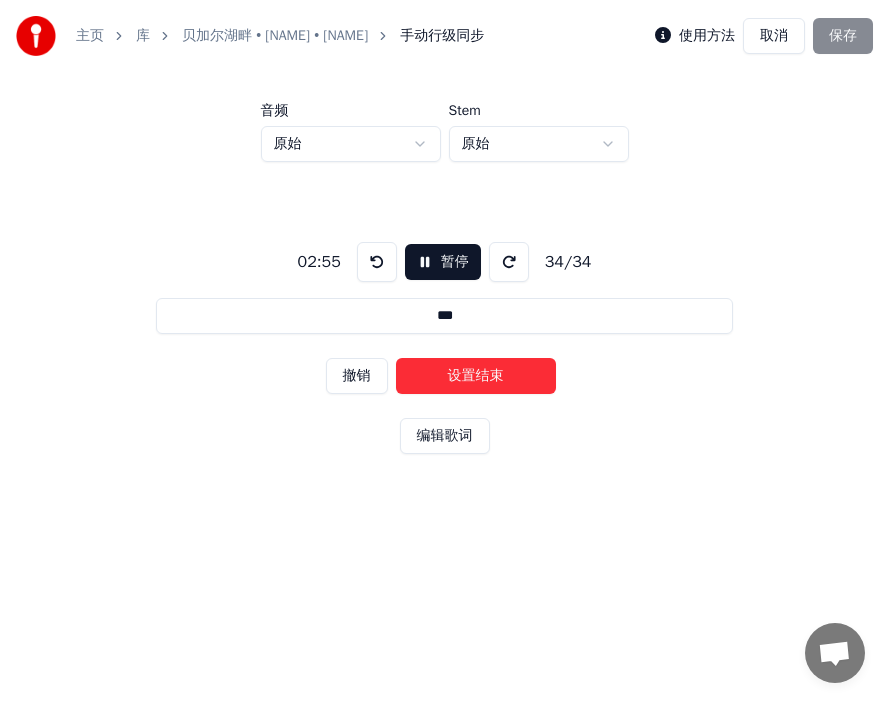 click on "设置结束" at bounding box center (476, 376) 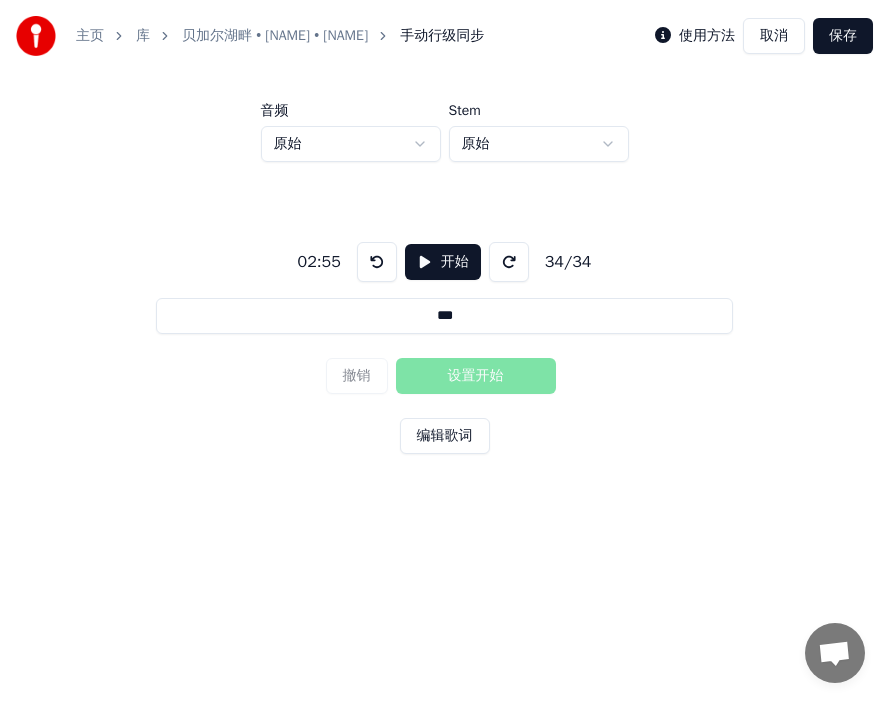 click on "保存" at bounding box center (843, 36) 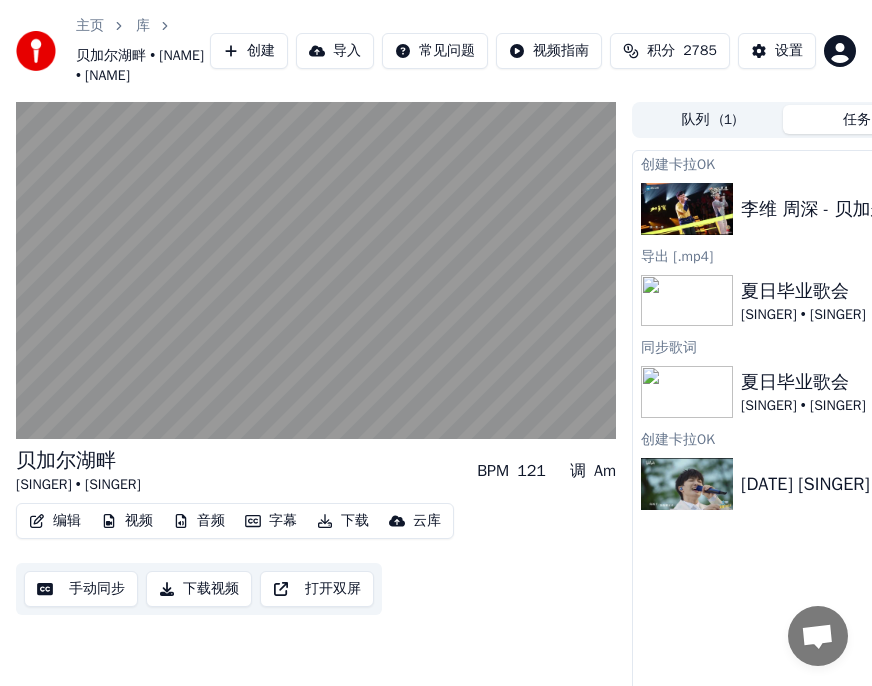click on "编辑" at bounding box center (55, 521) 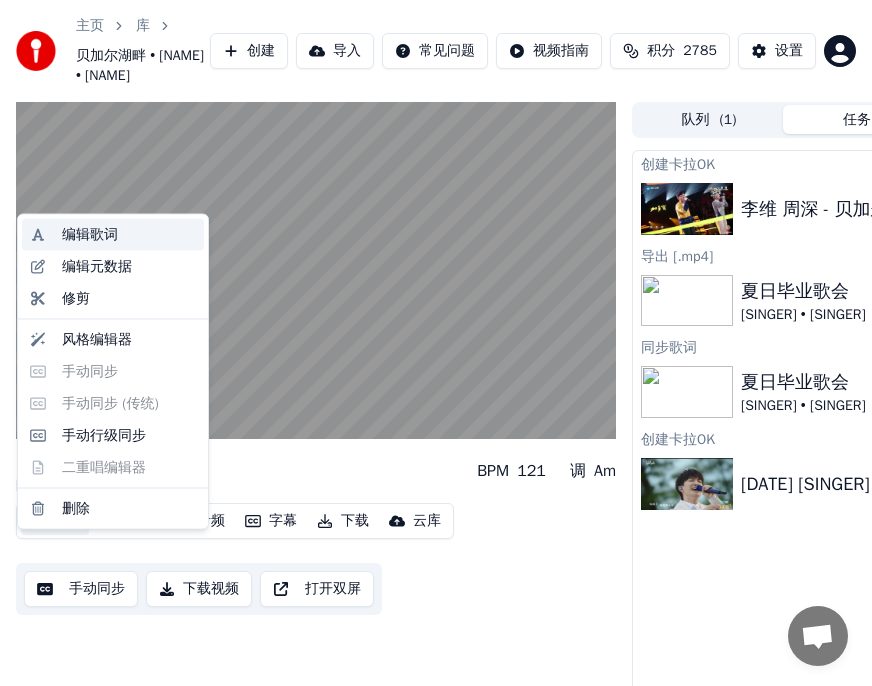 click on "编辑歌词" at bounding box center (90, 235) 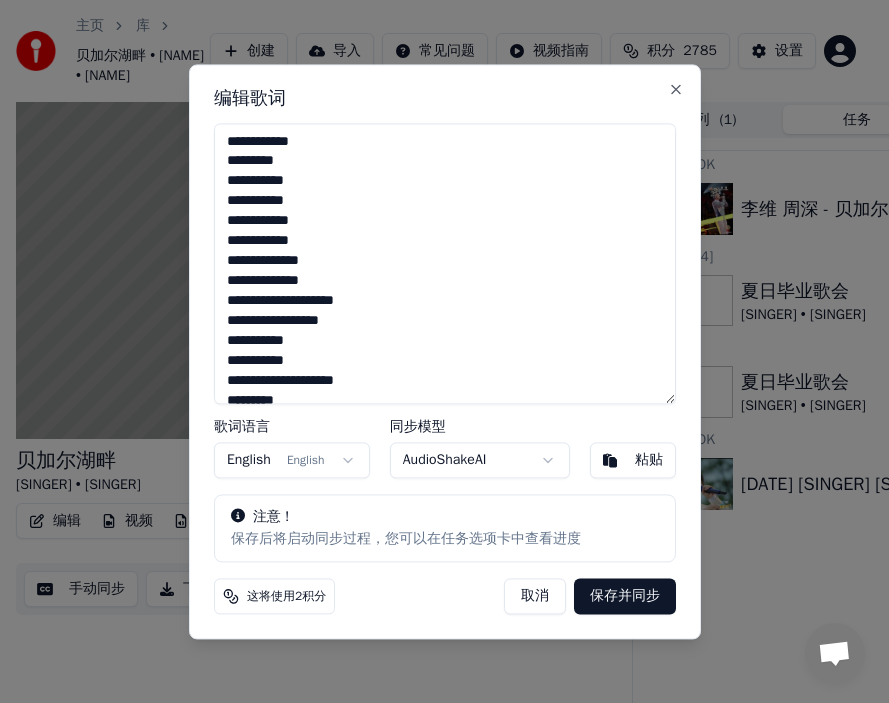 scroll, scrollTop: 78, scrollLeft: 0, axis: vertical 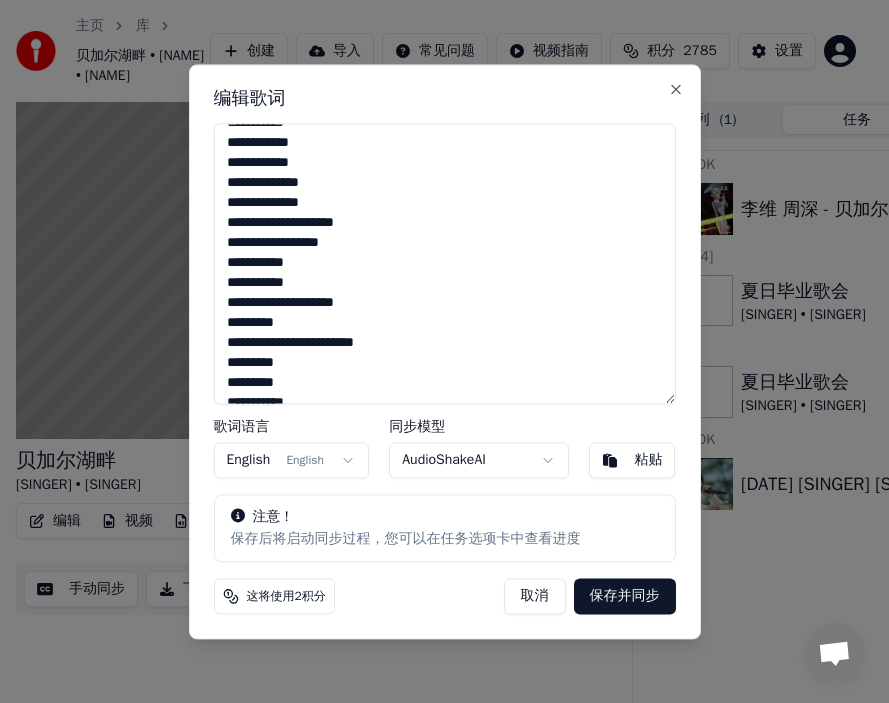click on "**********" at bounding box center [445, 263] 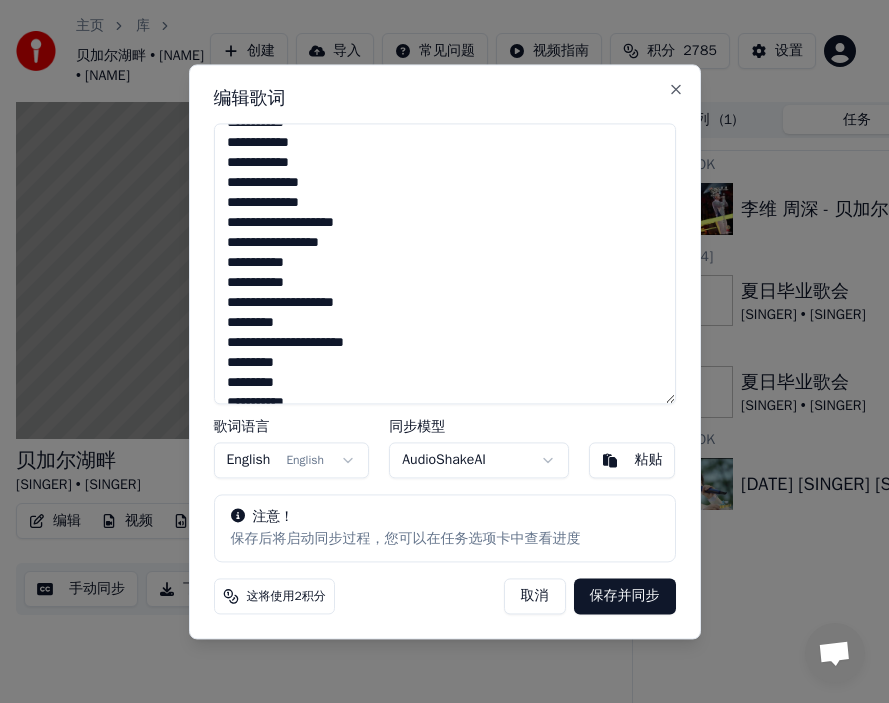 click on "**********" at bounding box center [445, 263] 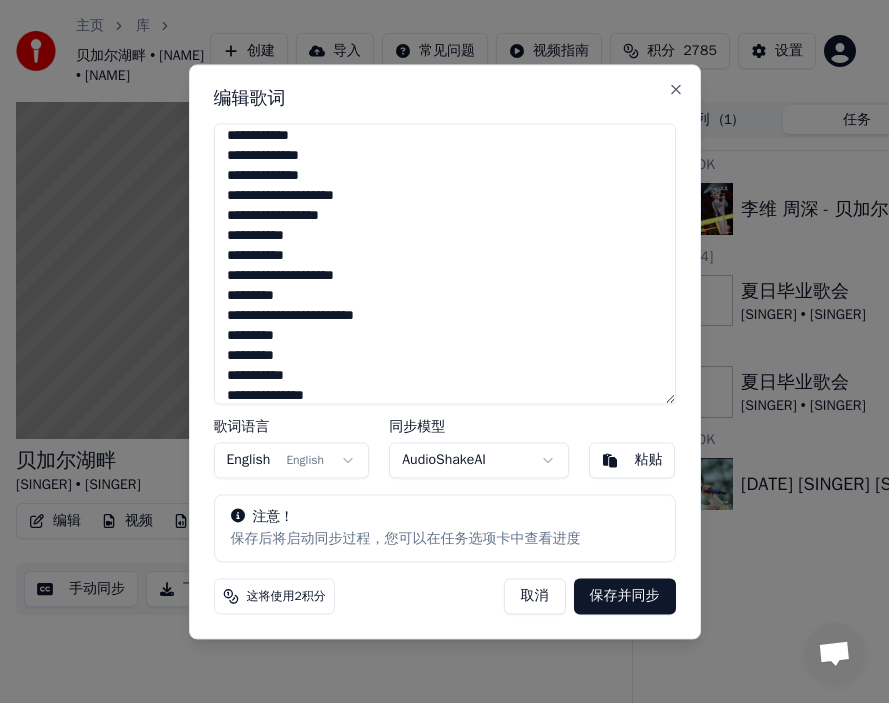 scroll, scrollTop: 165, scrollLeft: 0, axis: vertical 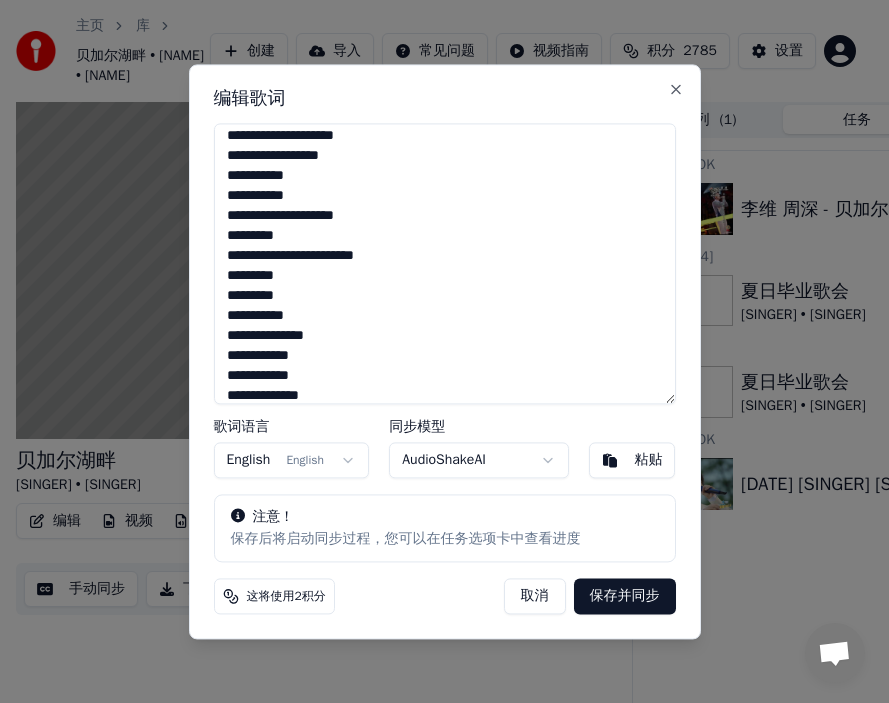 click on "**********" at bounding box center [445, 263] 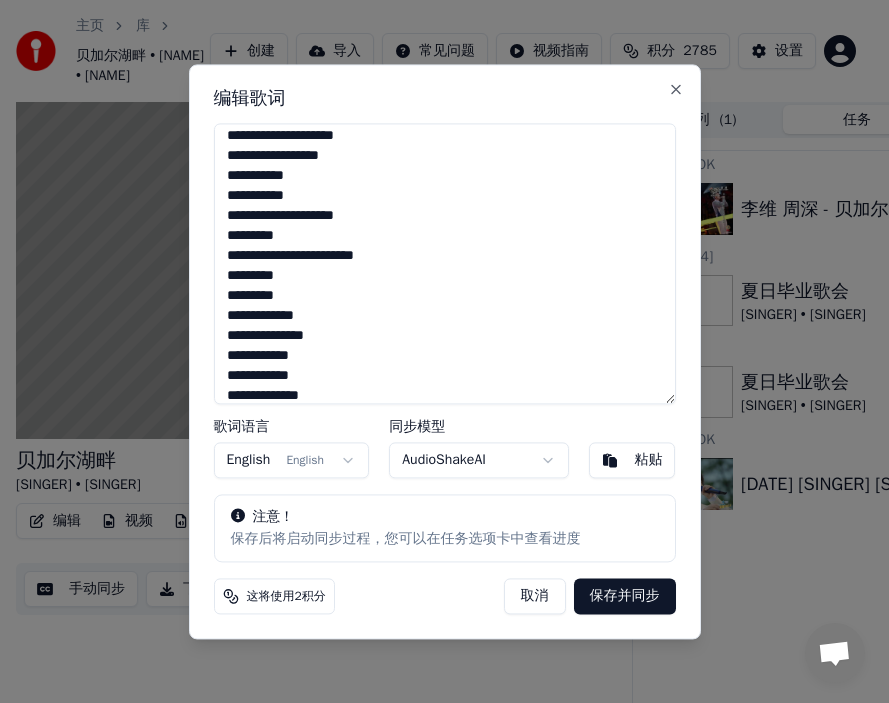 click on "**********" at bounding box center [445, 263] 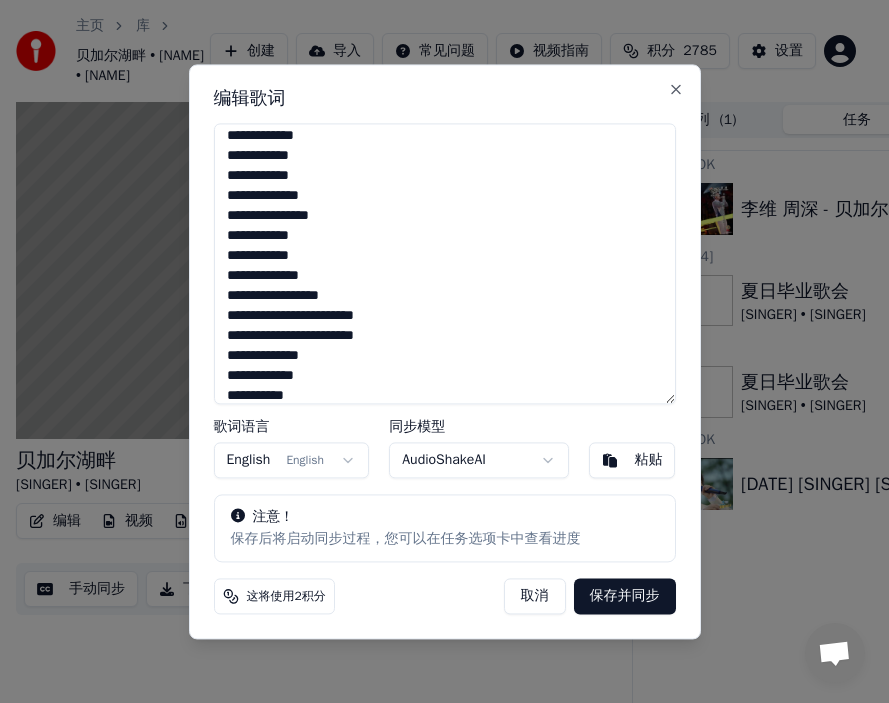 scroll, scrollTop: 405, scrollLeft: 0, axis: vertical 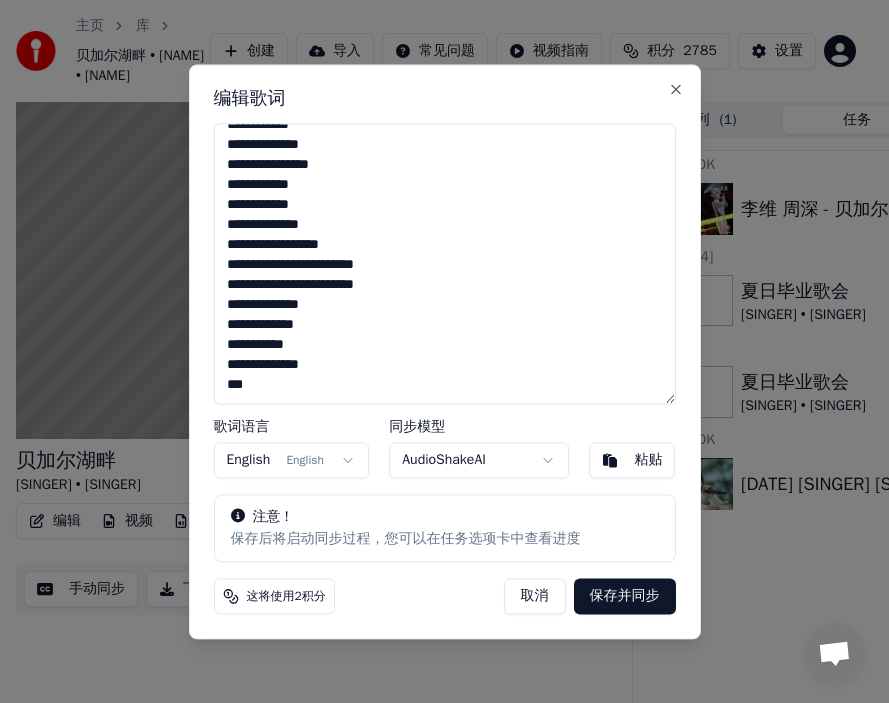 type on "**********" 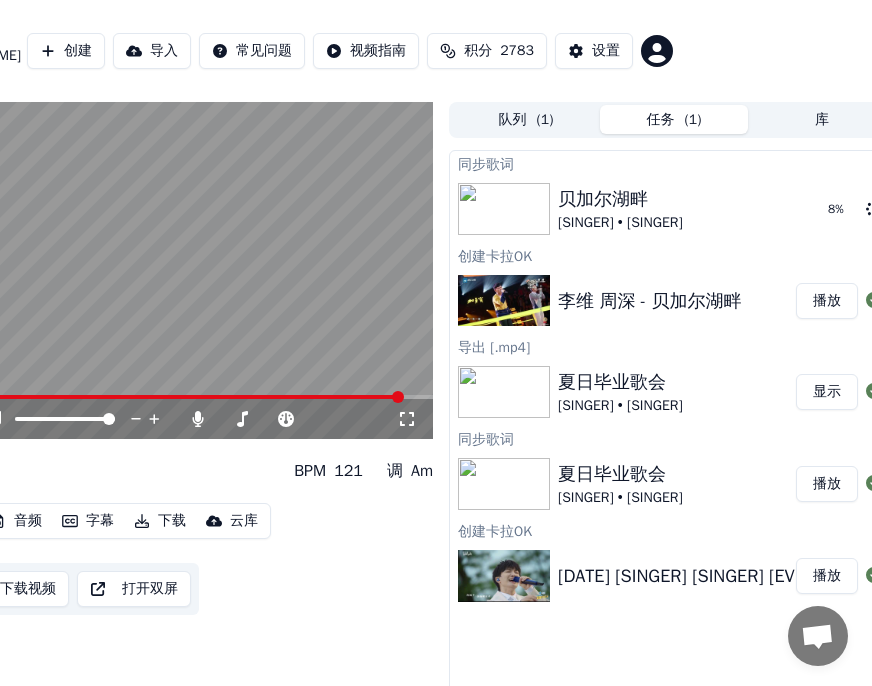scroll, scrollTop: 0, scrollLeft: 210, axis: horizontal 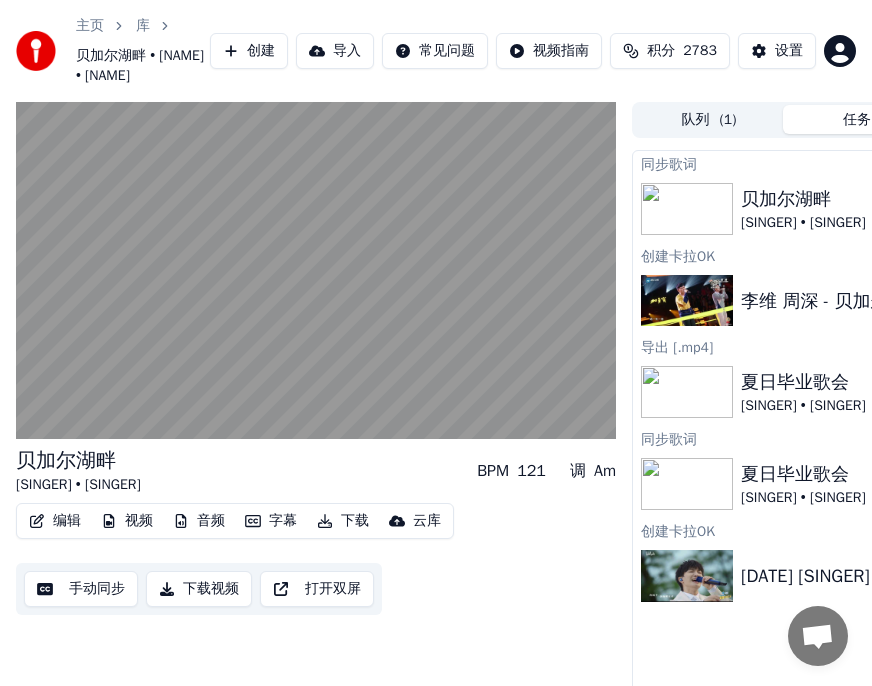 click on "编辑" at bounding box center (55, 521) 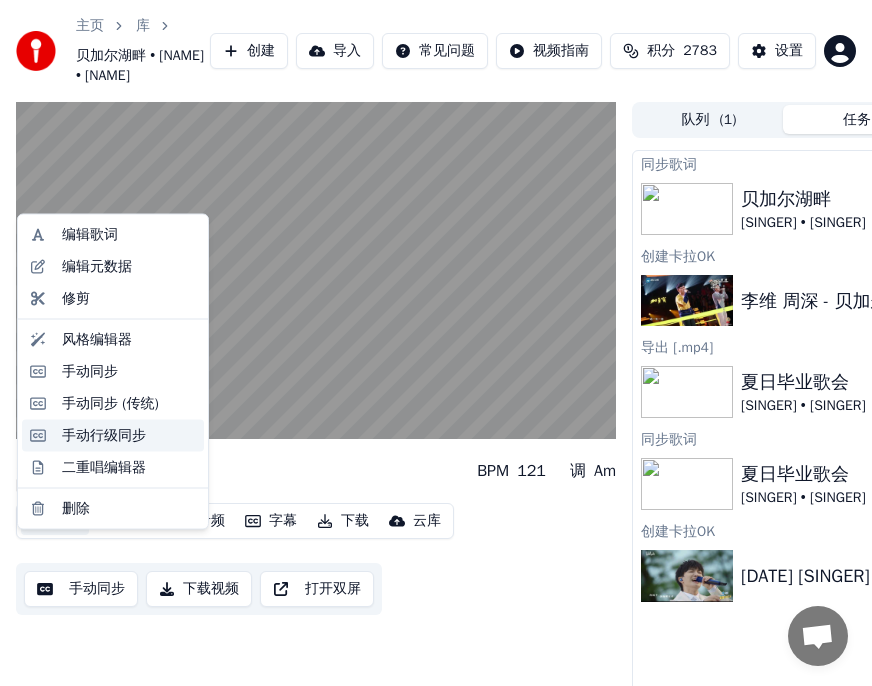 click on "手动行级同步" at bounding box center [104, 435] 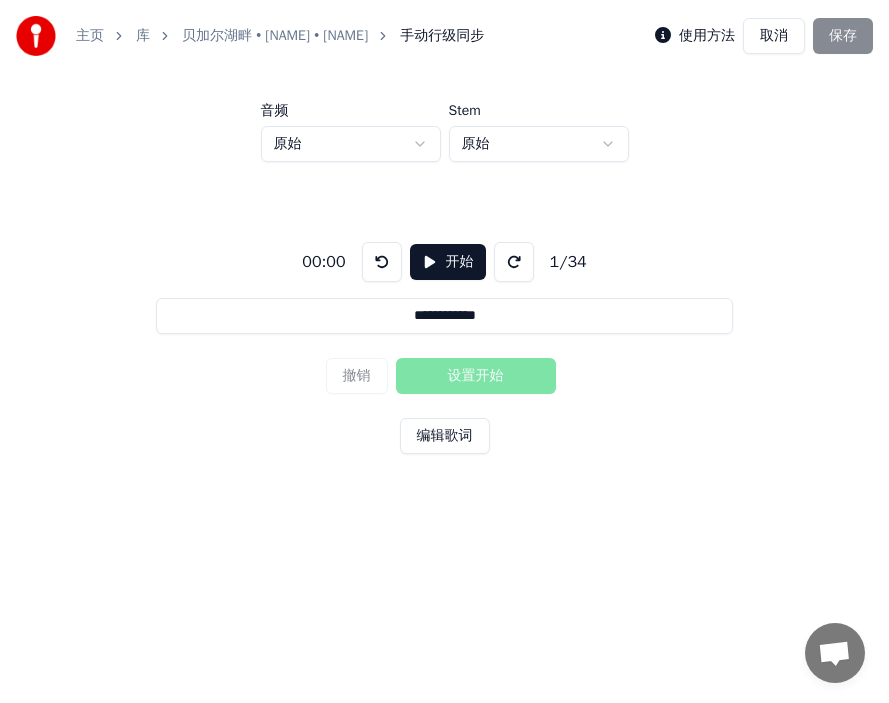 click on "开始" at bounding box center [448, 262] 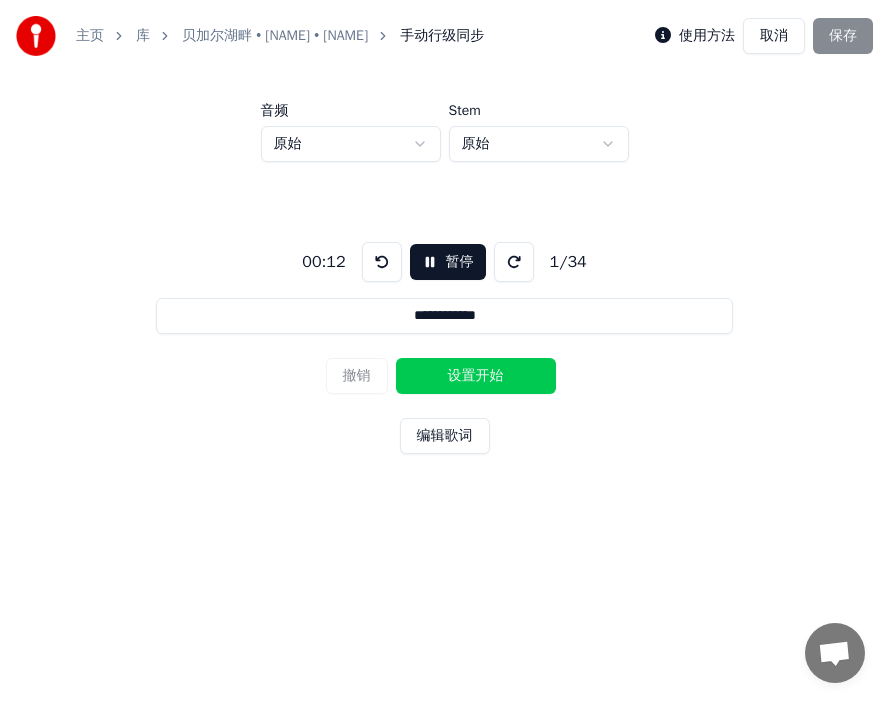 click on "设置开始" at bounding box center [476, 376] 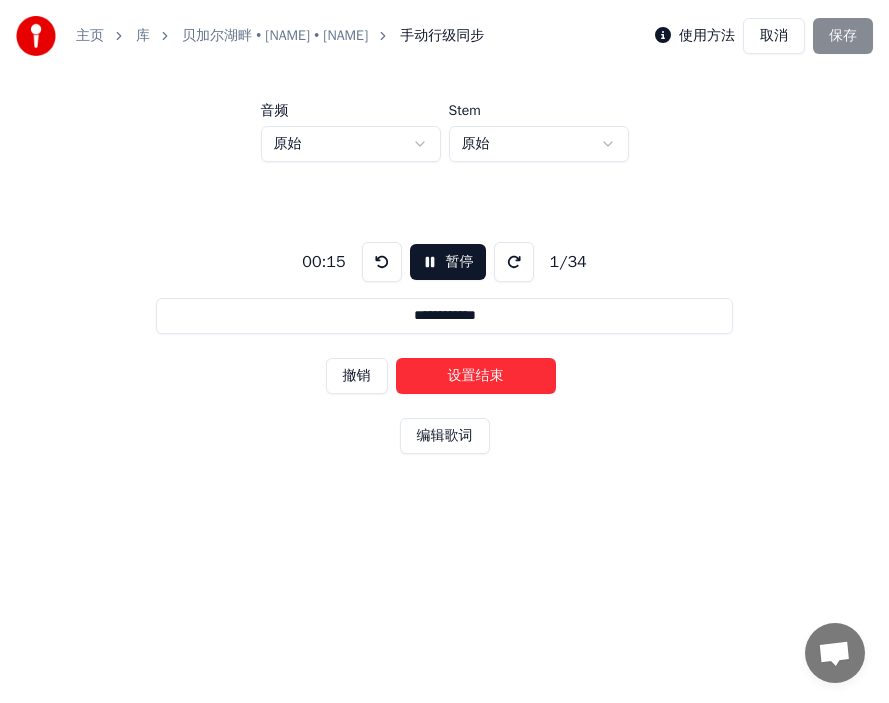 click on "设置结束" at bounding box center (476, 376) 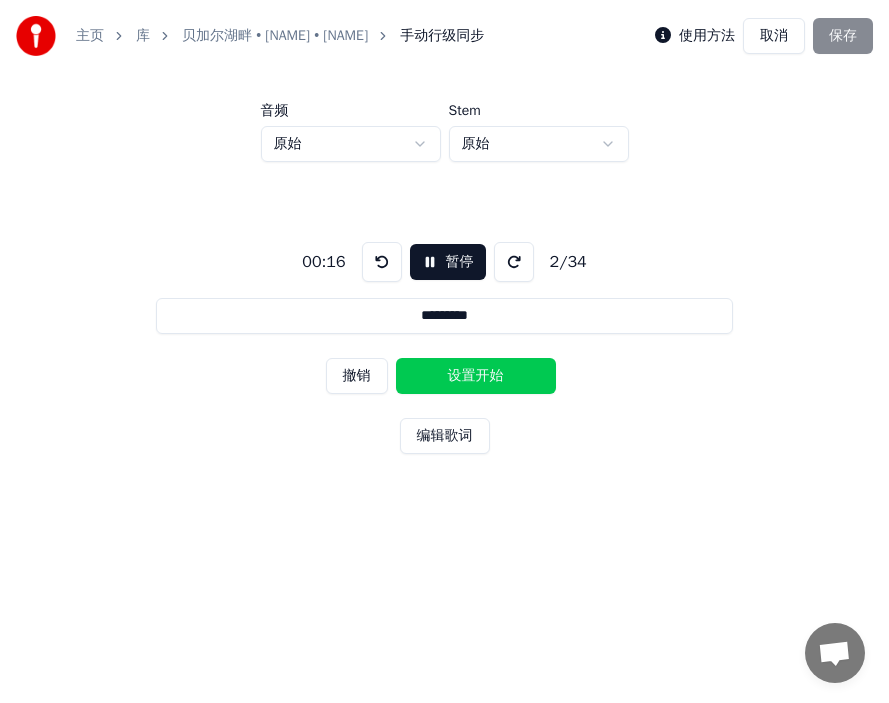 click on "设置开始" at bounding box center (476, 376) 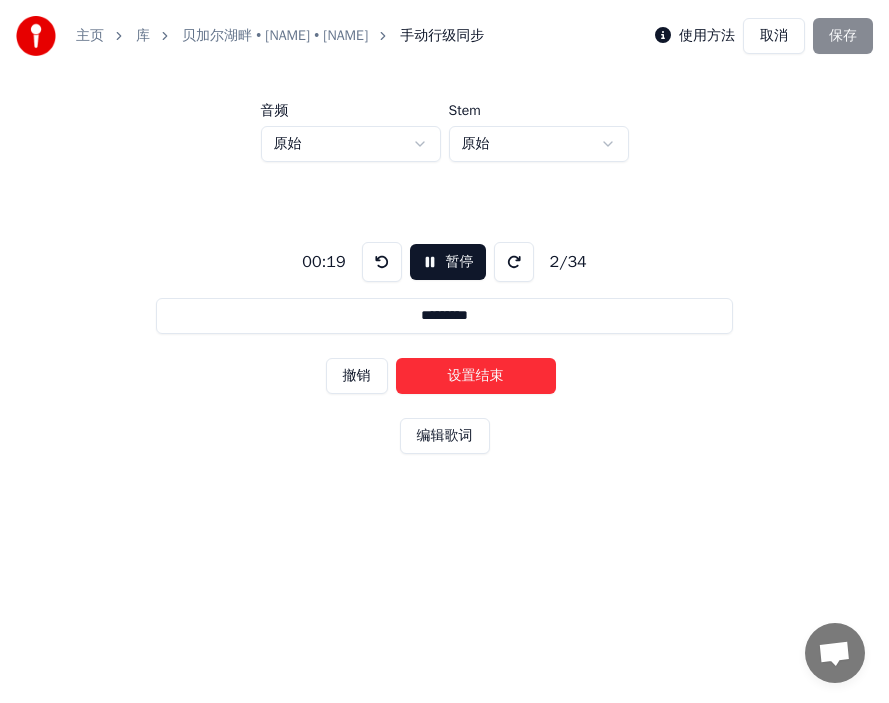 click on "设置结束" at bounding box center [476, 376] 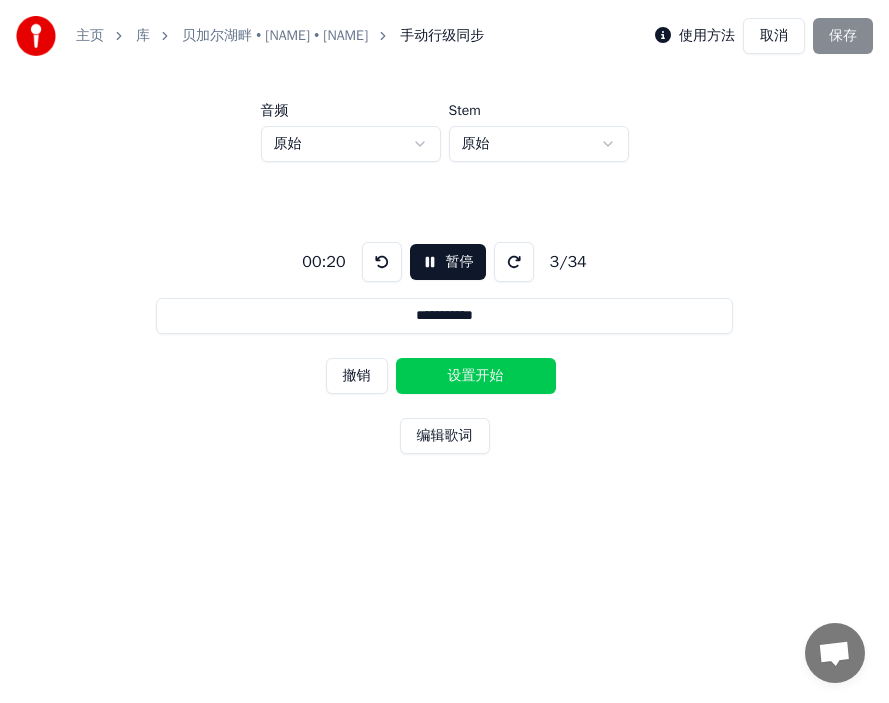click on "设置开始" at bounding box center [476, 376] 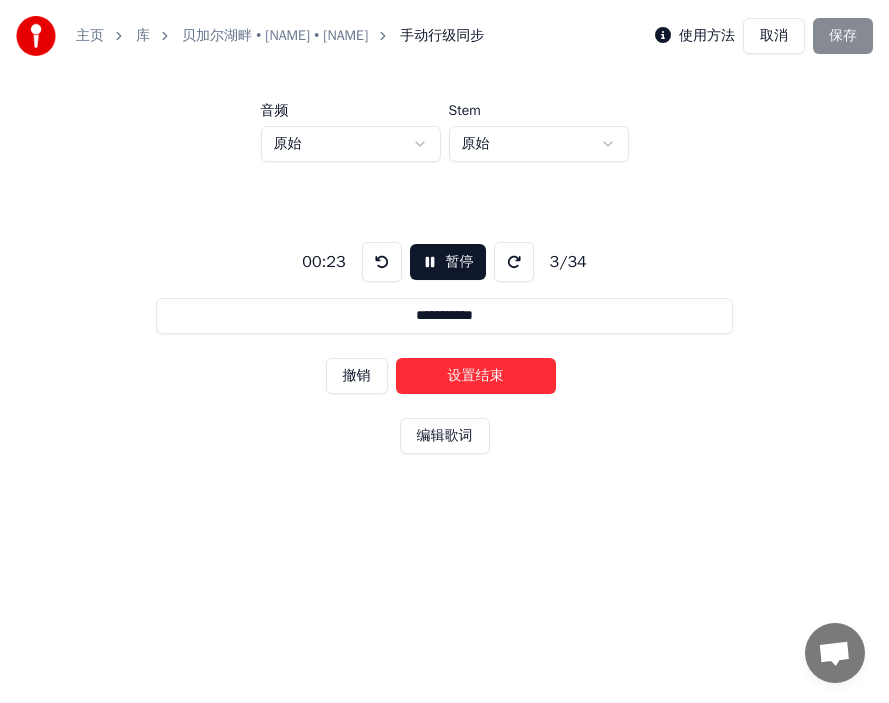click on "设置结束" at bounding box center [476, 376] 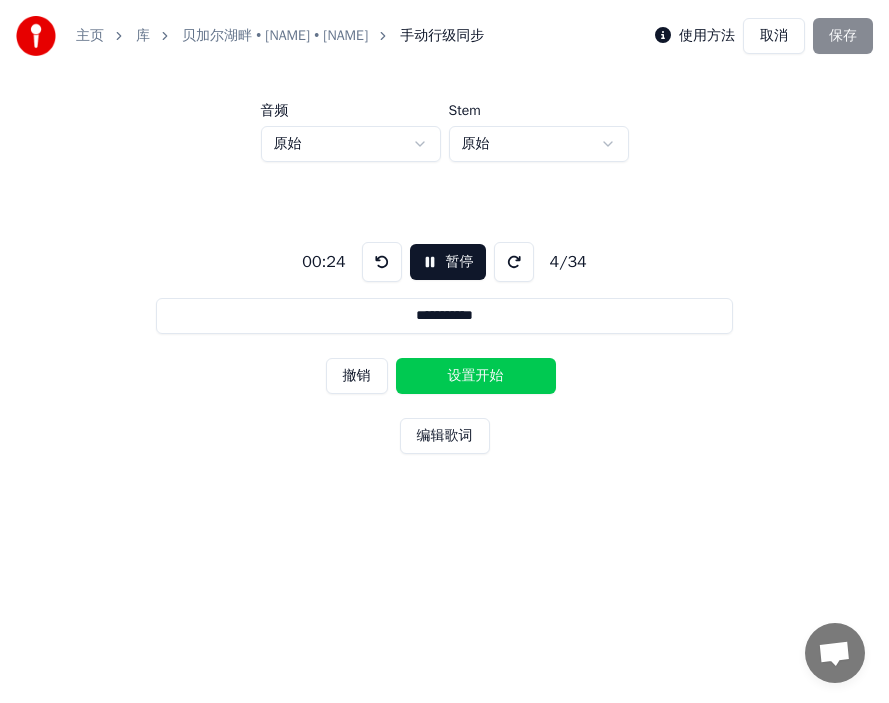 click on "设置开始" at bounding box center [476, 376] 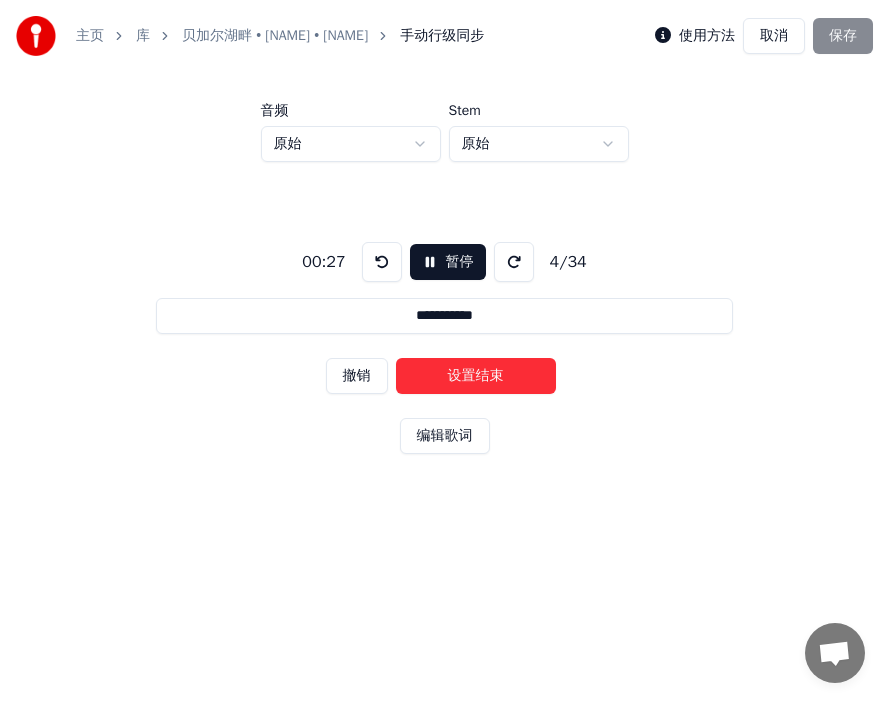 click on "设置结束" at bounding box center (476, 376) 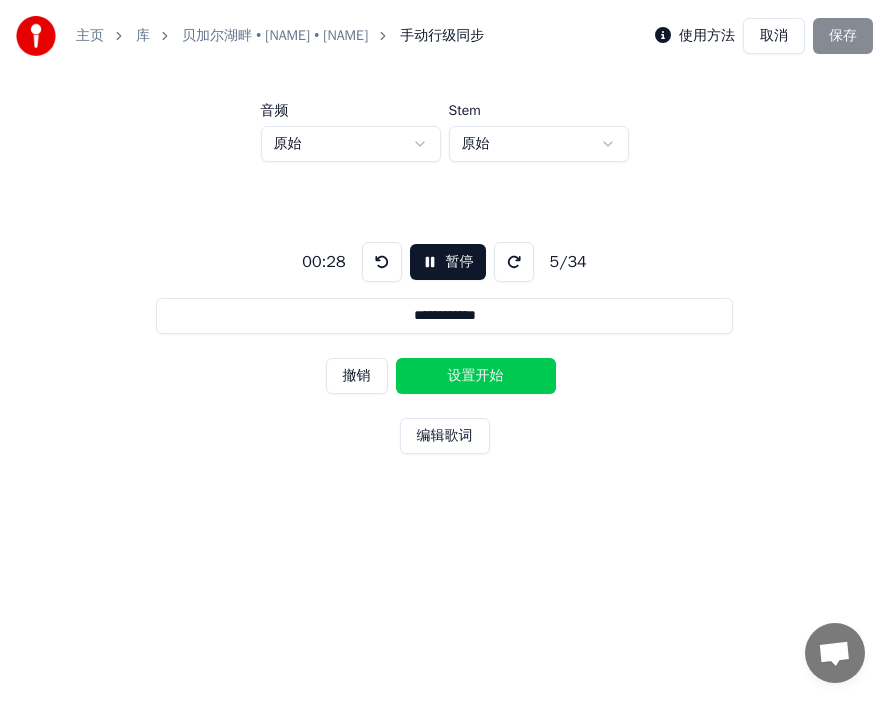 click on "设置开始" at bounding box center [476, 376] 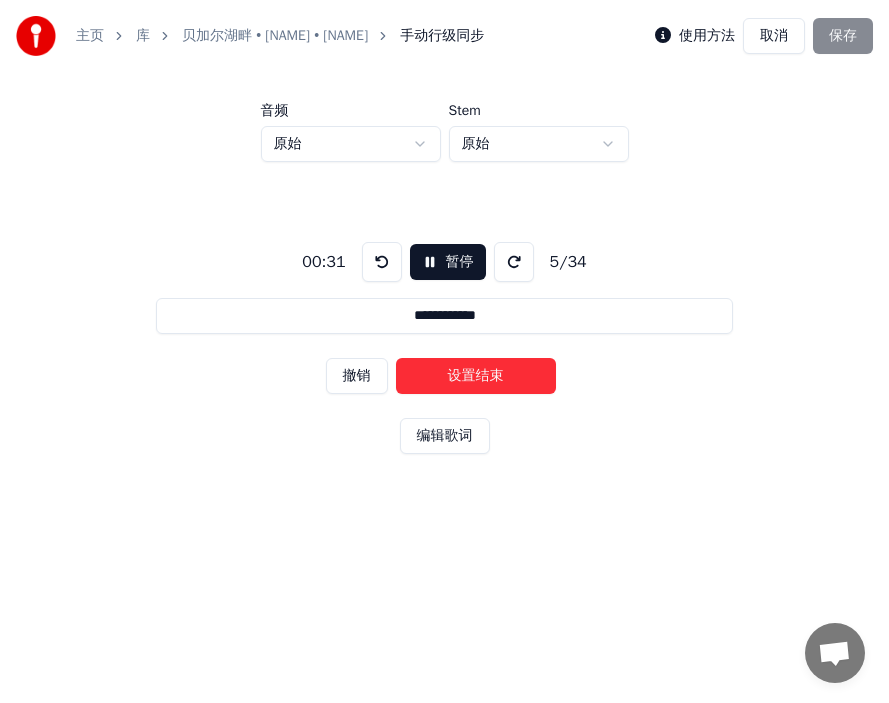 click on "设置结束" at bounding box center (476, 376) 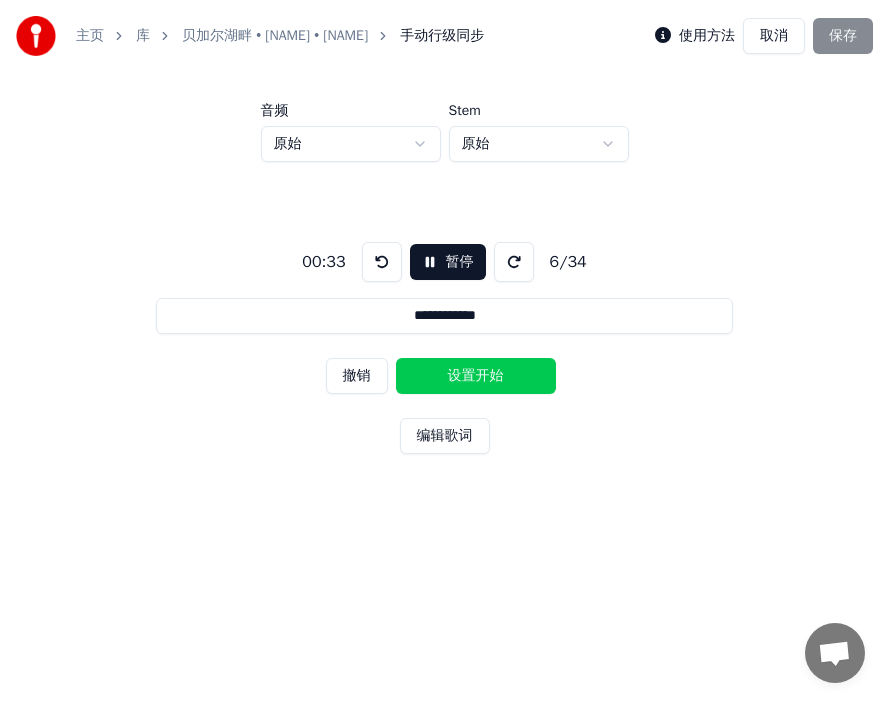 click on "设置开始" at bounding box center [476, 376] 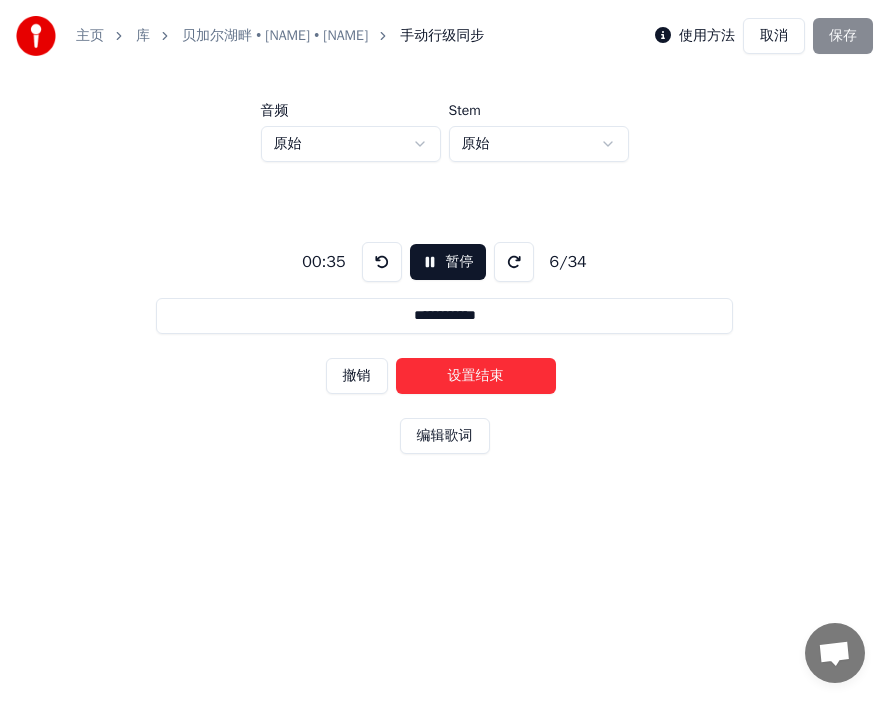 click on "设置结束" at bounding box center [476, 376] 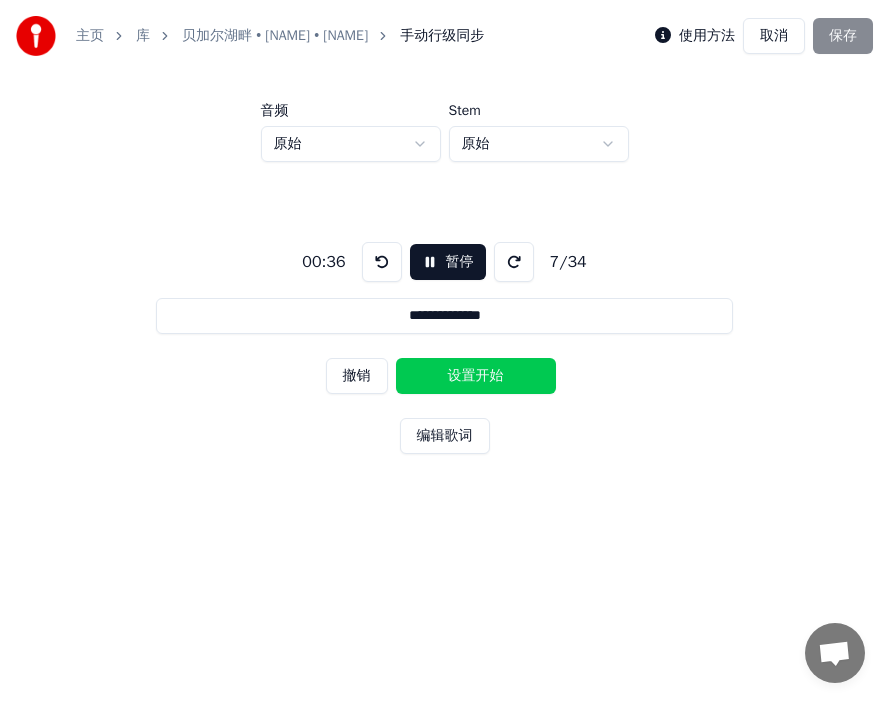 click on "设置开始" at bounding box center [476, 376] 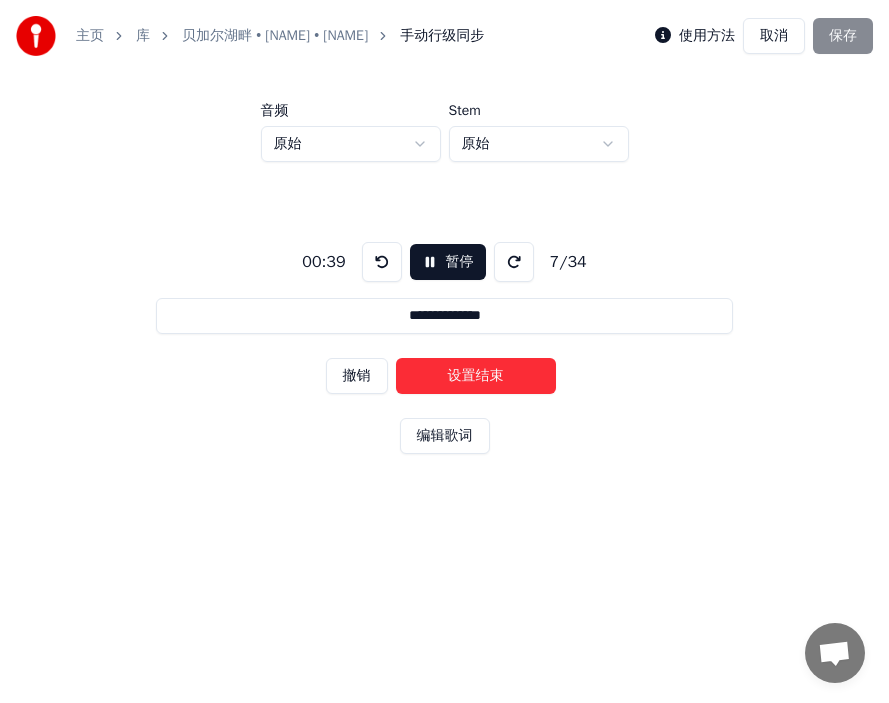 click on "设置结束" at bounding box center [476, 376] 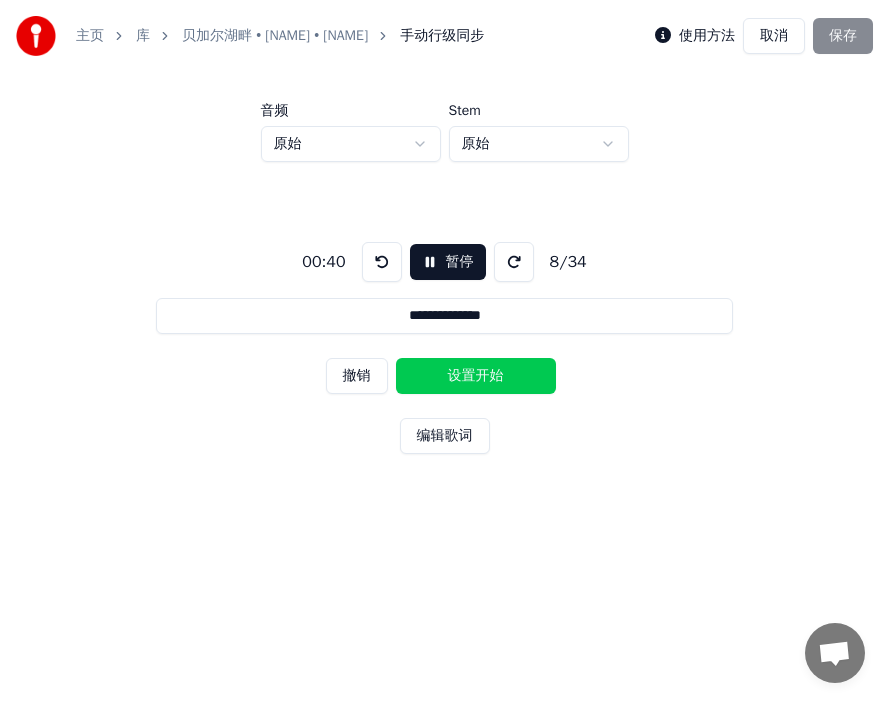 click on "设置开始" at bounding box center (476, 376) 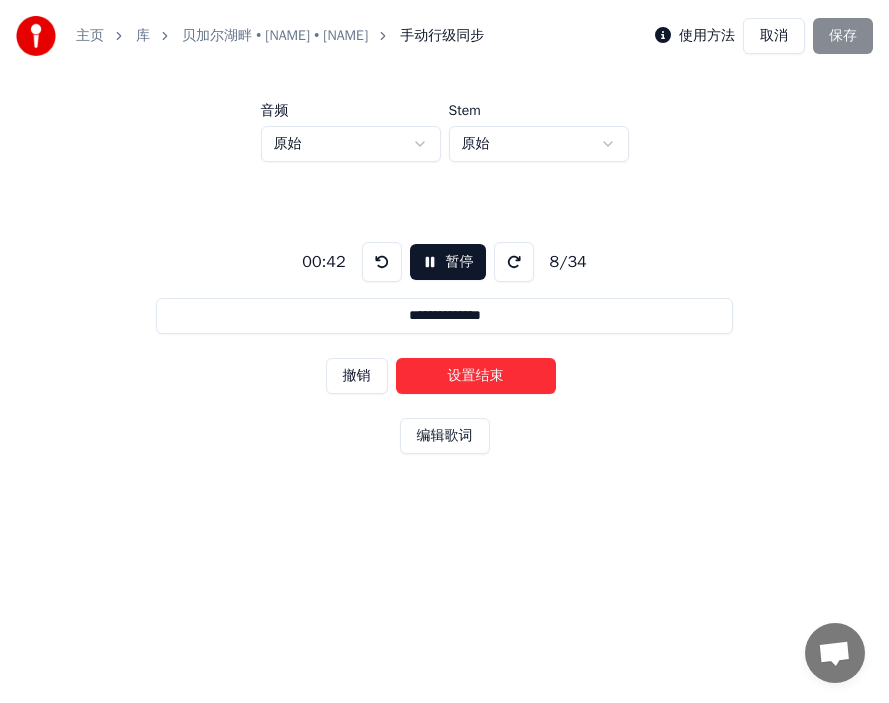 click on "设置结束" at bounding box center [476, 376] 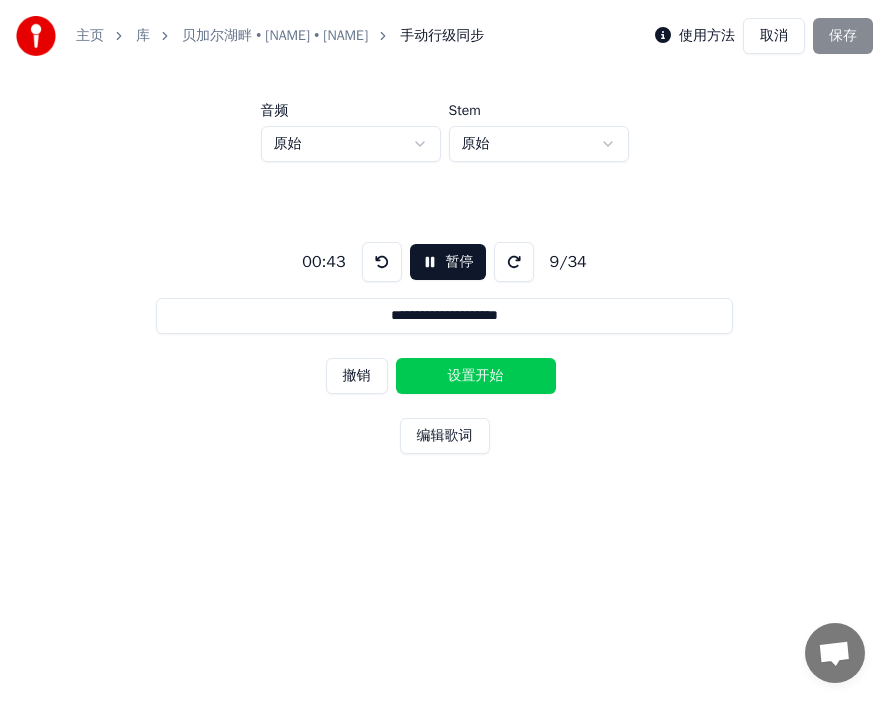 click on "设置开始" at bounding box center [476, 376] 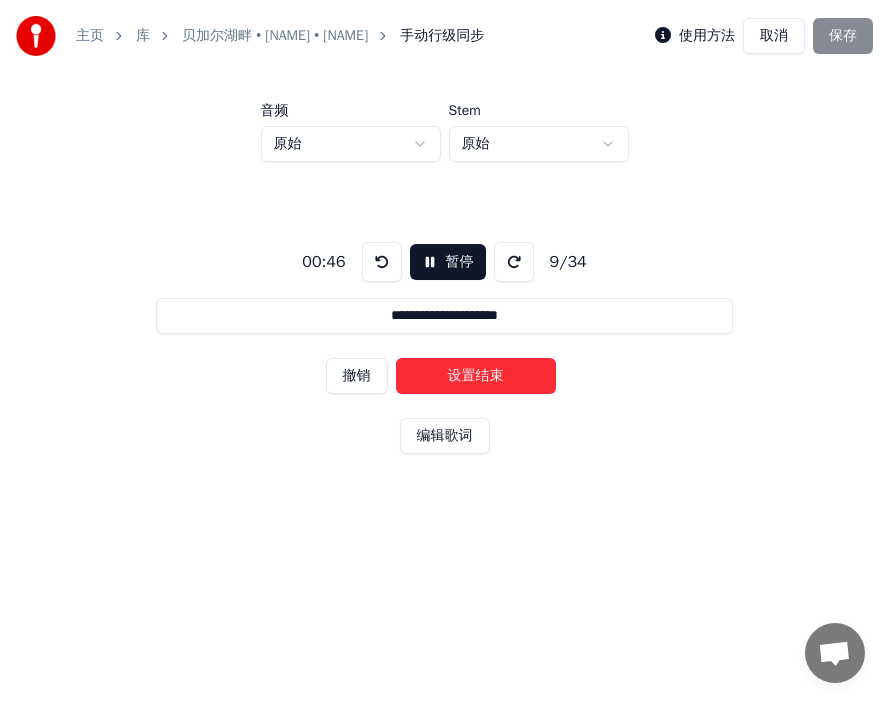 click on "设置结束" at bounding box center [476, 376] 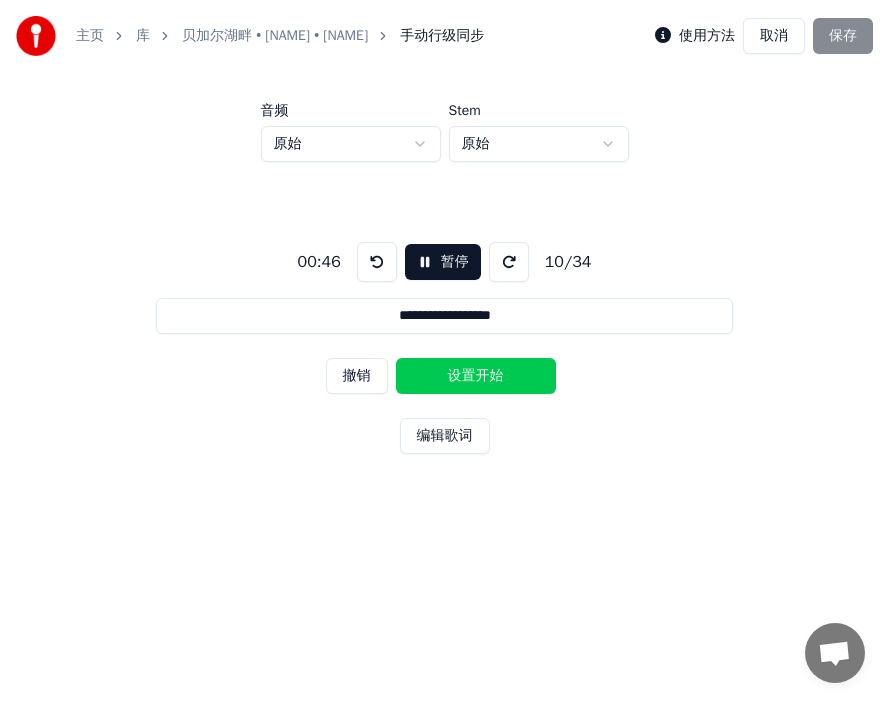 click on "设置开始" at bounding box center (476, 376) 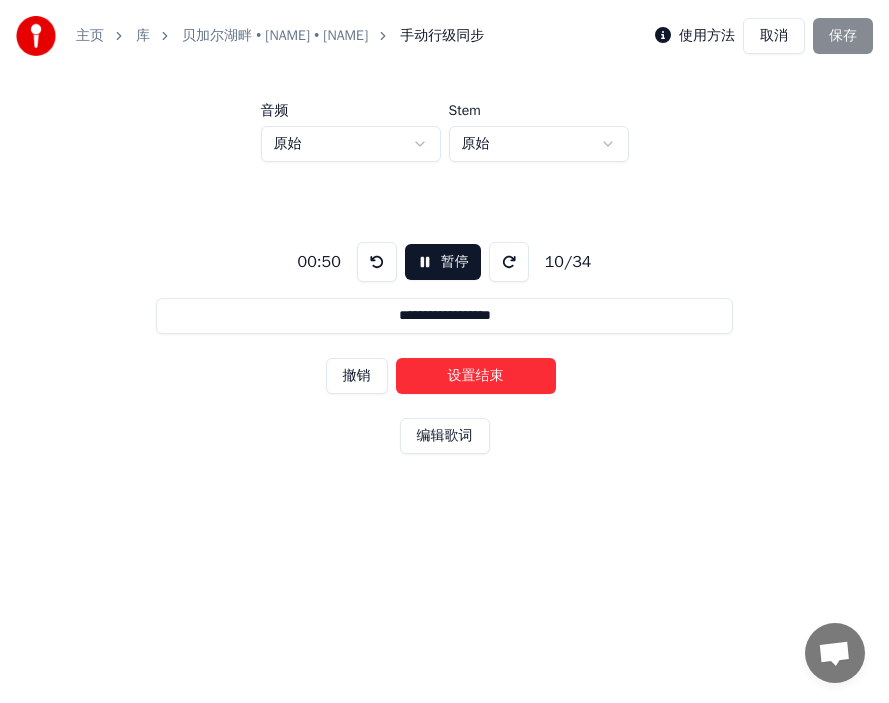 click on "设置结束" at bounding box center (476, 376) 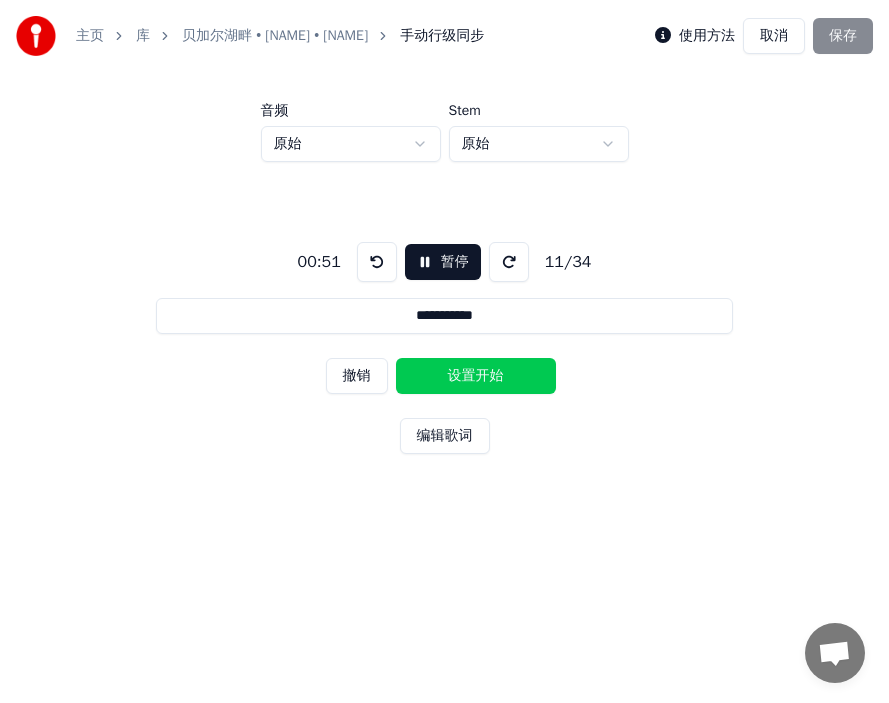 click on "设置开始" at bounding box center (476, 376) 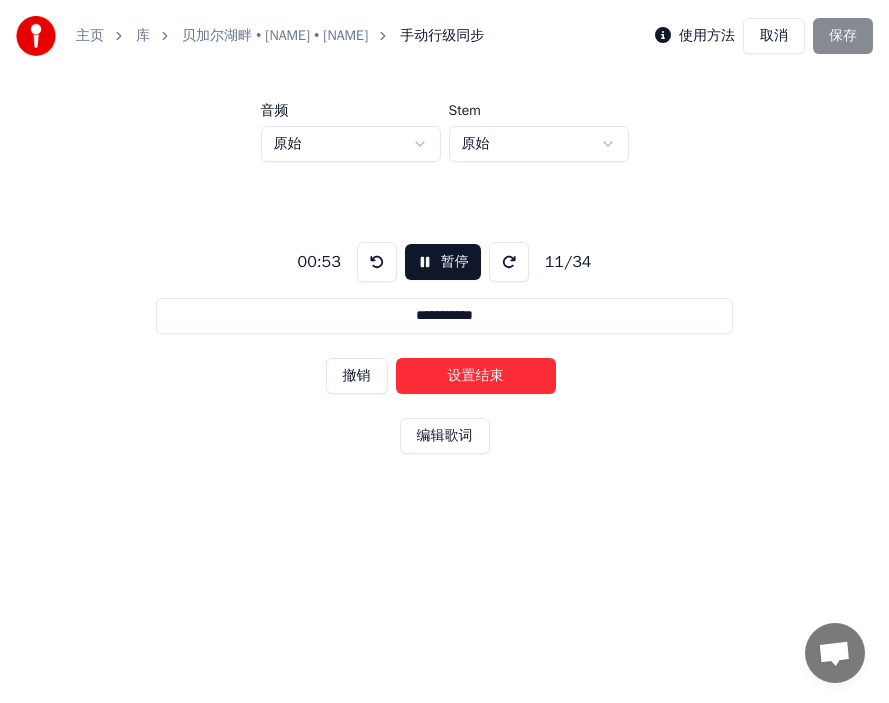 click on "设置结束" at bounding box center [476, 376] 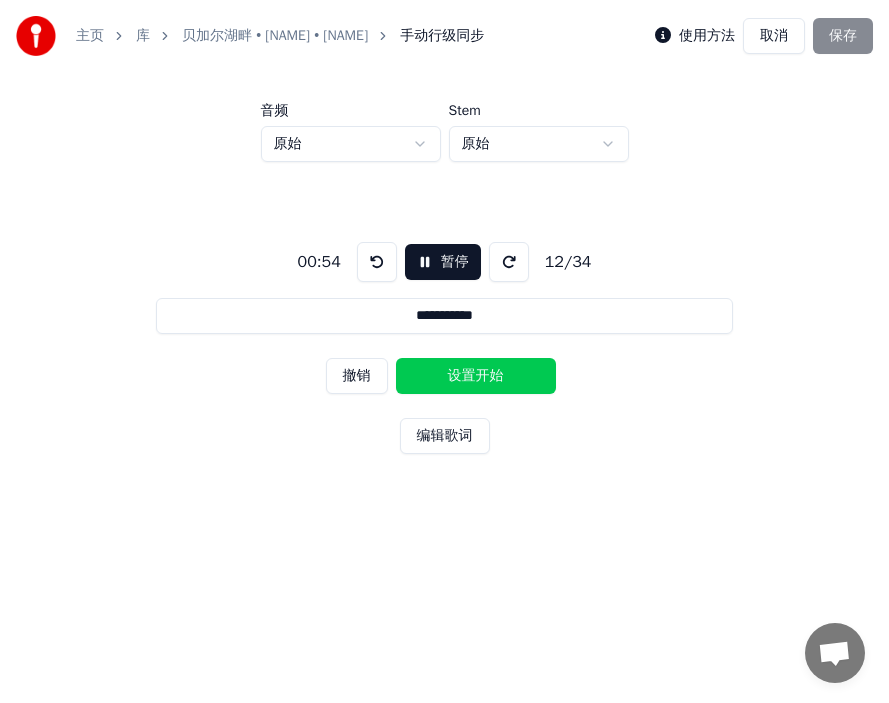 click on "设置开始" at bounding box center (476, 376) 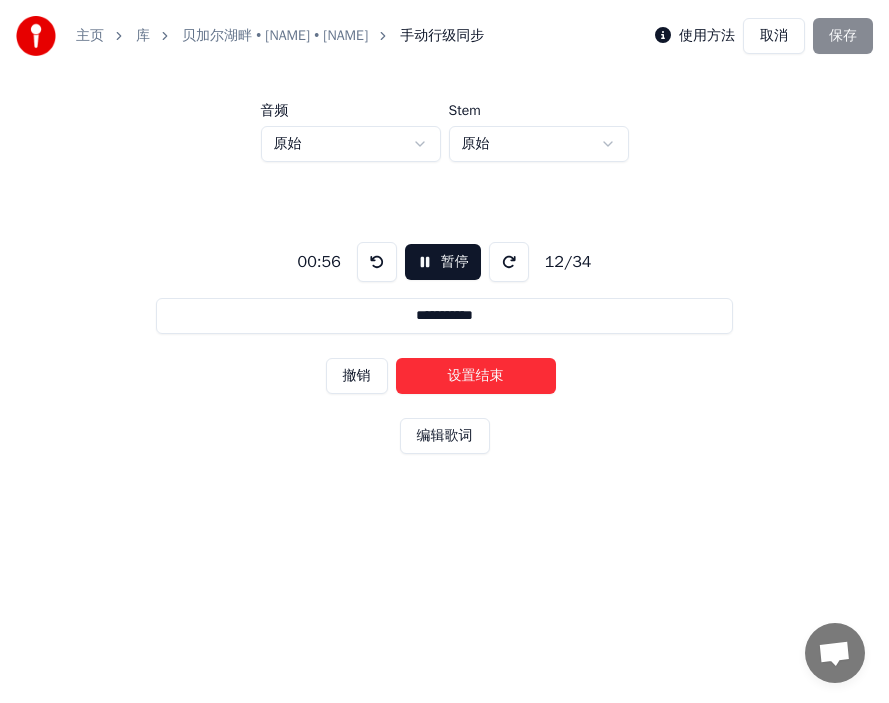 click on "设置结束" at bounding box center [476, 376] 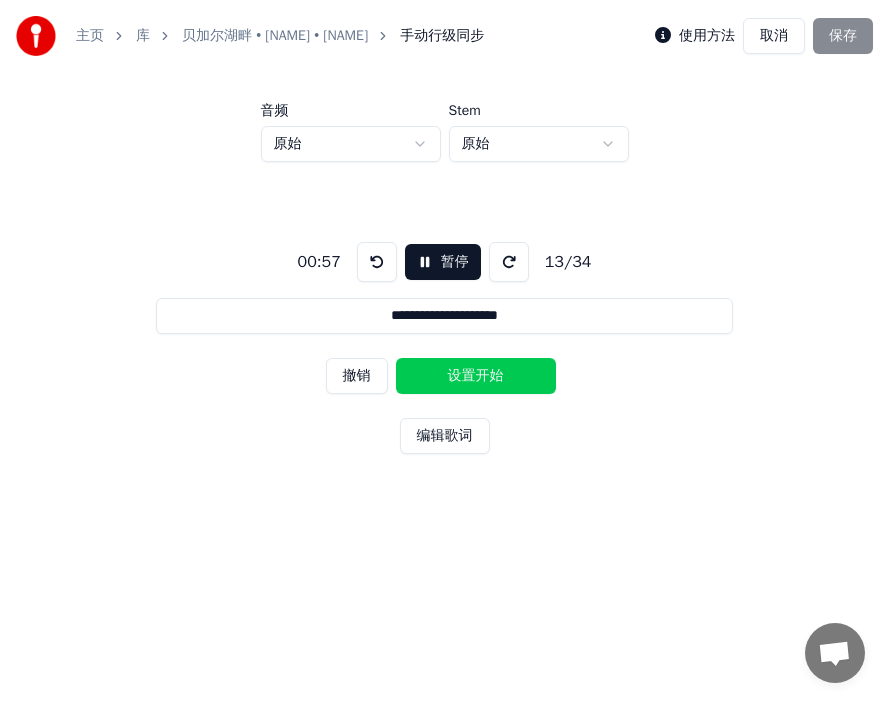 click on "设置开始" at bounding box center (476, 376) 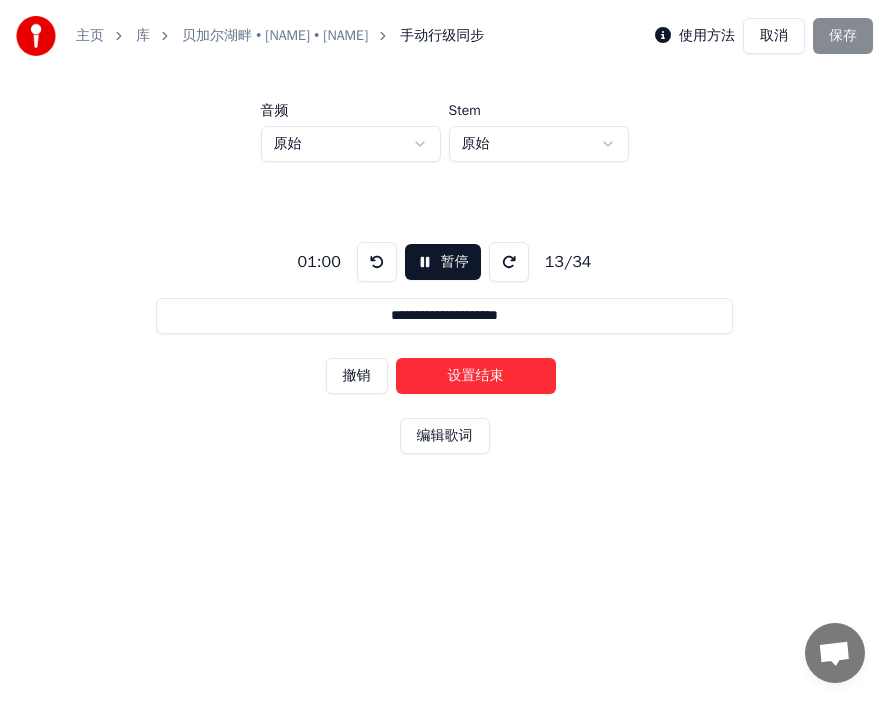 click on "撤销" at bounding box center (357, 376) 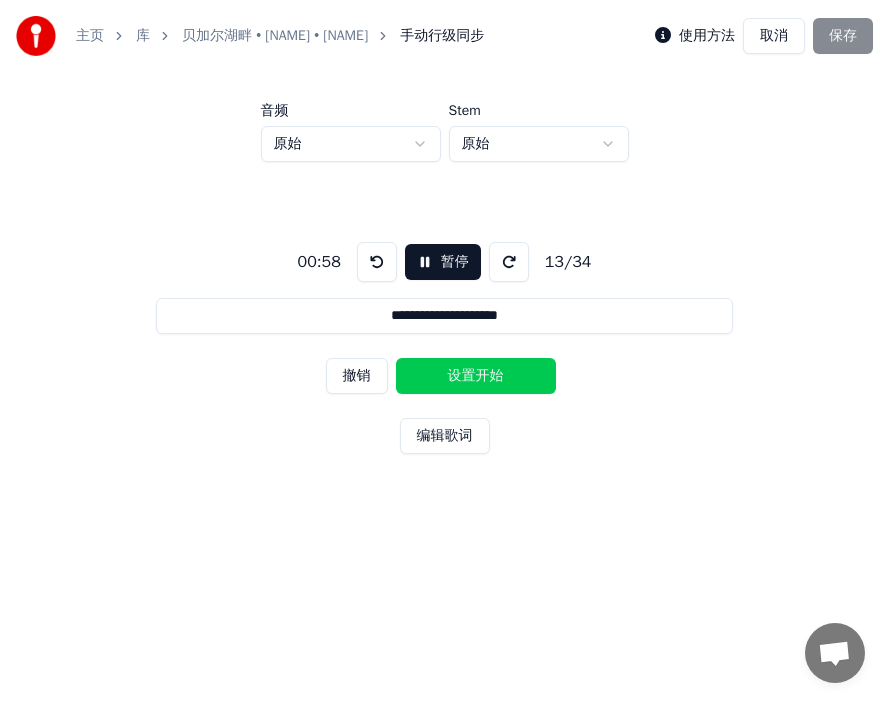 click on "设置开始" at bounding box center (476, 376) 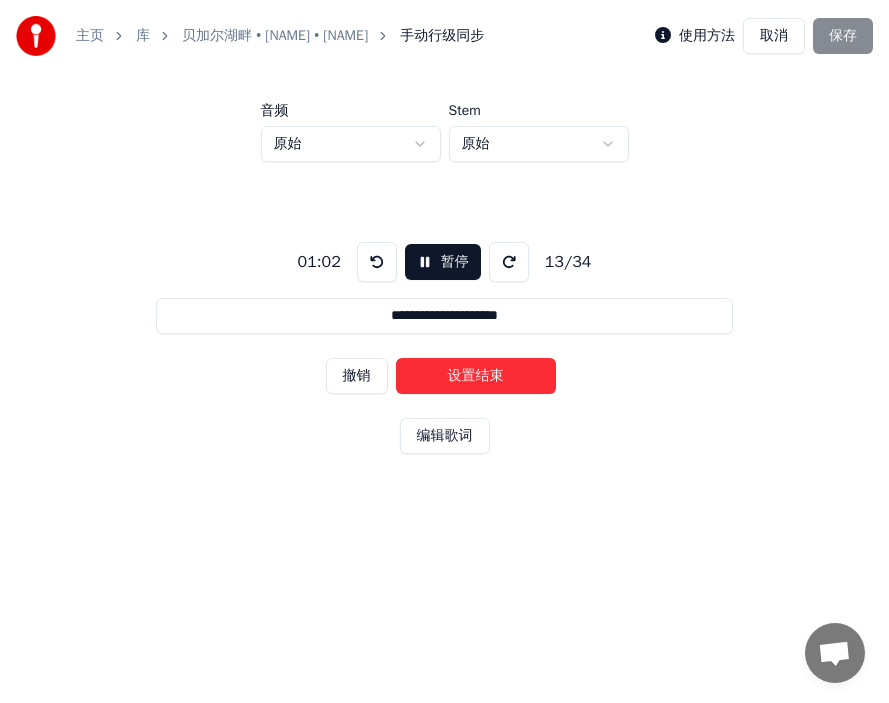 click on "设置结束" at bounding box center [476, 376] 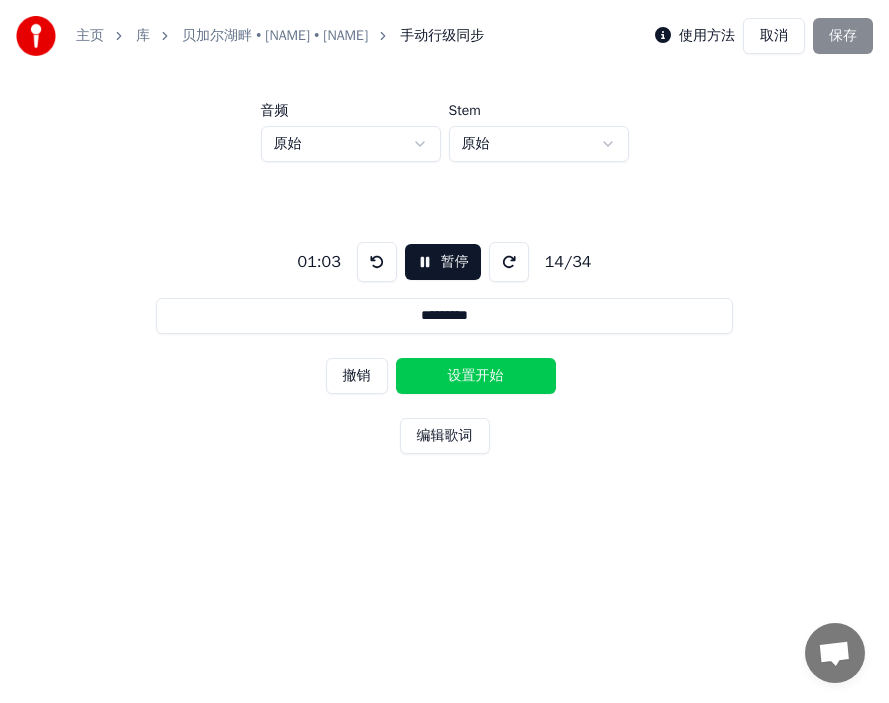 click on "设置开始" at bounding box center (476, 376) 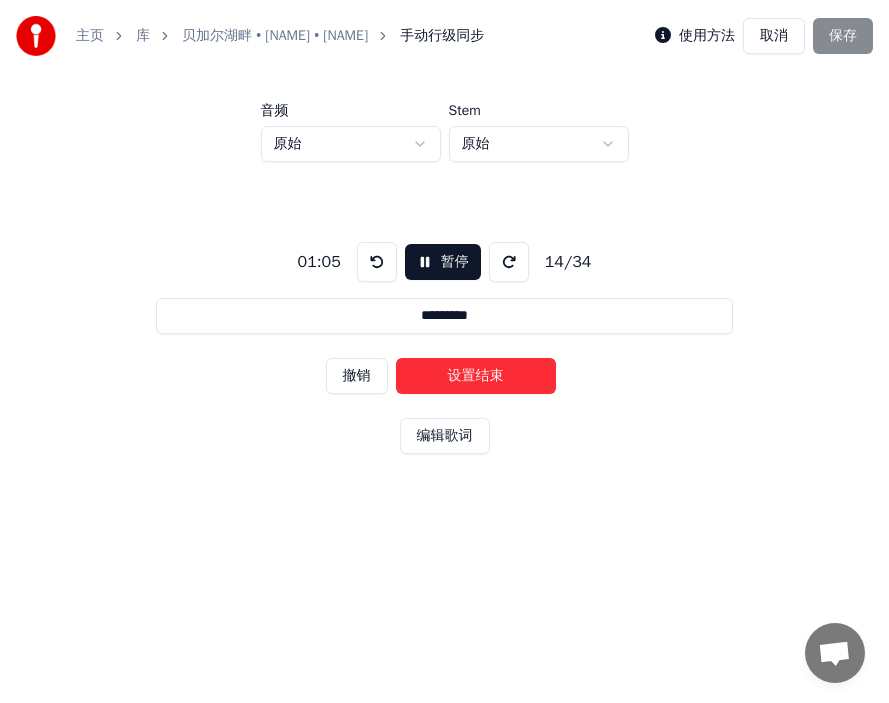 click on "设置结束" at bounding box center [476, 376] 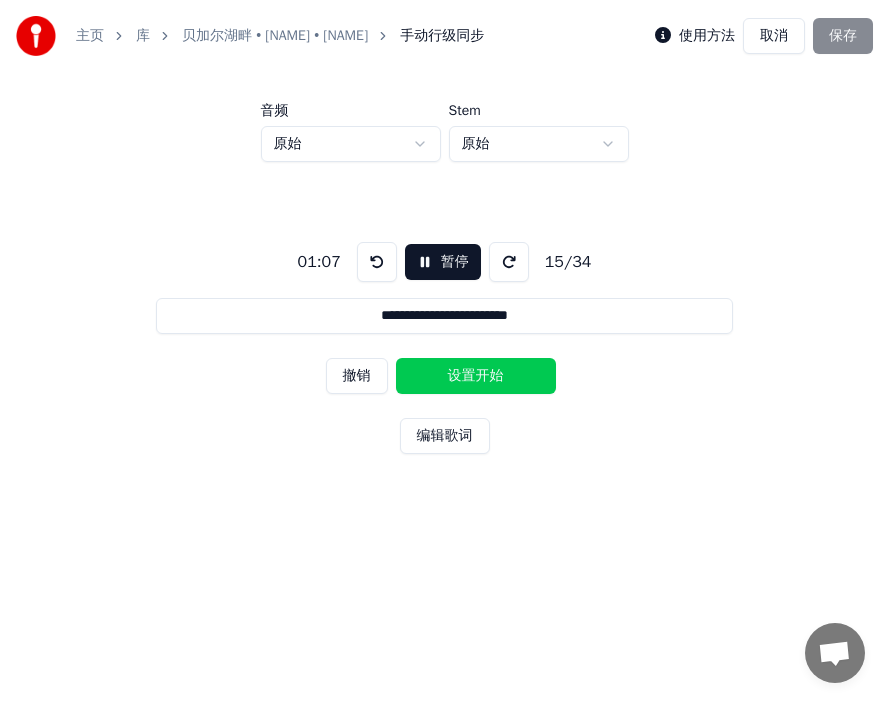 click on "设置开始" at bounding box center [476, 376] 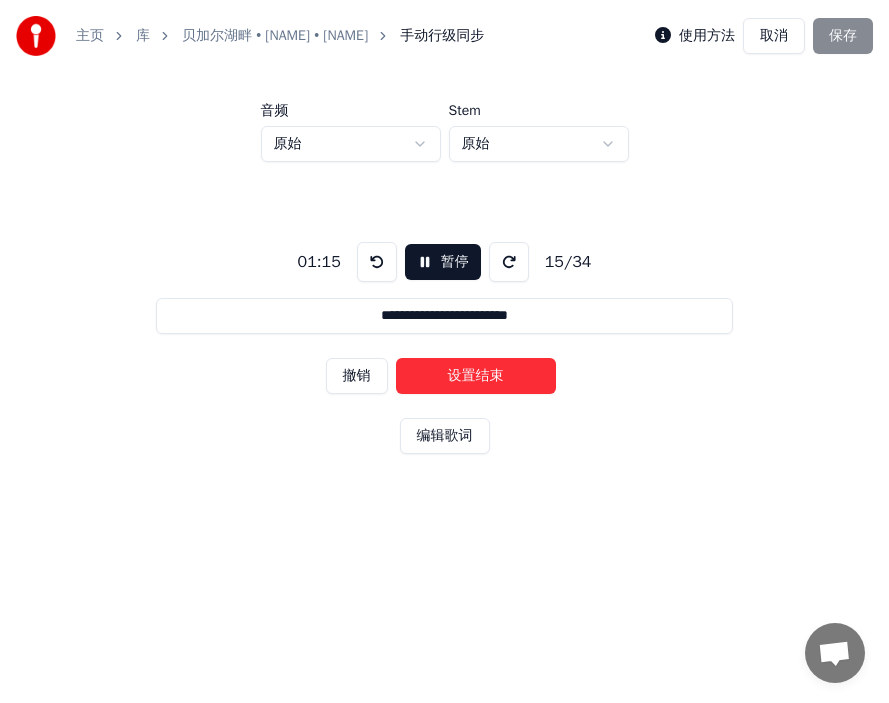 click on "设置结束" at bounding box center [476, 376] 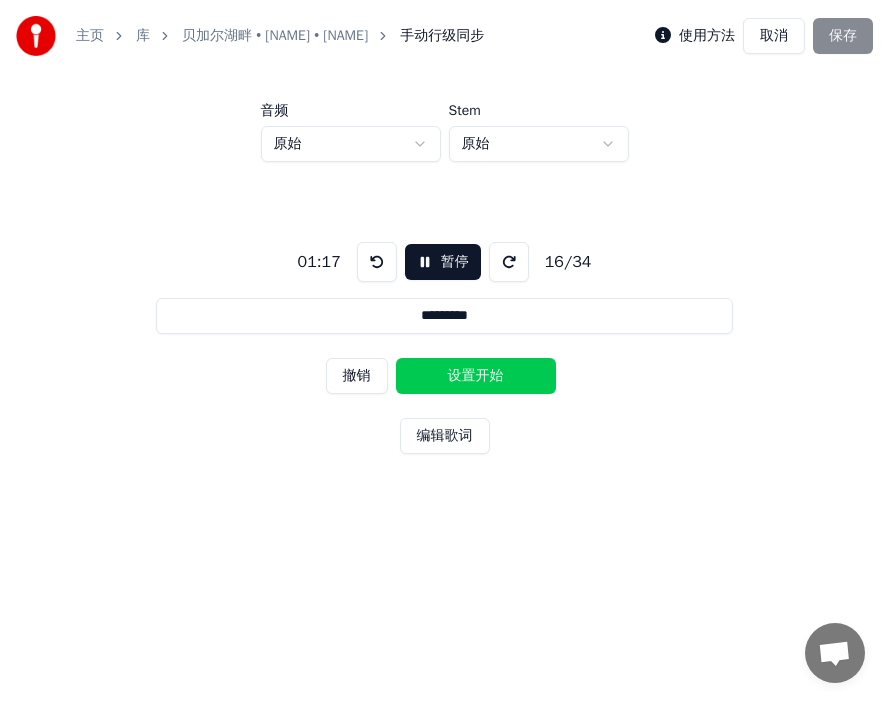 click on "设置开始" at bounding box center [476, 376] 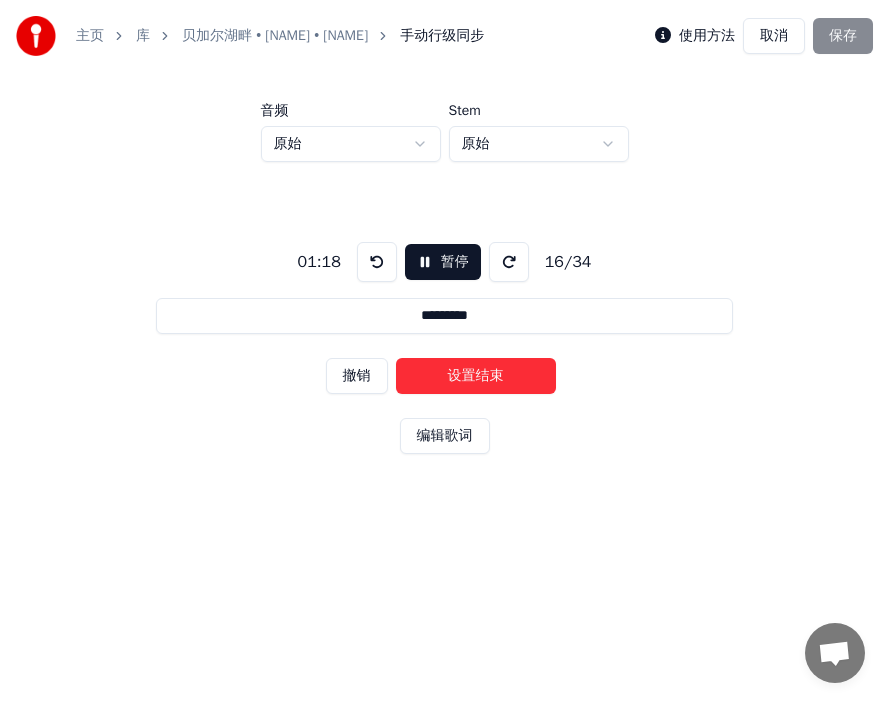click on "设置结束" at bounding box center (476, 376) 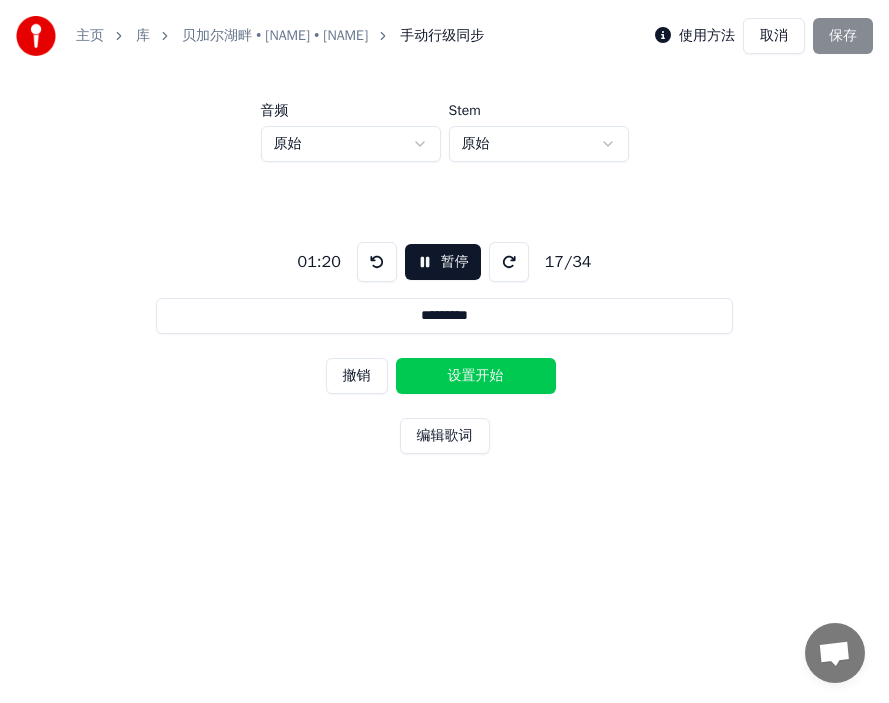 click on "设置开始" at bounding box center (476, 376) 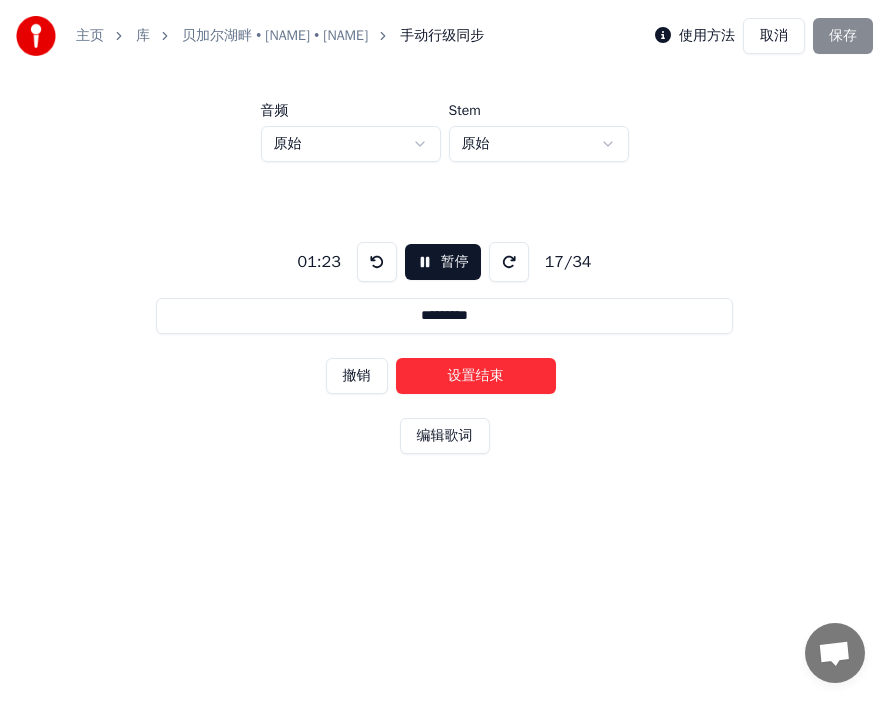 click on "设置结束" at bounding box center (476, 376) 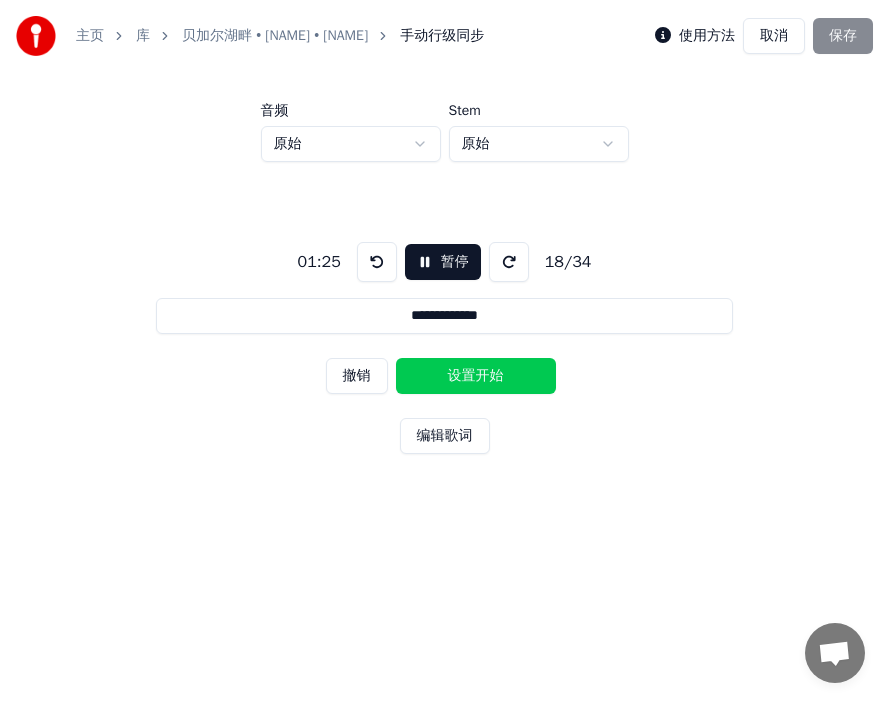 click on "设置开始" at bounding box center [476, 376] 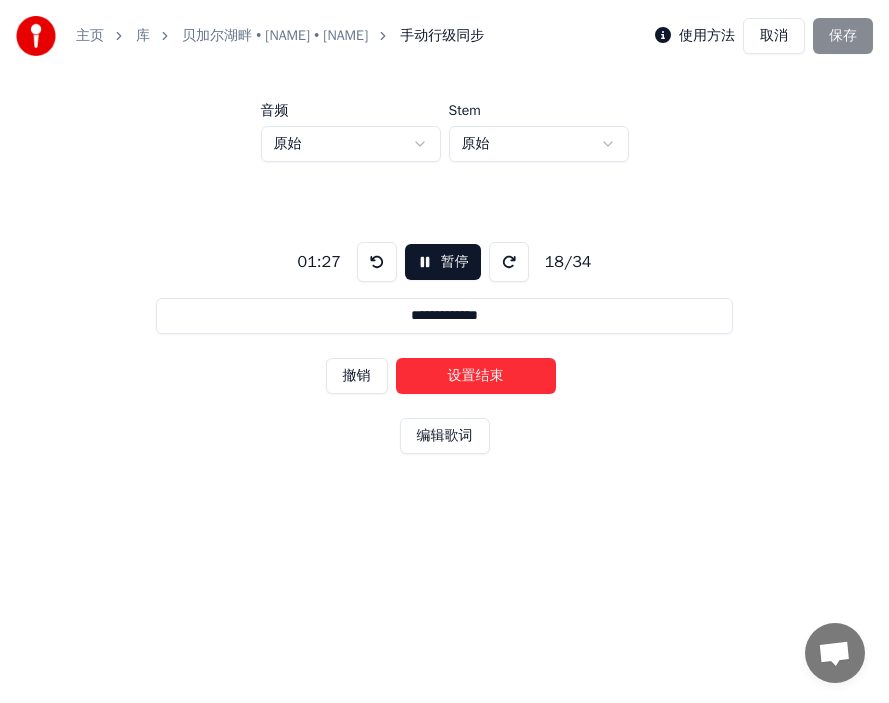 click on "设置结束" at bounding box center (476, 376) 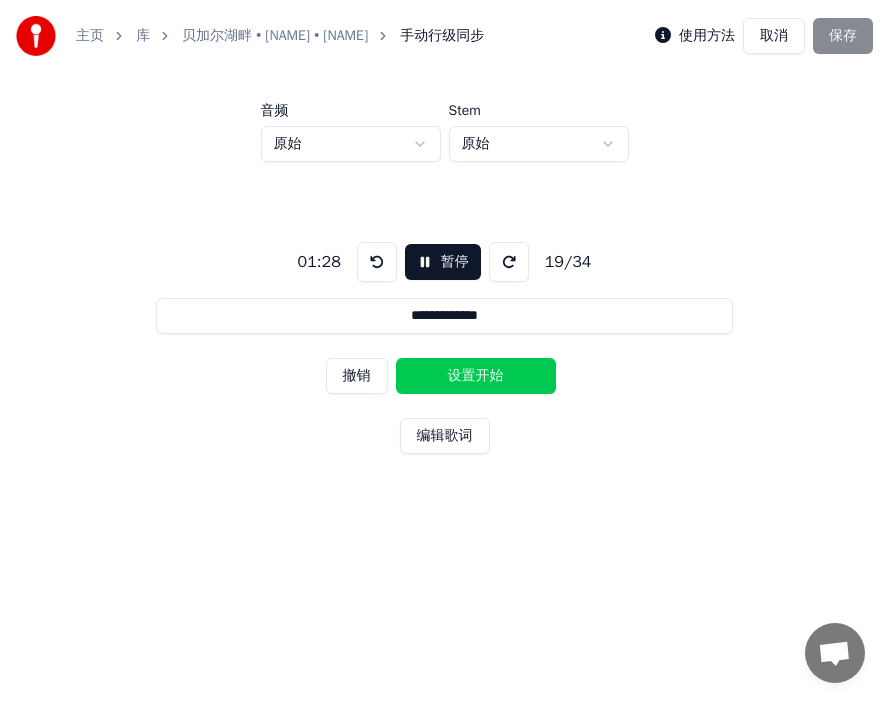 click on "设置开始" at bounding box center [476, 376] 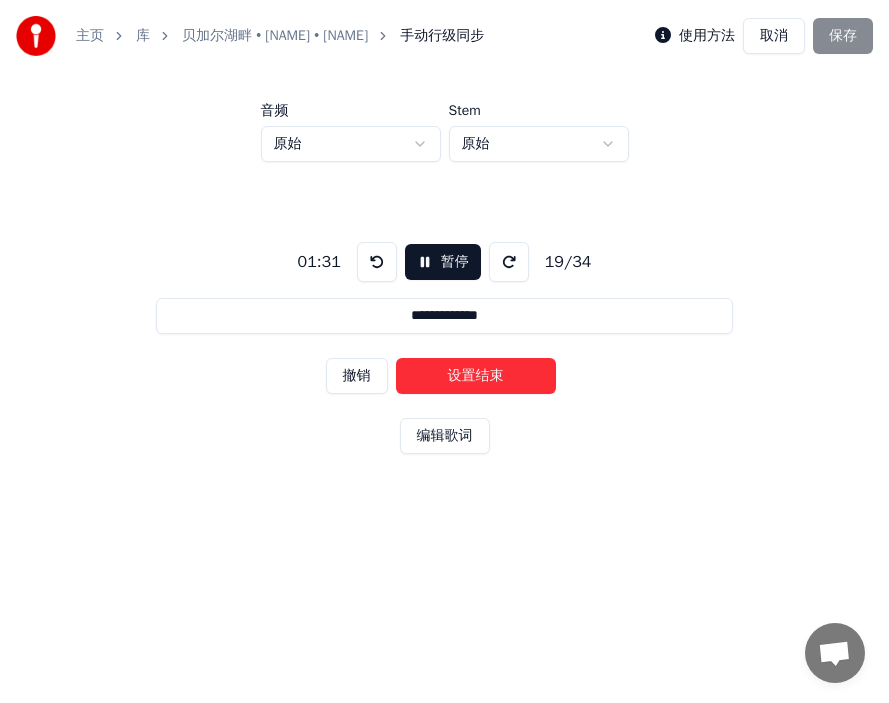 click on "设置结束" at bounding box center [476, 376] 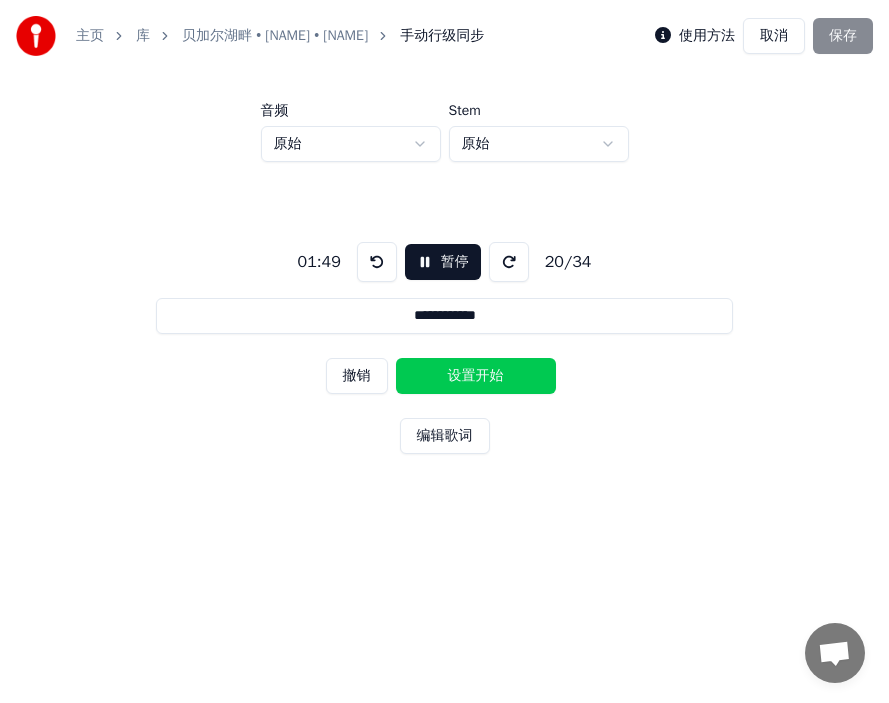 click on "设置开始" at bounding box center [476, 376] 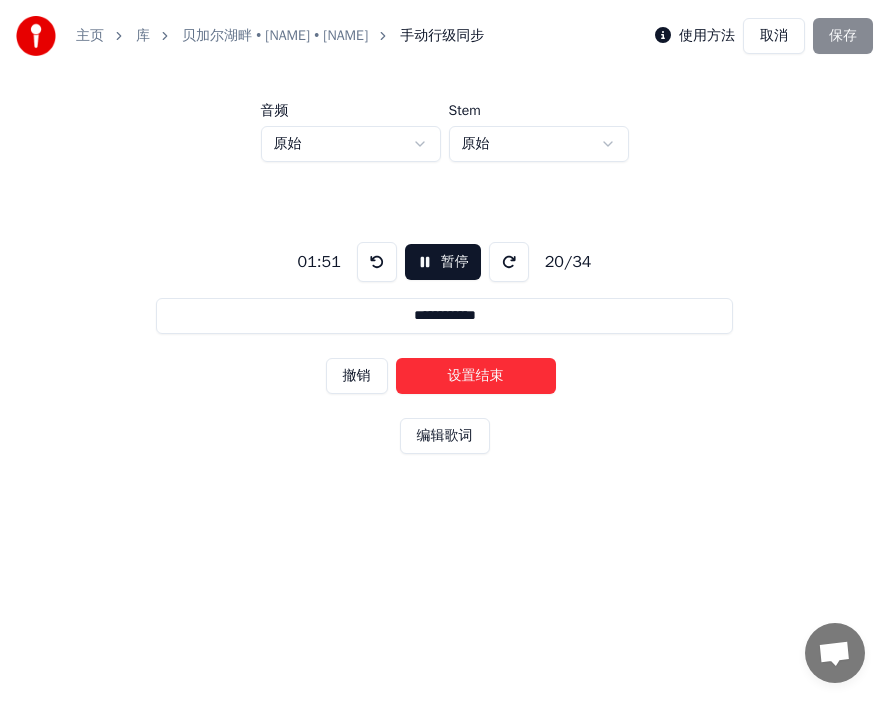 click on "设置结束" at bounding box center (476, 376) 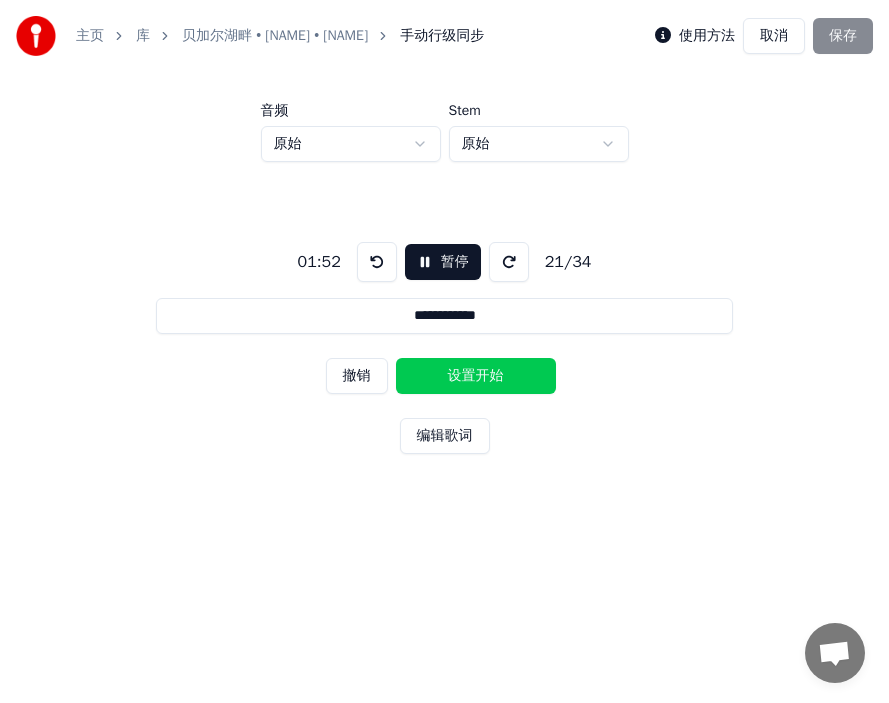 click on "设置开始" at bounding box center (476, 376) 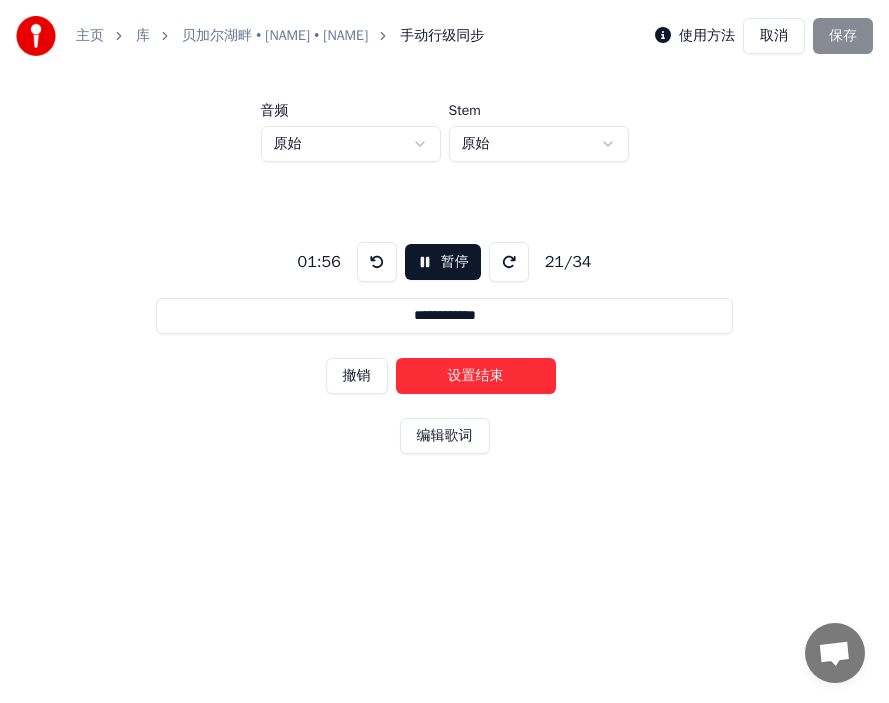 click on "设置结束" at bounding box center [476, 376] 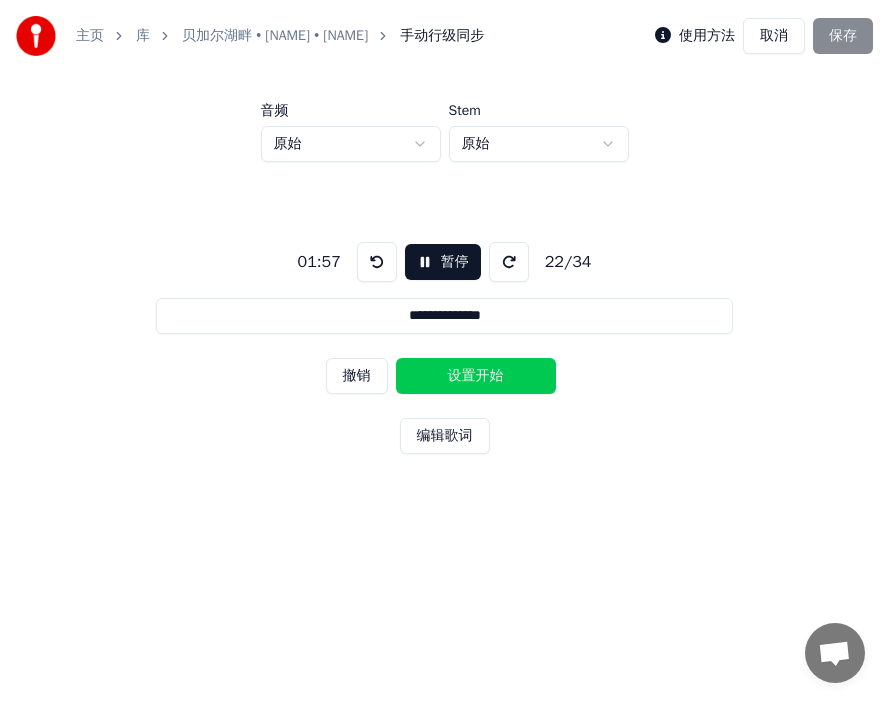 click on "设置开始" at bounding box center [476, 376] 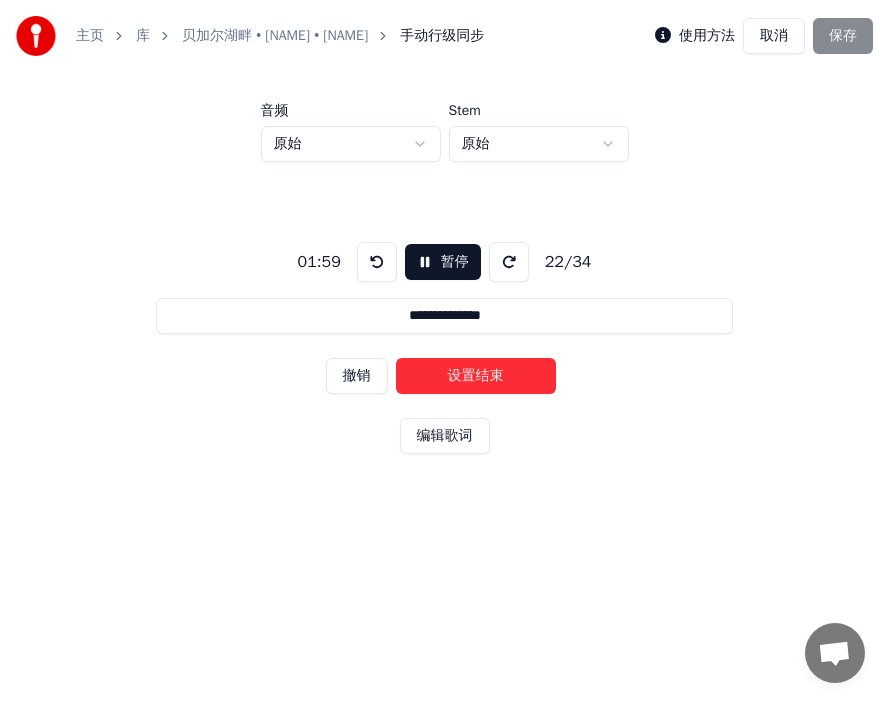 click on "设置结束" at bounding box center (476, 376) 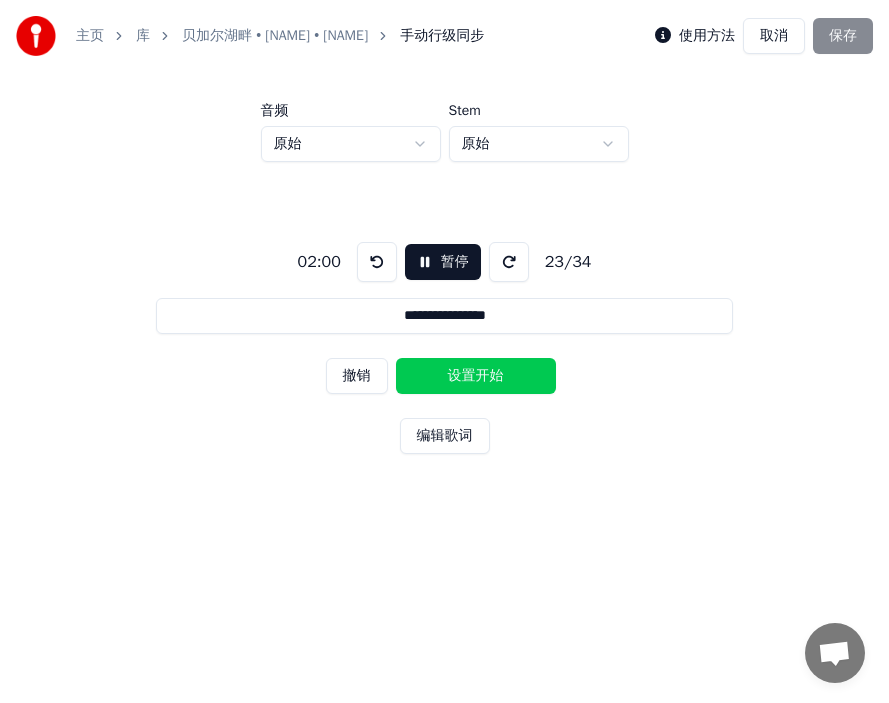 click on "设置开始" at bounding box center (476, 376) 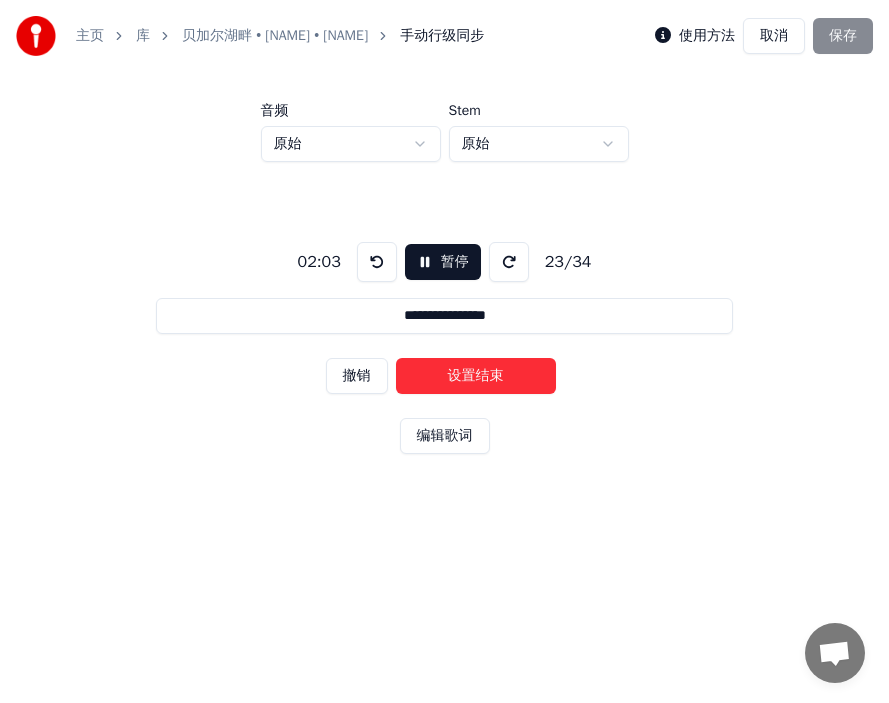 click on "设置结束" at bounding box center (476, 376) 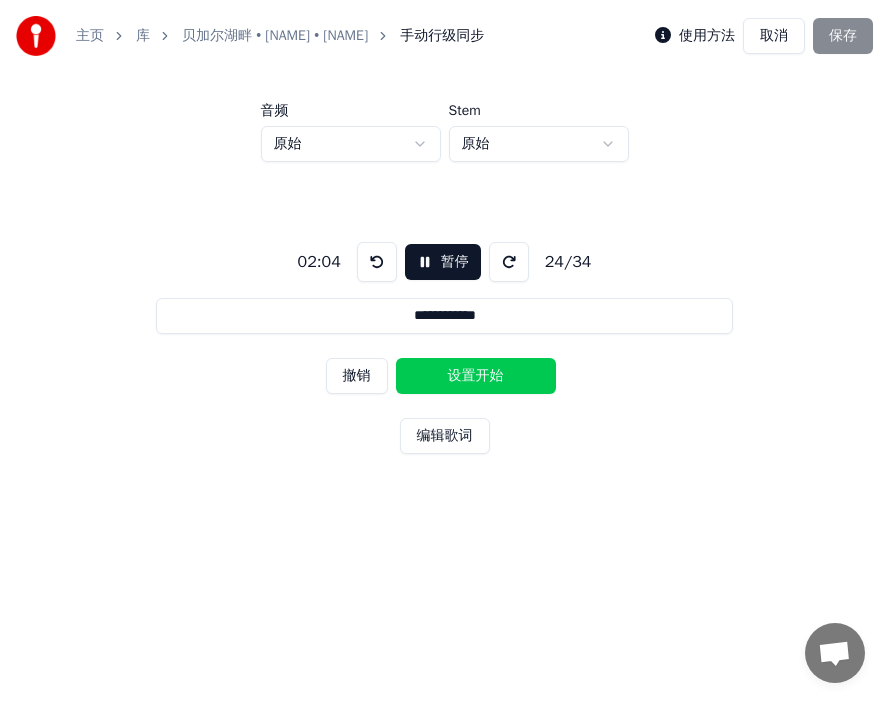 click on "设置开始" at bounding box center [476, 376] 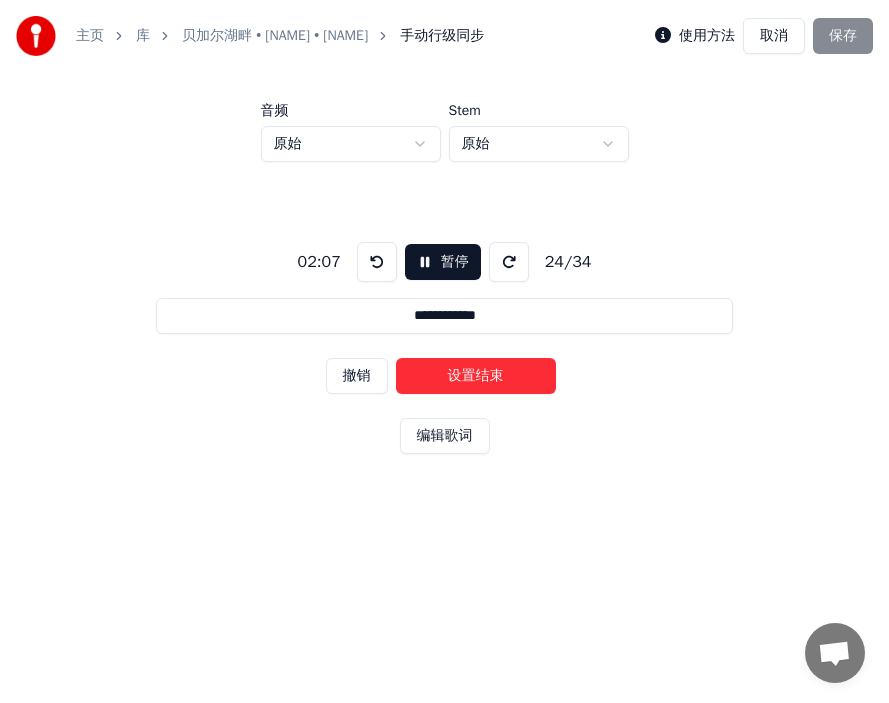 click on "设置结束" at bounding box center [476, 376] 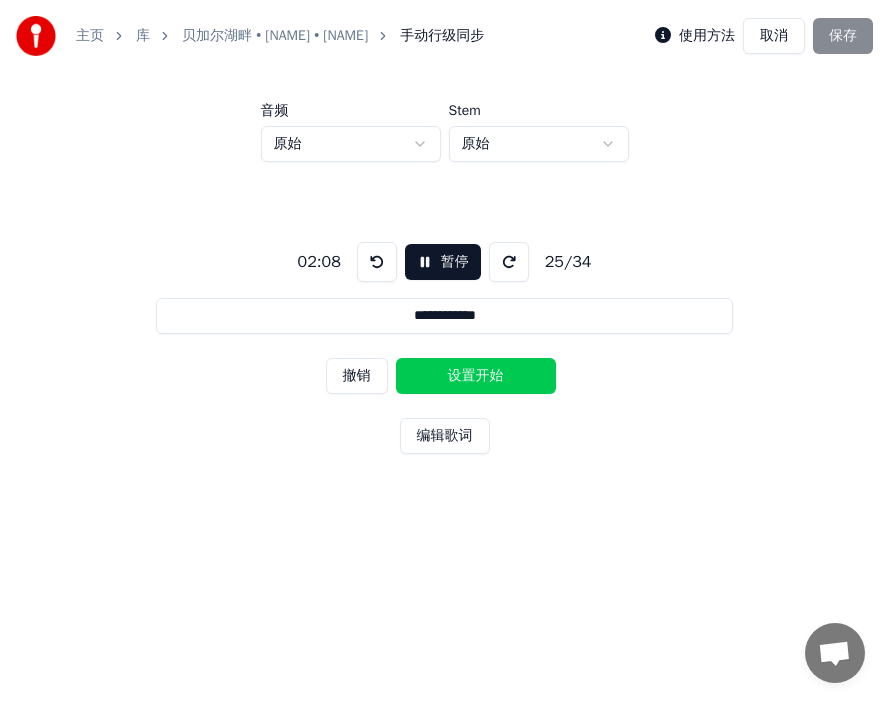 click on "设置开始" at bounding box center (476, 376) 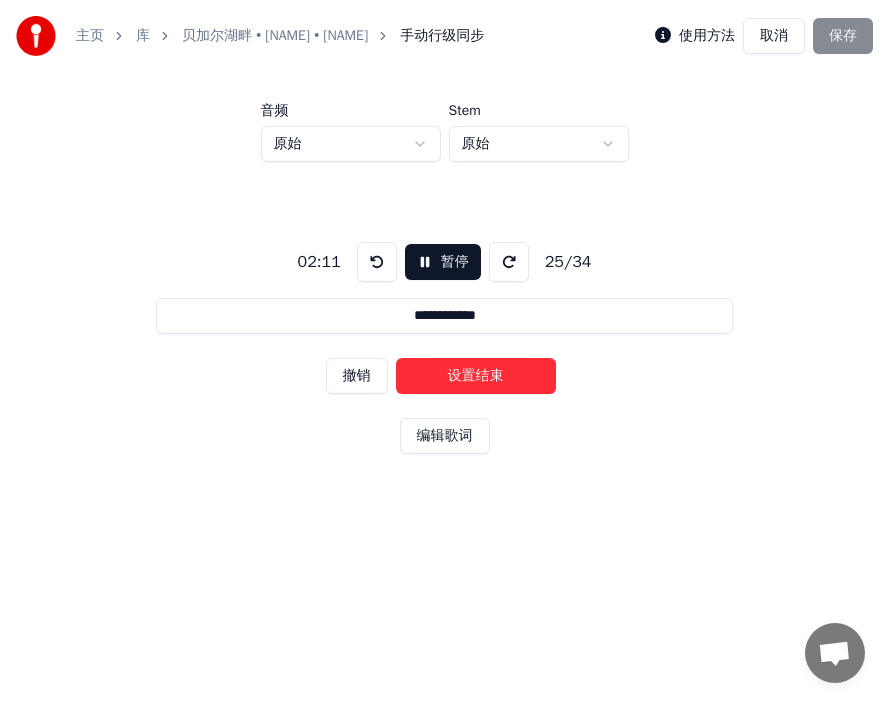 click on "设置结束" at bounding box center [476, 376] 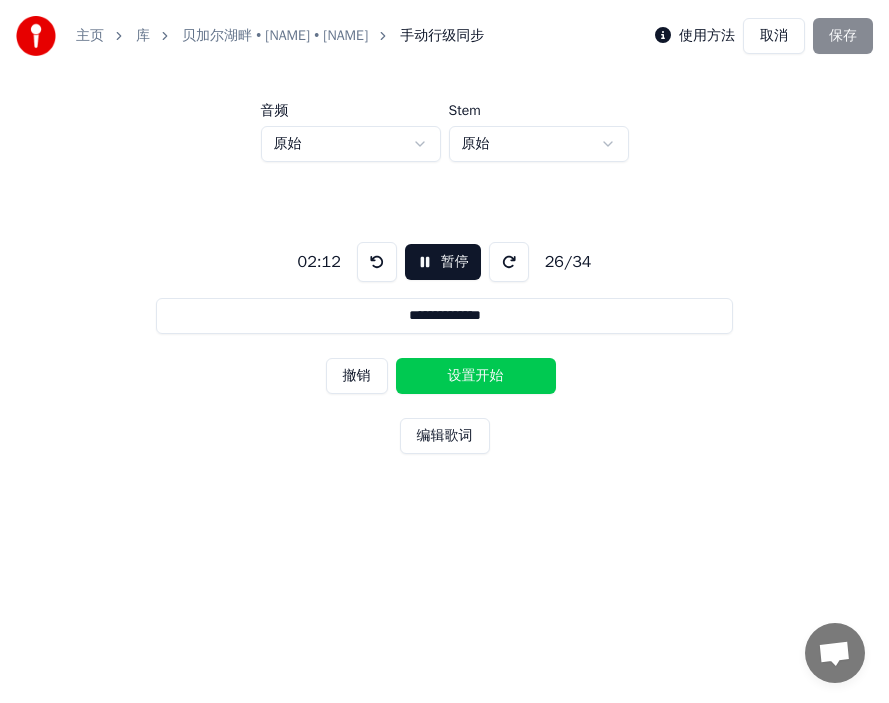 click on "设置开始" at bounding box center (476, 376) 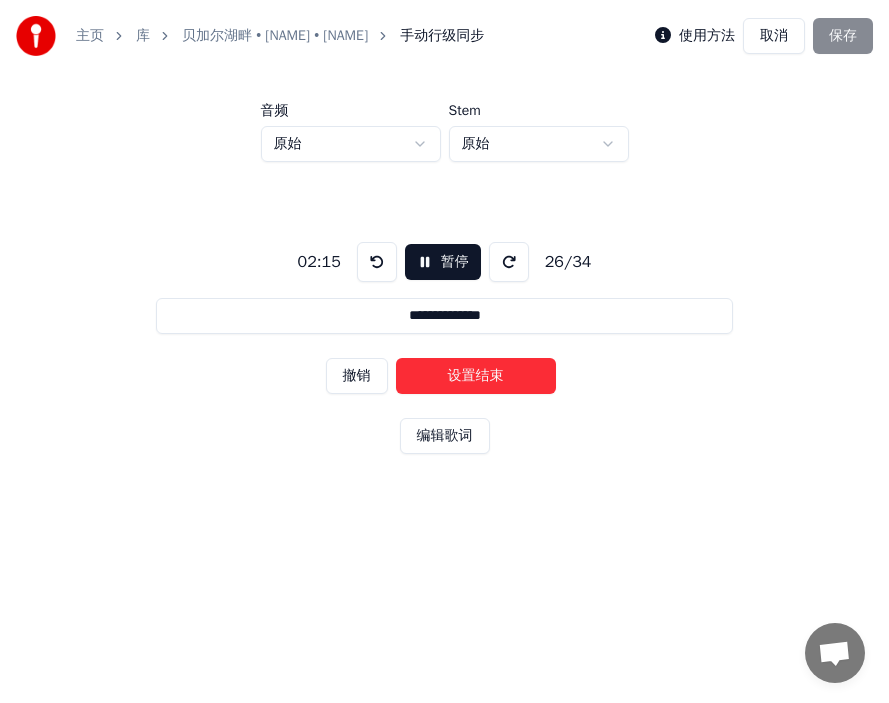 click on "设置结束" at bounding box center (476, 376) 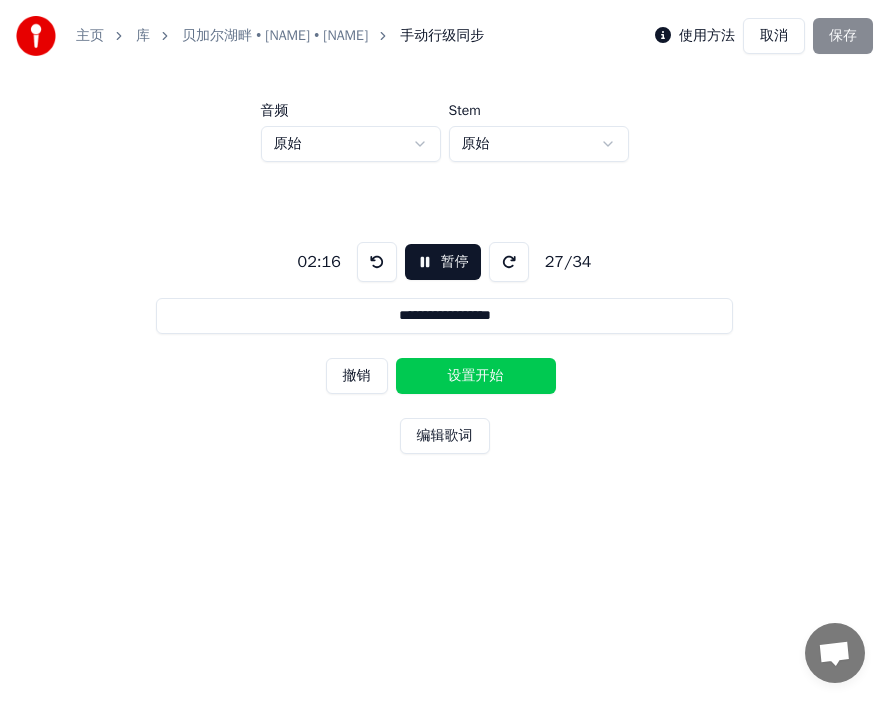 click on "设置开始" at bounding box center (476, 376) 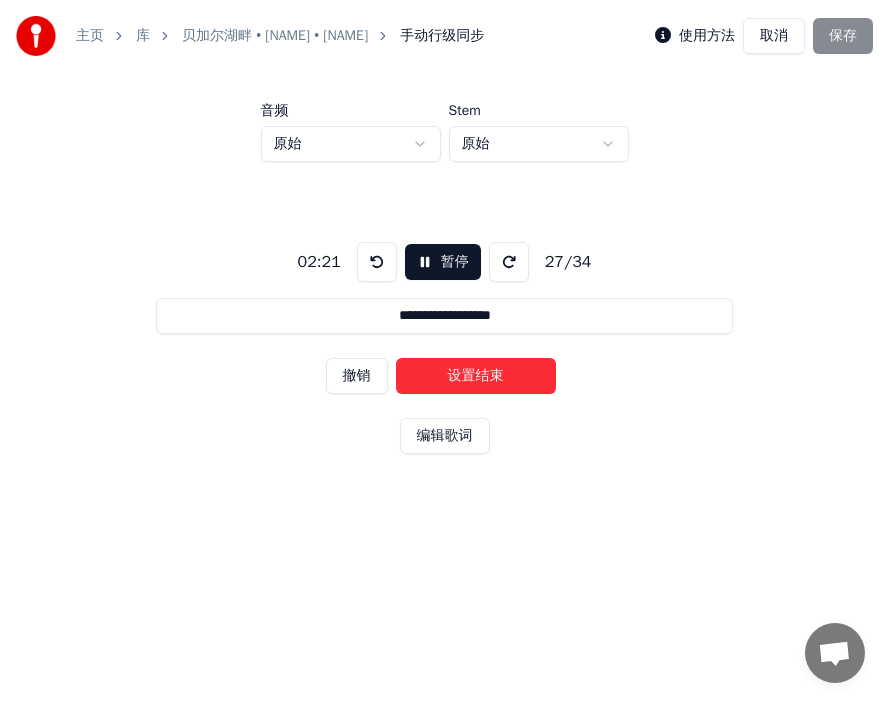 click on "设置结束" at bounding box center [476, 376] 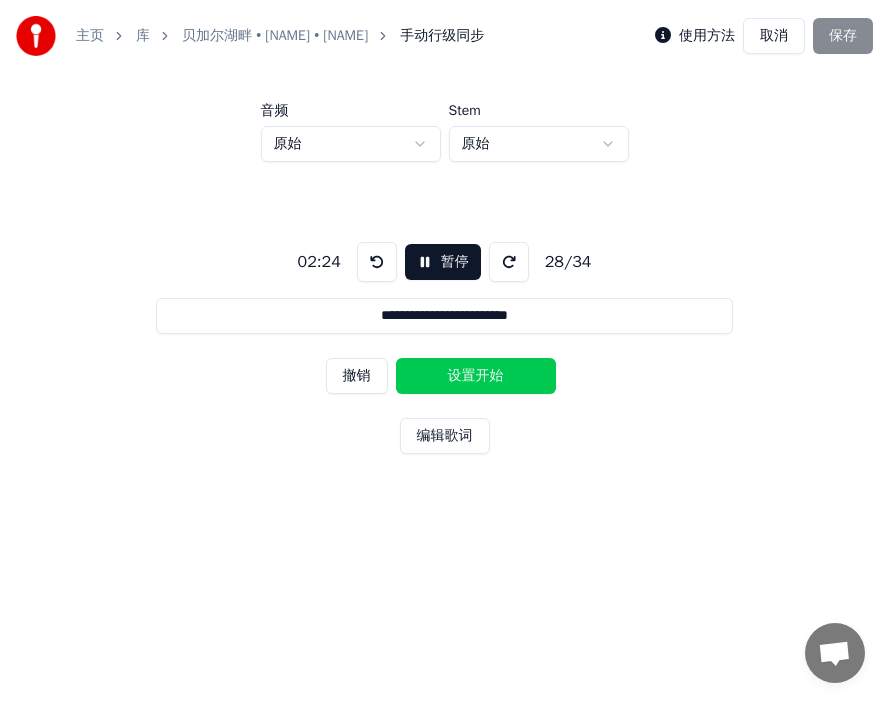click on "设置开始" at bounding box center (476, 376) 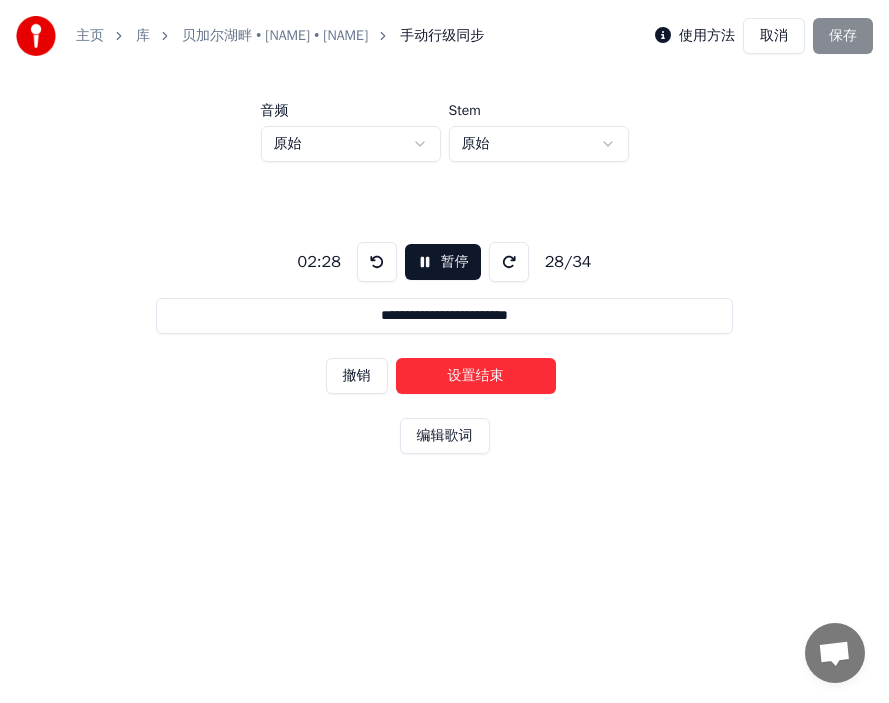 click on "设置结束" at bounding box center [476, 376] 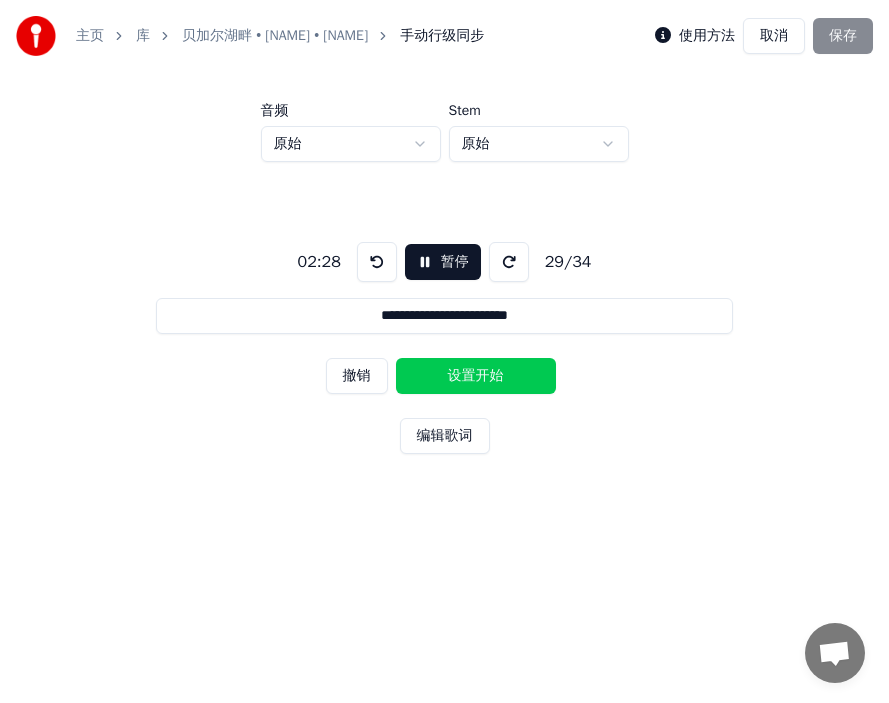 click on "设置开始" at bounding box center (476, 376) 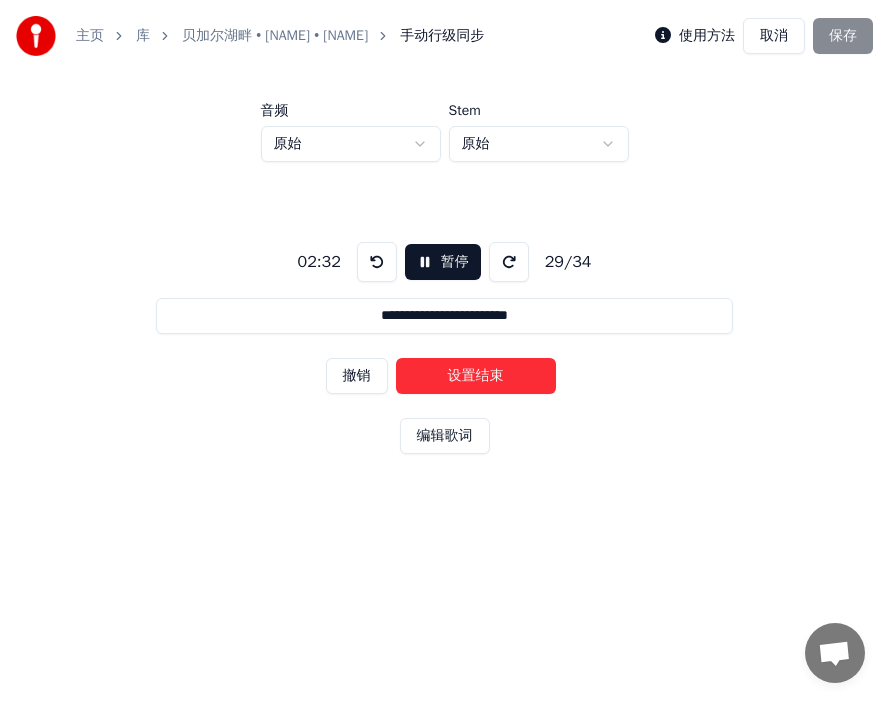 click on "设置结束" at bounding box center (476, 376) 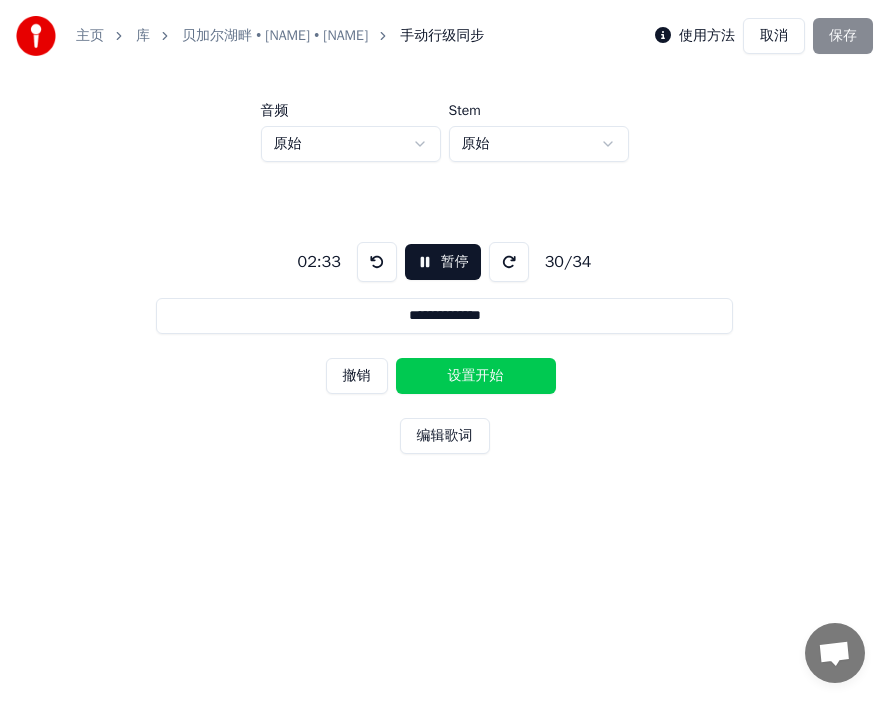 click on "设置开始" at bounding box center [476, 376] 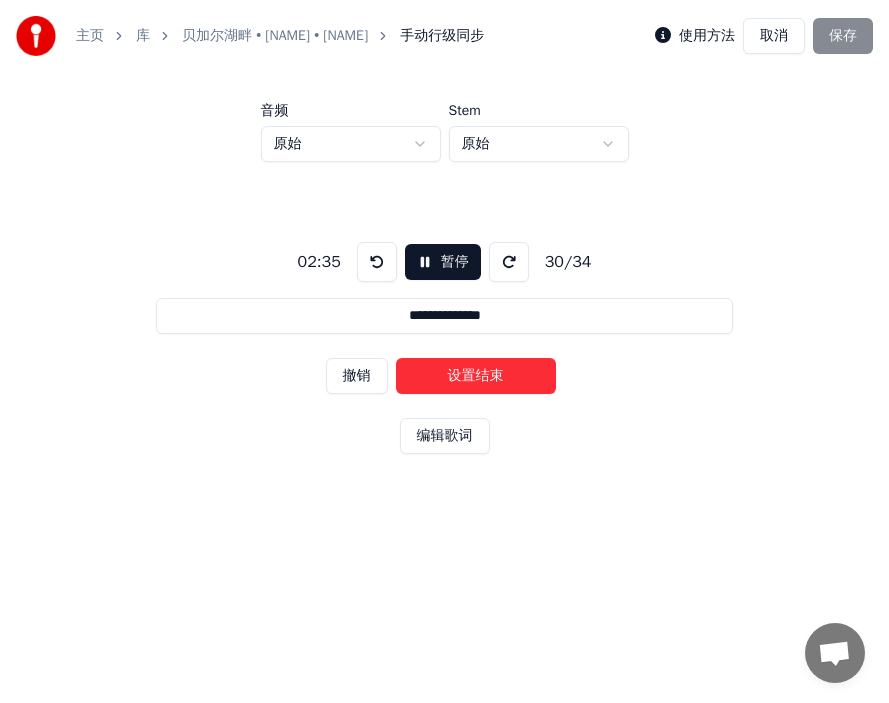 click on "设置结束" at bounding box center (476, 376) 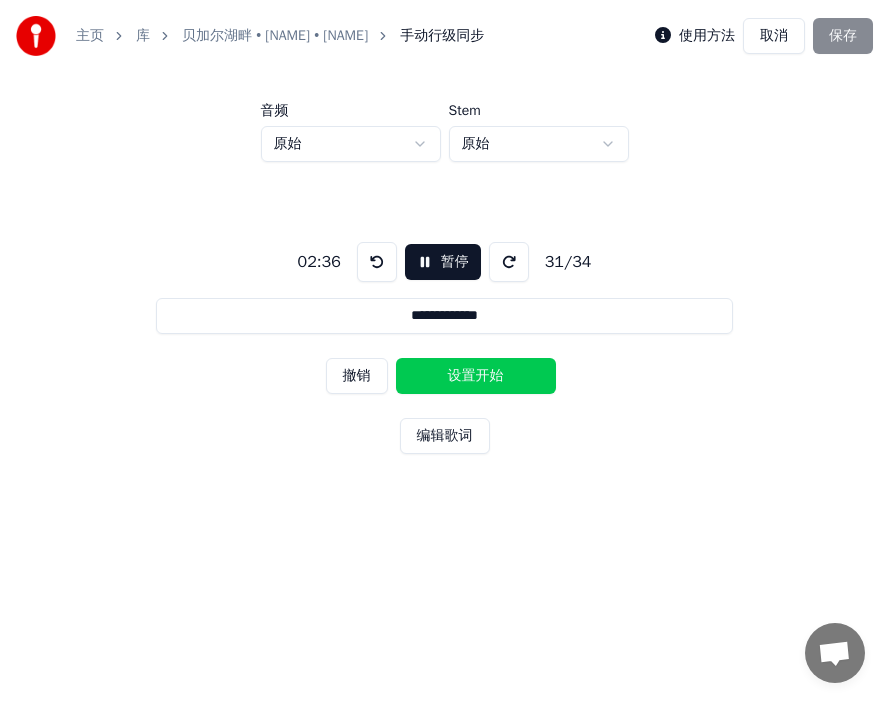 click on "设置开始" at bounding box center (476, 376) 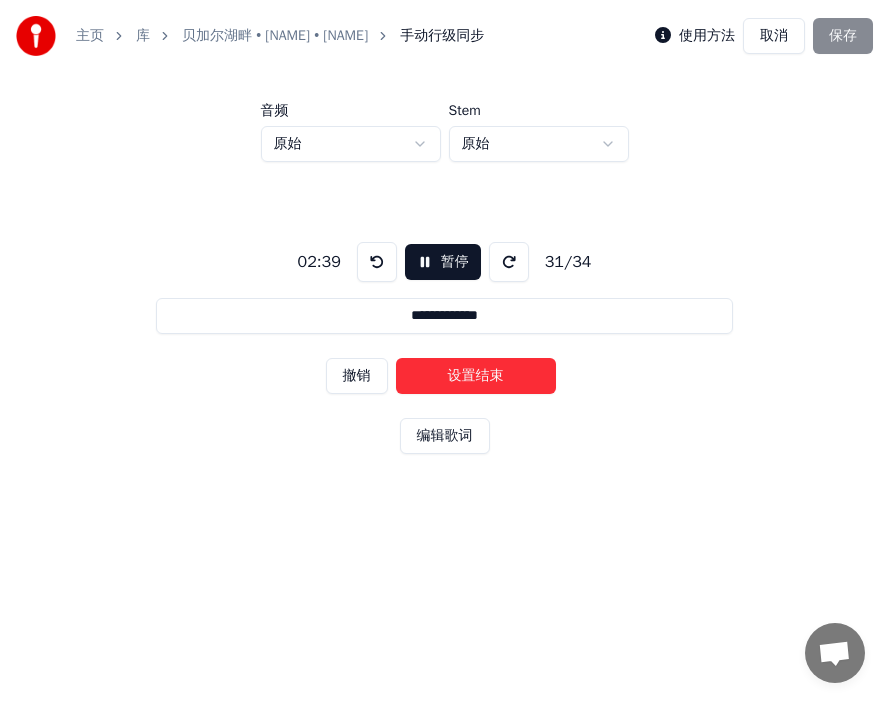 click on "设置结束" at bounding box center (476, 376) 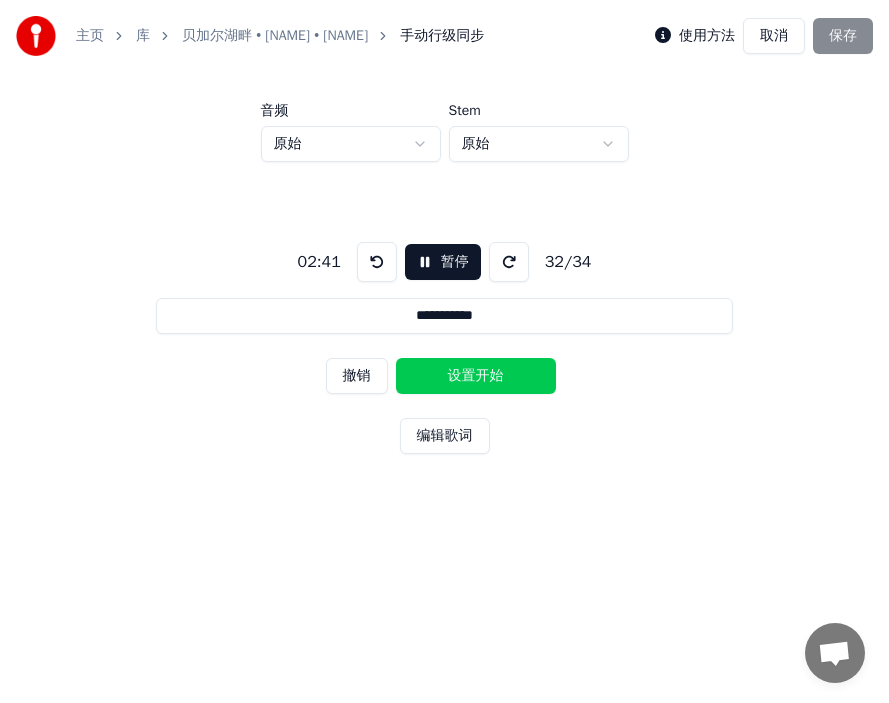 click on "设置开始" at bounding box center [476, 376] 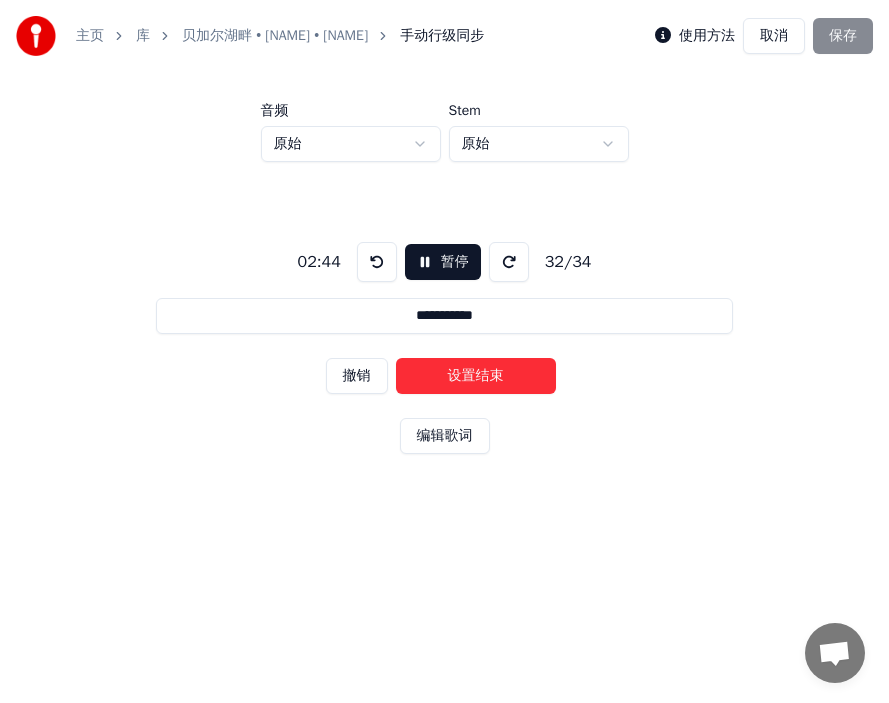 click on "设置结束" at bounding box center (476, 376) 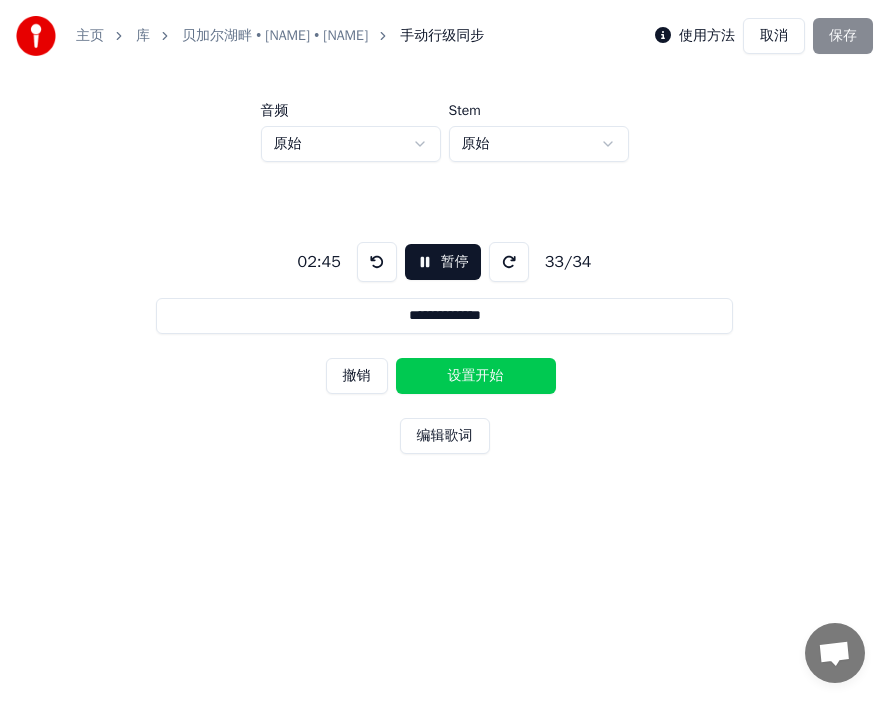 click on "设置开始" at bounding box center (476, 376) 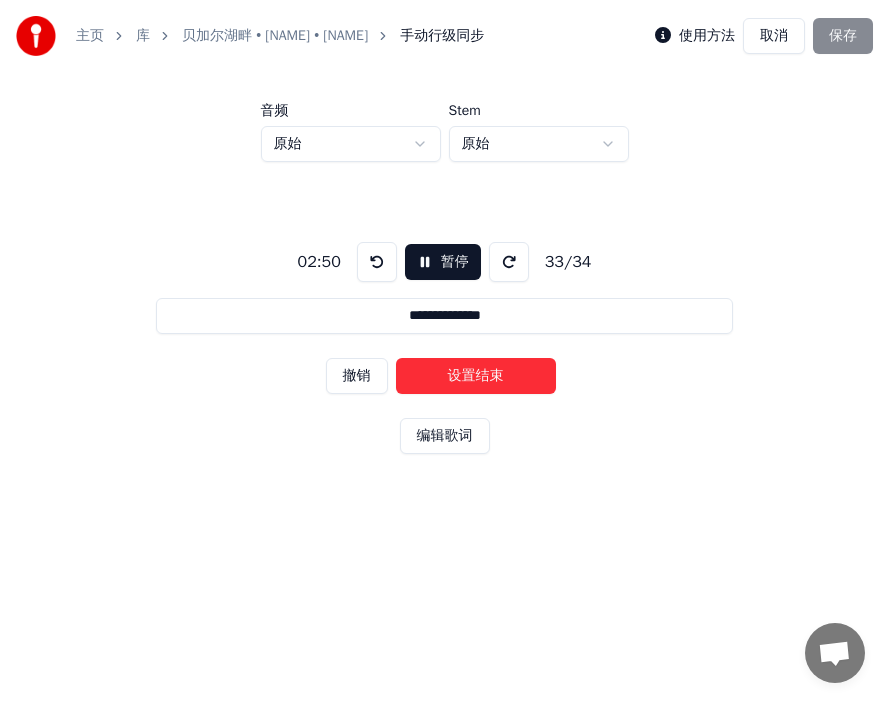 click on "设置结束" at bounding box center [476, 376] 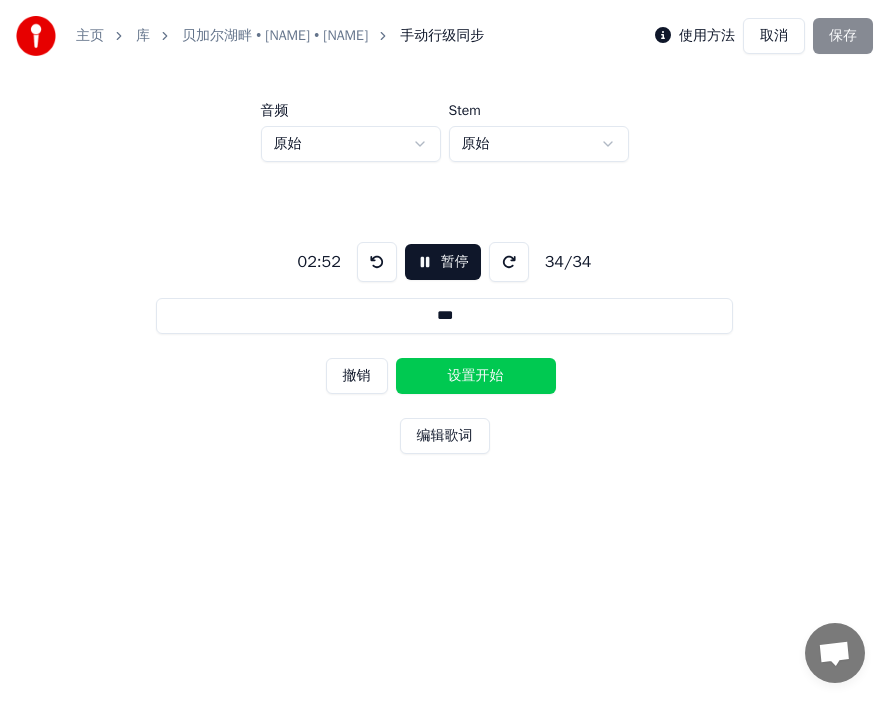 click on "设置开始" at bounding box center [476, 376] 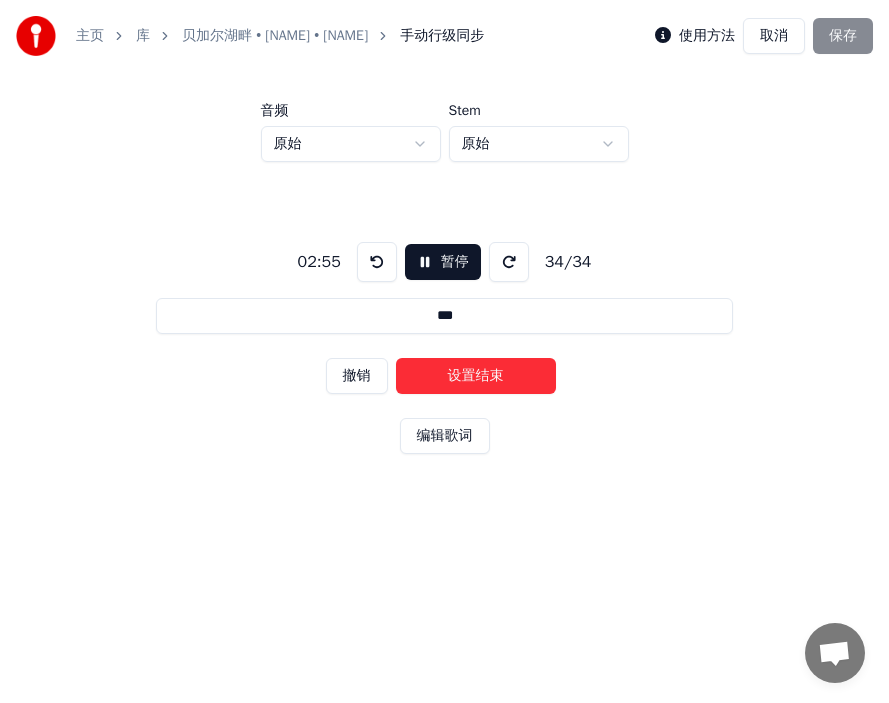 click on "设置结束" at bounding box center (476, 376) 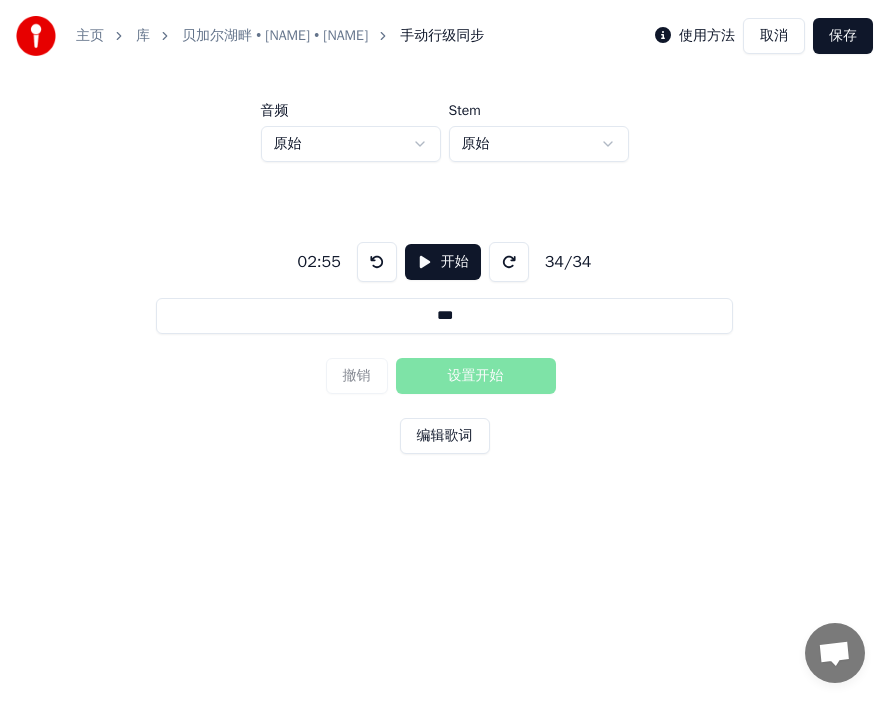 click on "保存" at bounding box center (843, 36) 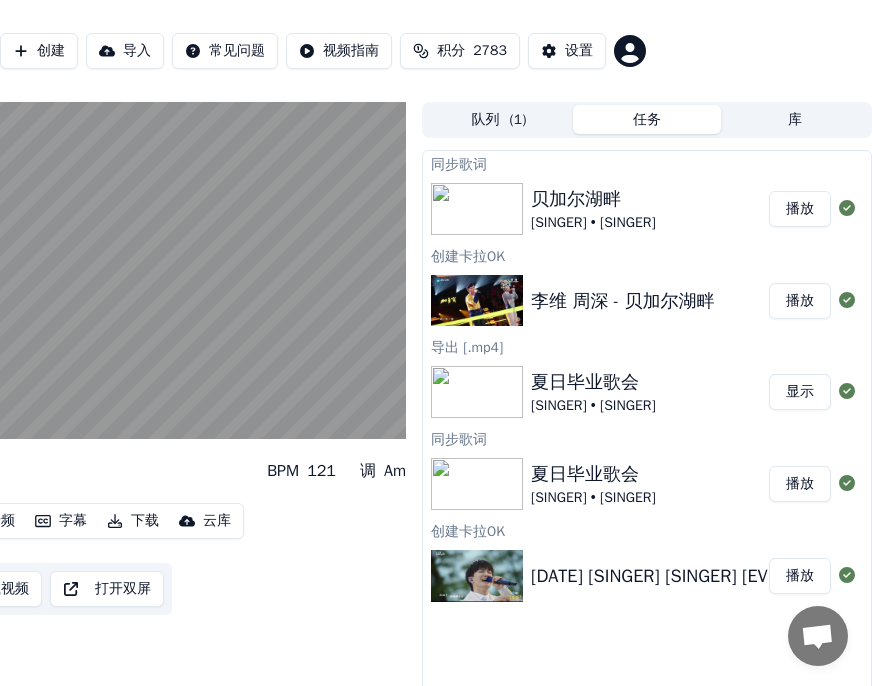 scroll, scrollTop: 0, scrollLeft: 0, axis: both 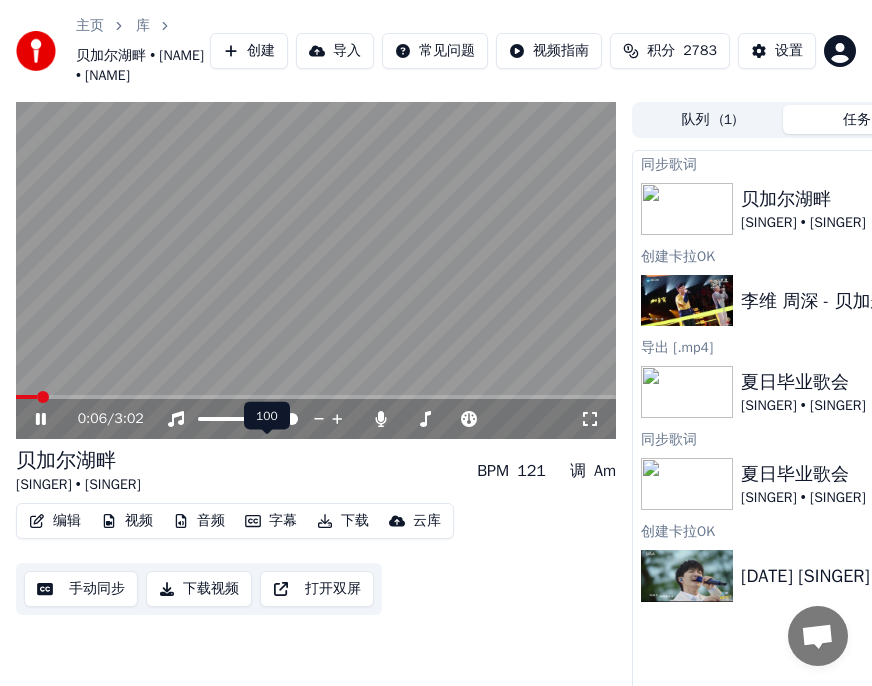 click at bounding box center [316, 271] 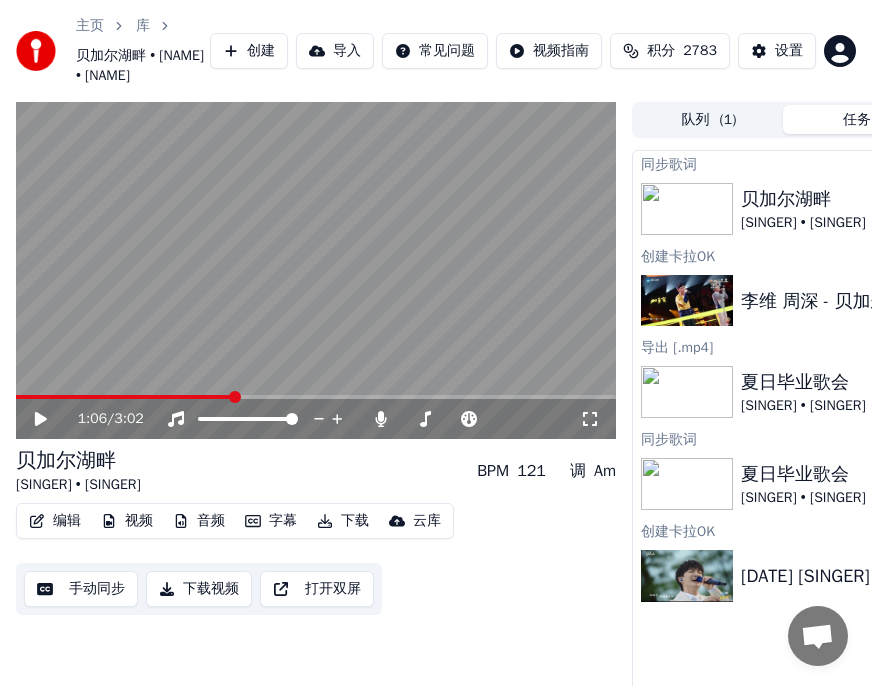 click at bounding box center (316, 397) 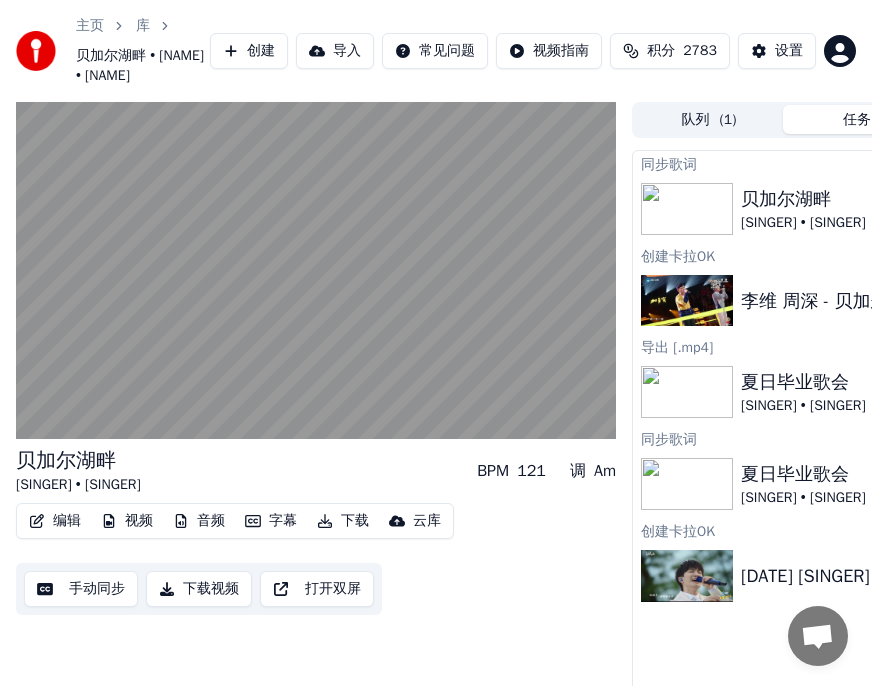 click on "下载" at bounding box center [343, 521] 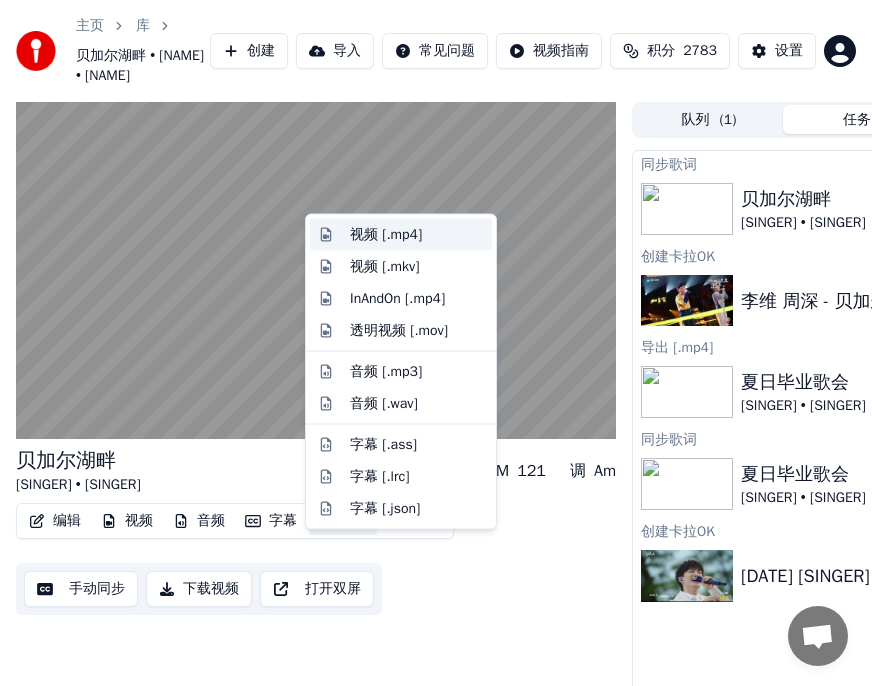 click on "视频 [.mp4]" at bounding box center [386, 235] 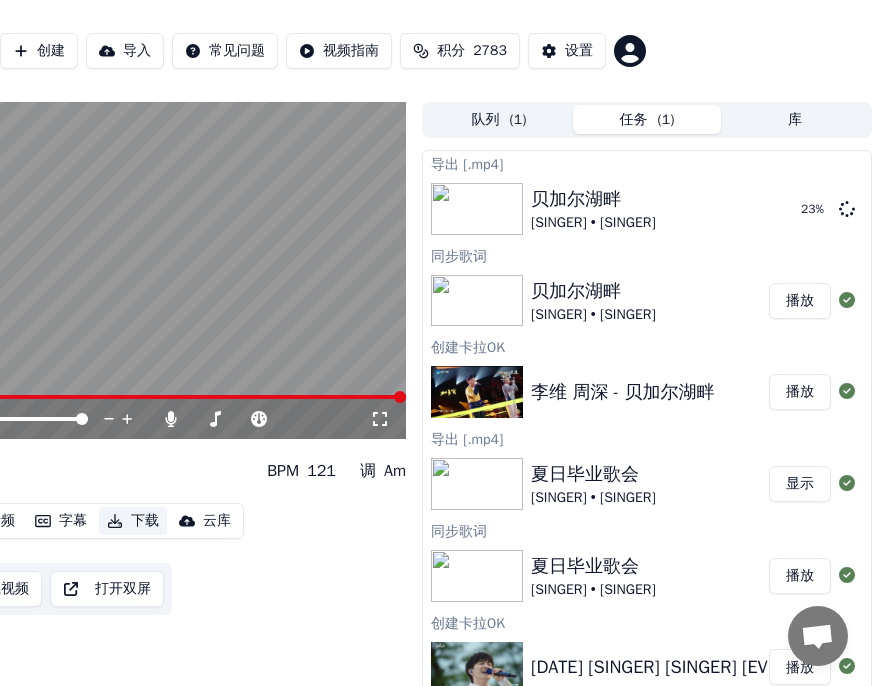 scroll, scrollTop: 0, scrollLeft: 0, axis: both 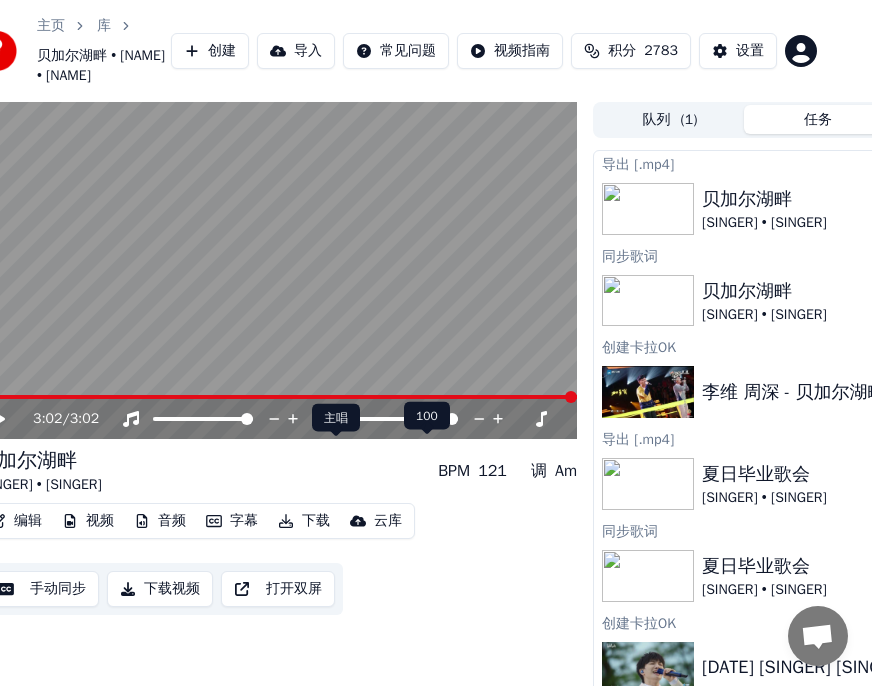 click 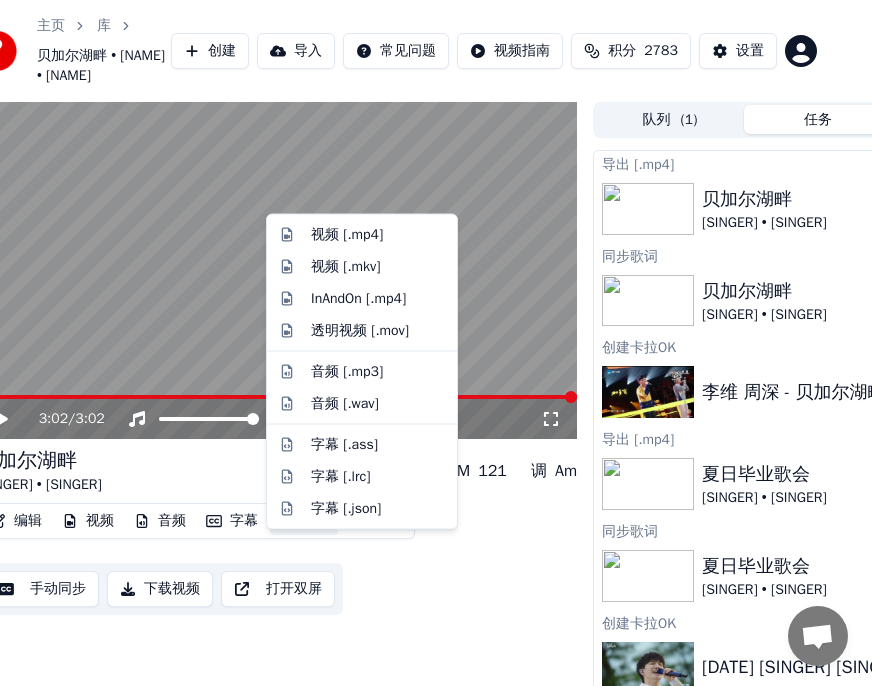 click on "下载" at bounding box center (304, 521) 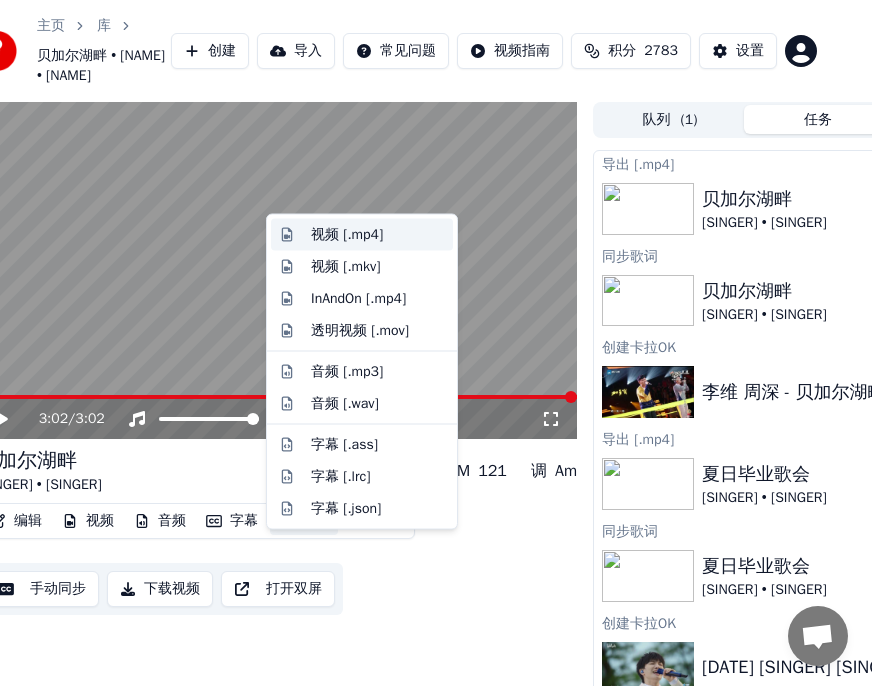 click on "视频 [.mp4]" at bounding box center (347, 235) 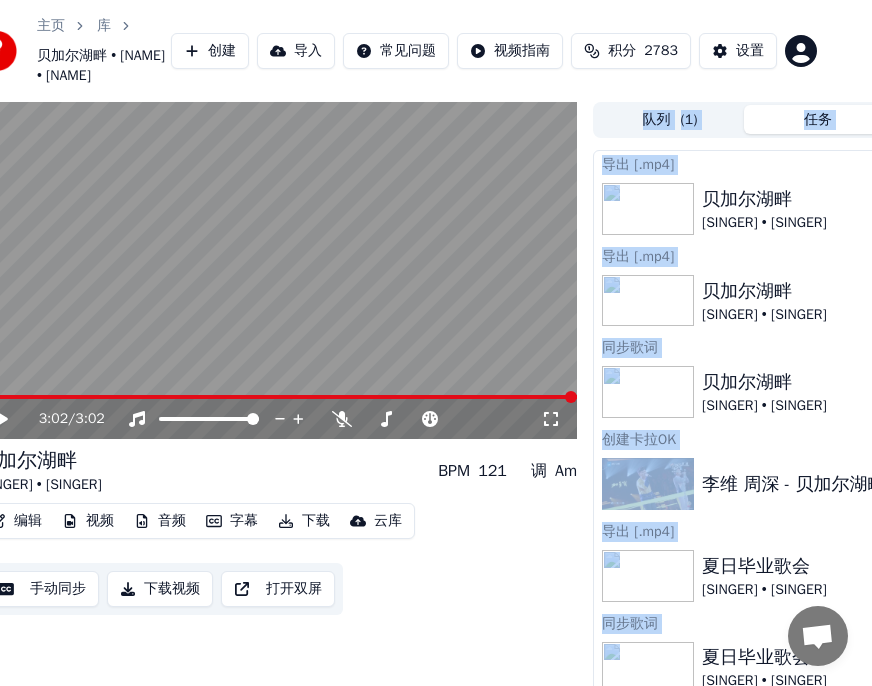scroll, scrollTop: 91, scrollLeft: 39, axis: both 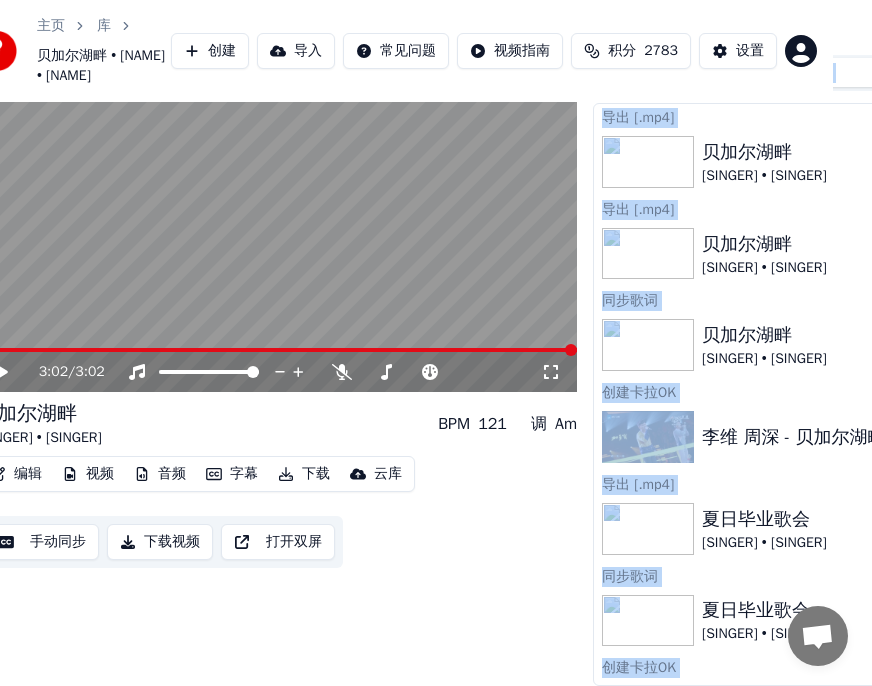 drag, startPoint x: 454, startPoint y: 685, endPoint x: 715, endPoint y: 700, distance: 261.43066 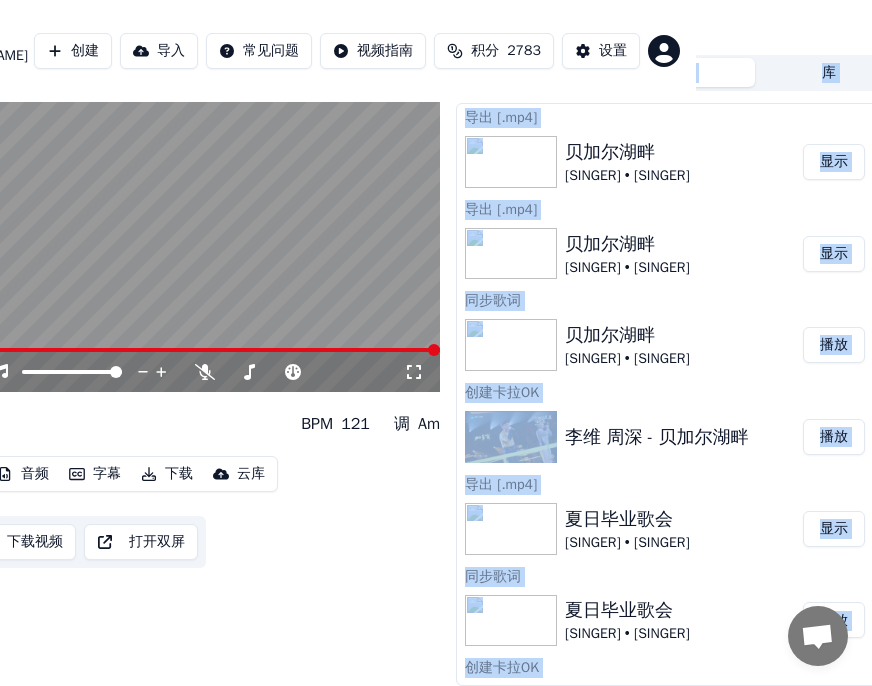 scroll, scrollTop: 91, scrollLeft: 210, axis: both 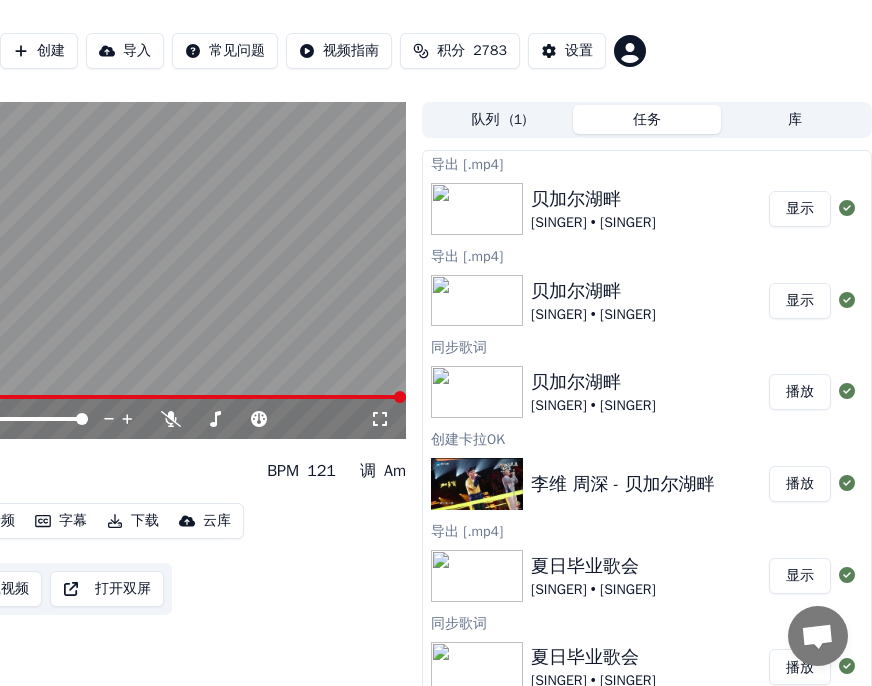 click on "编辑 视频 音频 字幕 下载 云库 手动同步 下载视频 打开双屏" at bounding box center (106, 559) 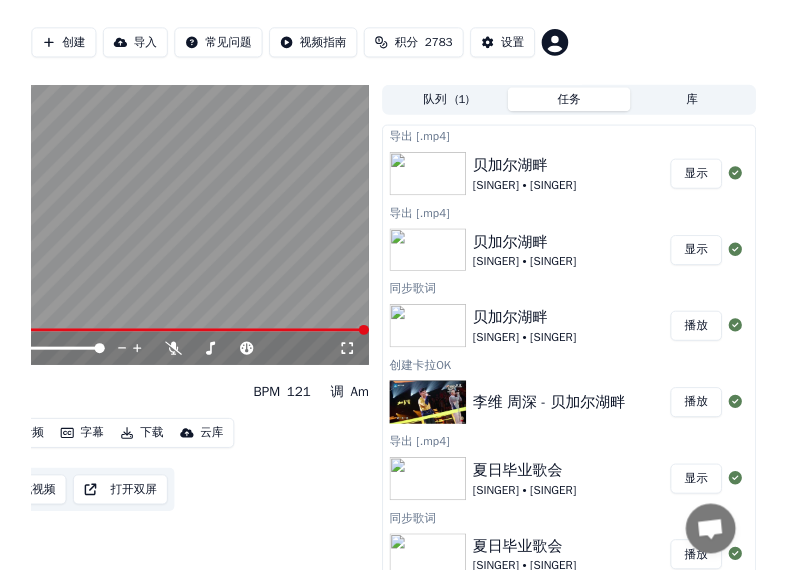 scroll, scrollTop: 0, scrollLeft: 0, axis: both 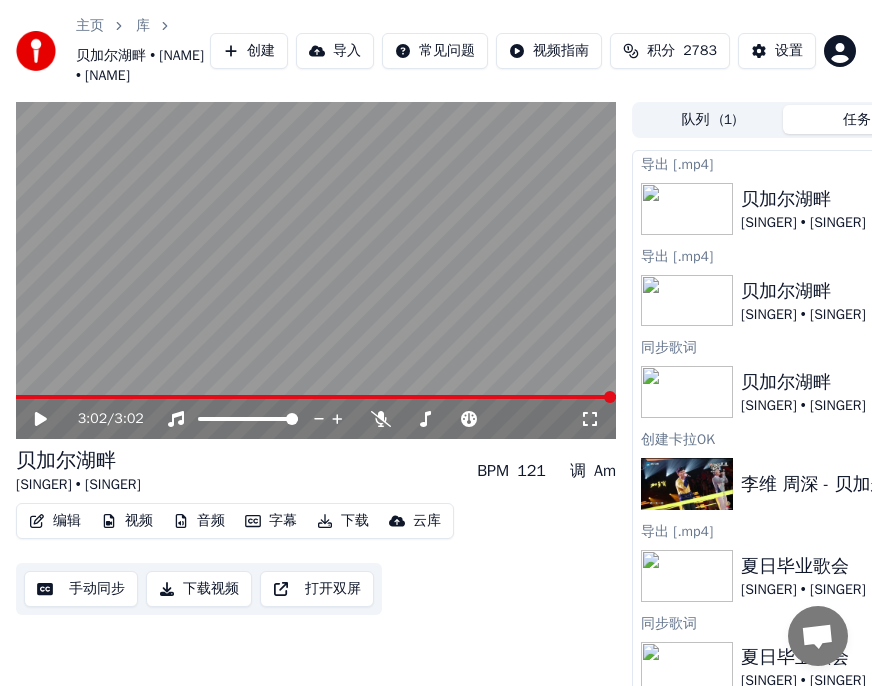 click on "库" at bounding box center (143, 26) 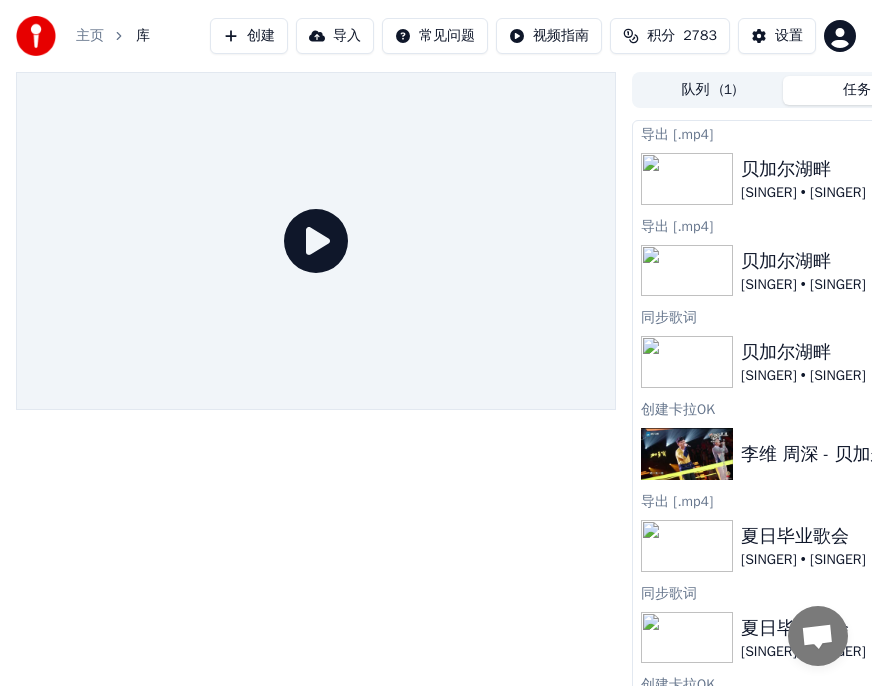 click on "主页" at bounding box center [90, 36] 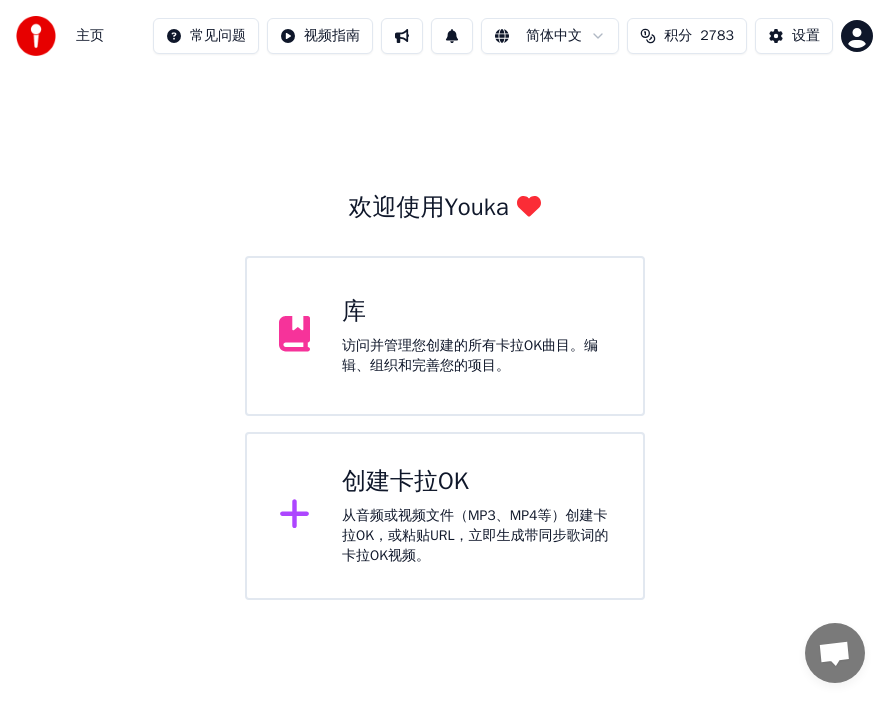 click on "从音频或视频文件（MP3、MP4等）创建卡拉OK，或粘贴URL，立即生成带同步歌词的卡拉OK视频。" at bounding box center (476, 536) 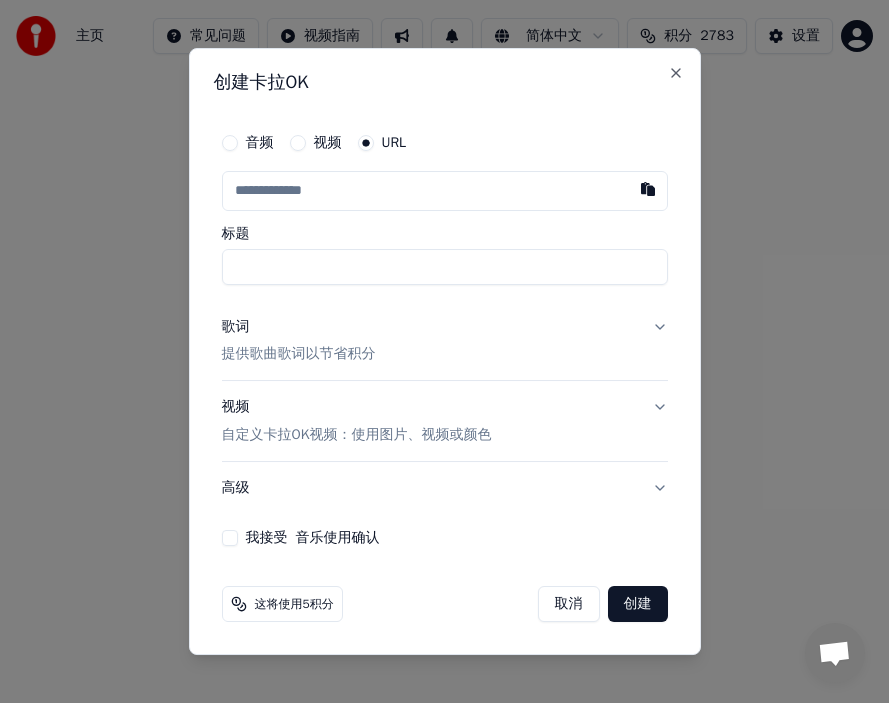 click on "视频" at bounding box center (298, 143) 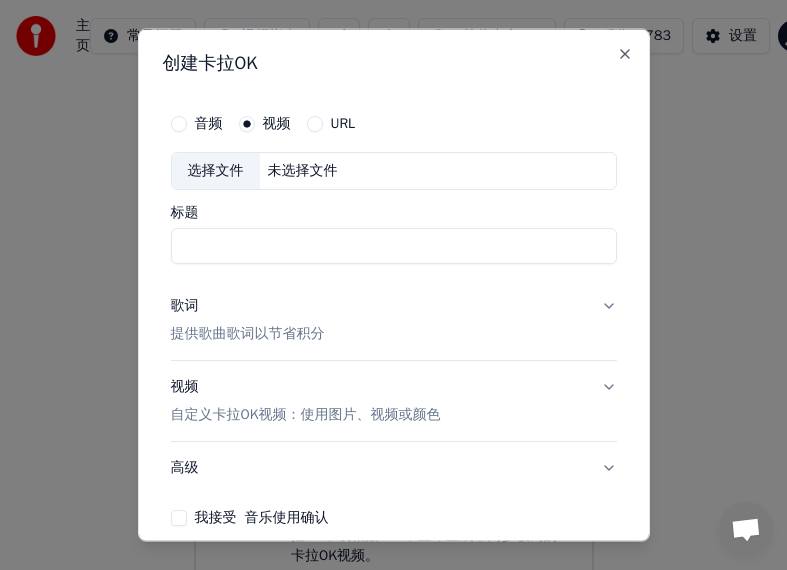 click on "选择文件" at bounding box center [216, 171] 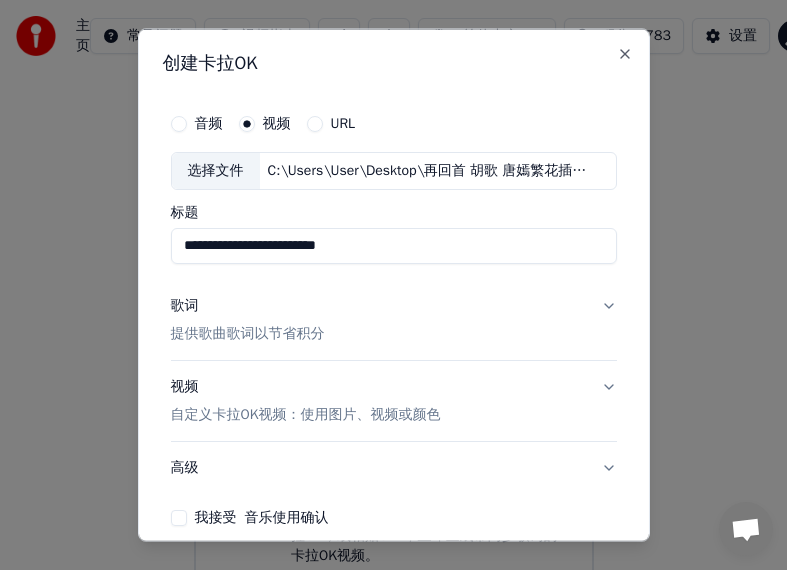 type on "**********" 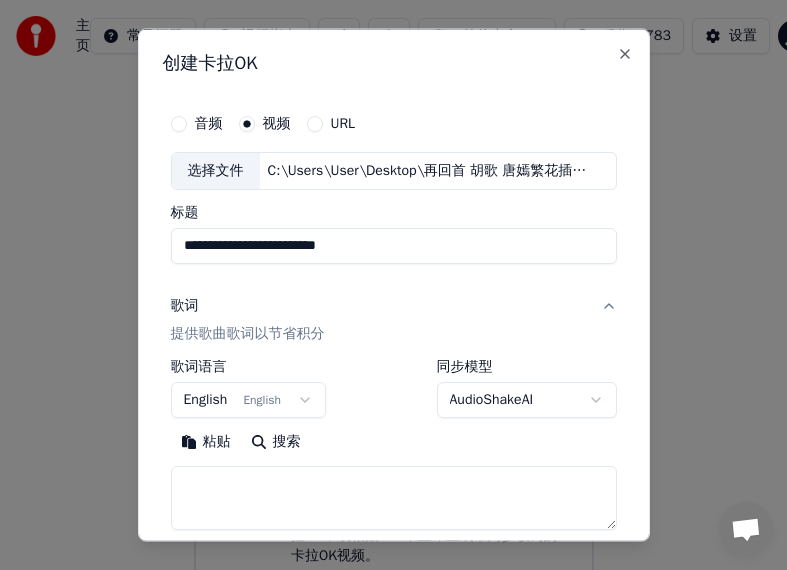 click on "English English" at bounding box center [249, 399] 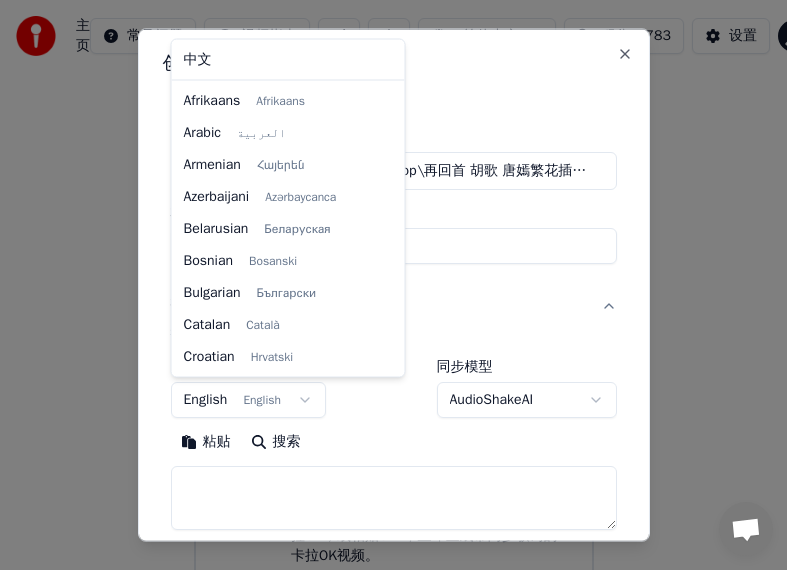 scroll, scrollTop: 128, scrollLeft: 0, axis: vertical 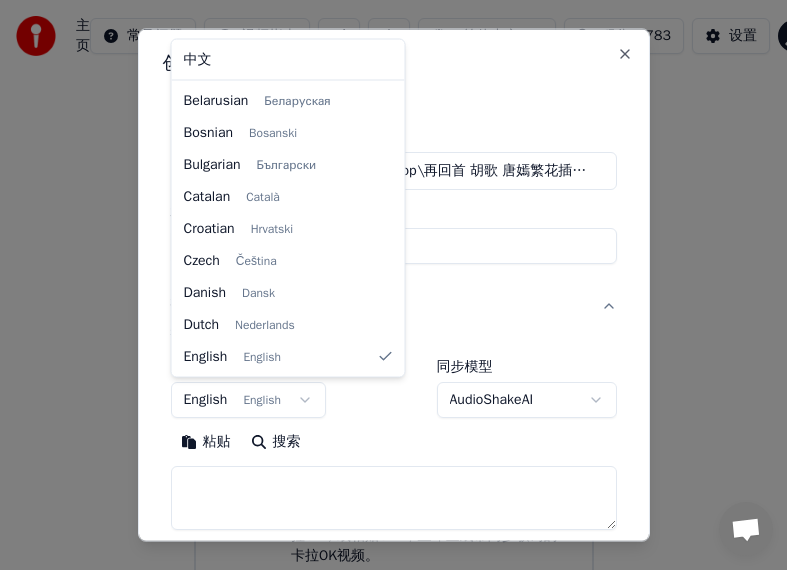 select on "**" 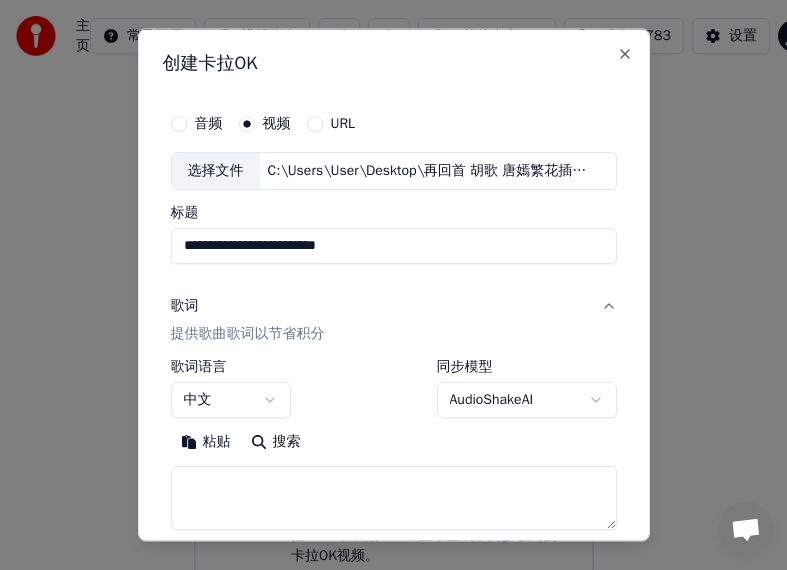 click at bounding box center (394, 497) 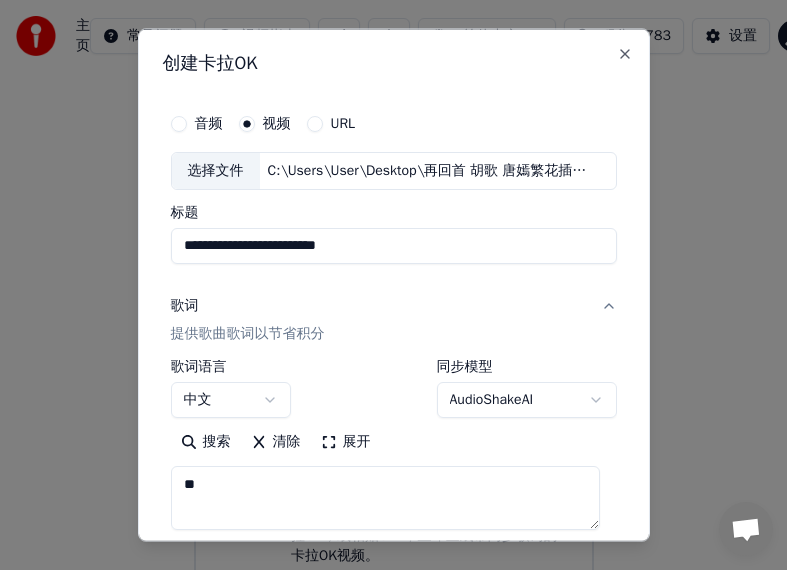 type on "**" 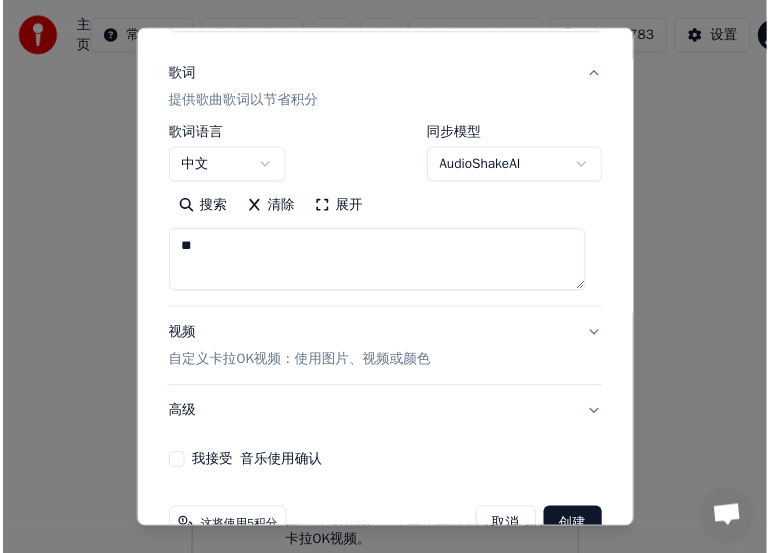 scroll, scrollTop: 279, scrollLeft: 0, axis: vertical 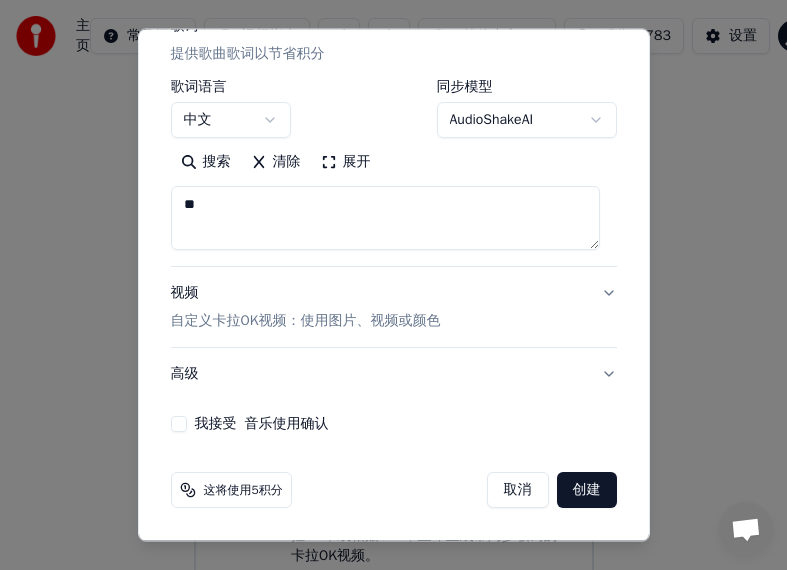 click on "我接受   音乐使用确认" at bounding box center [179, 424] 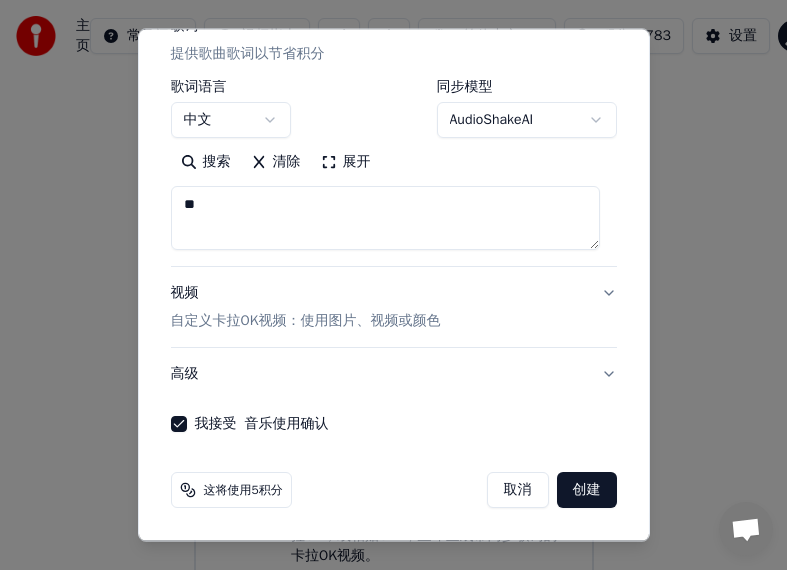 click on "创建" at bounding box center [587, 490] 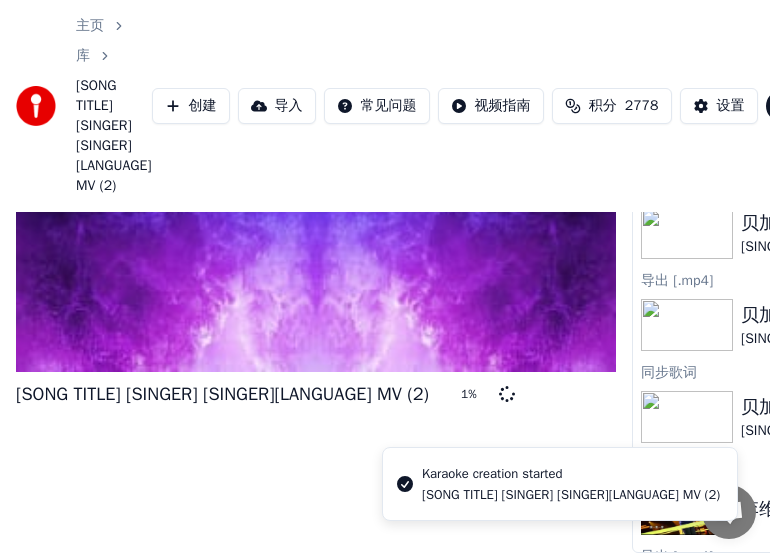 scroll, scrollTop: 196, scrollLeft: 0, axis: vertical 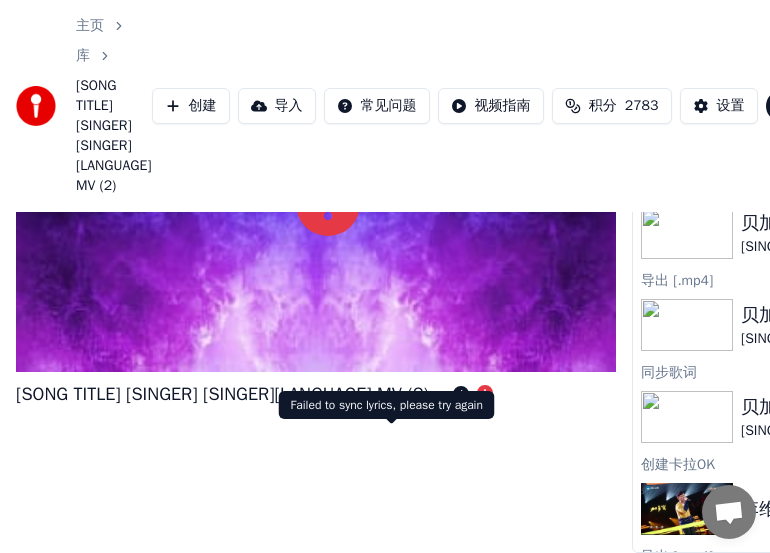 click 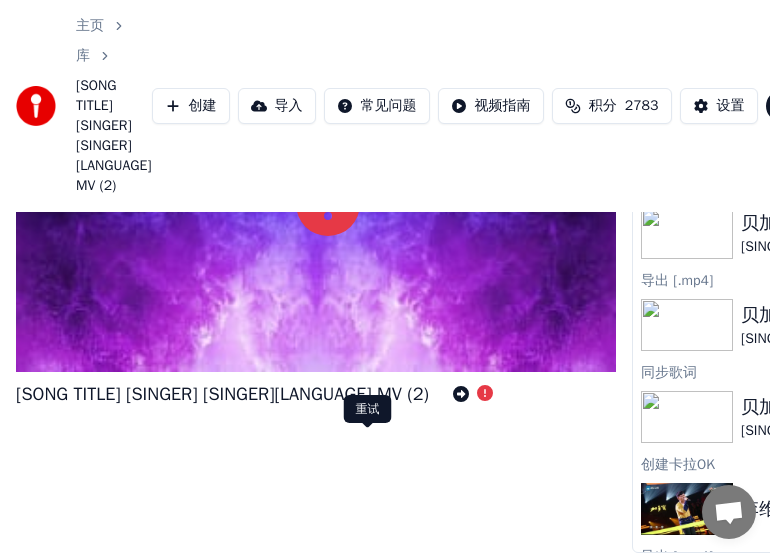 click 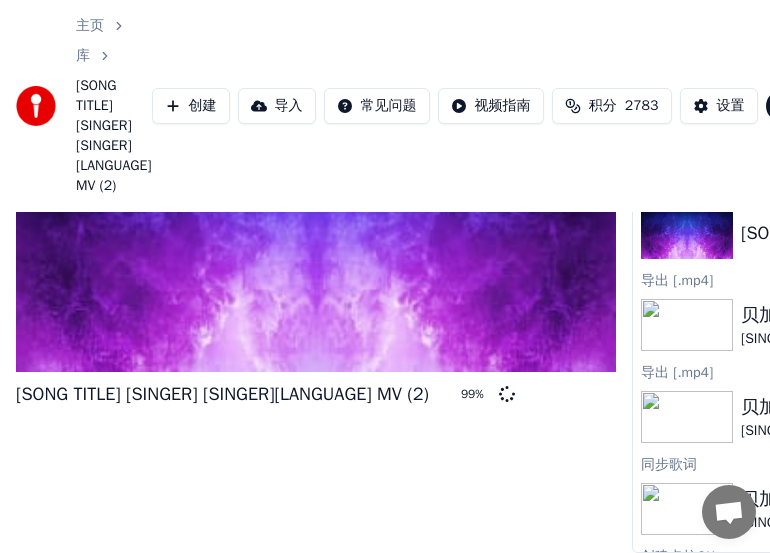 click on "[SONG TITLE] [SINGER] [SINGER][LANGUAGE]  MV (2)" at bounding box center [222, 394] 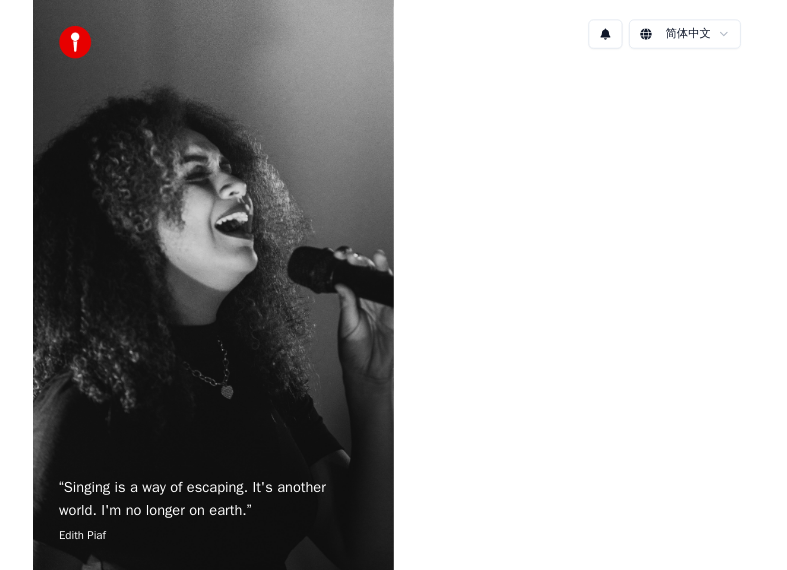 scroll, scrollTop: 0, scrollLeft: 0, axis: both 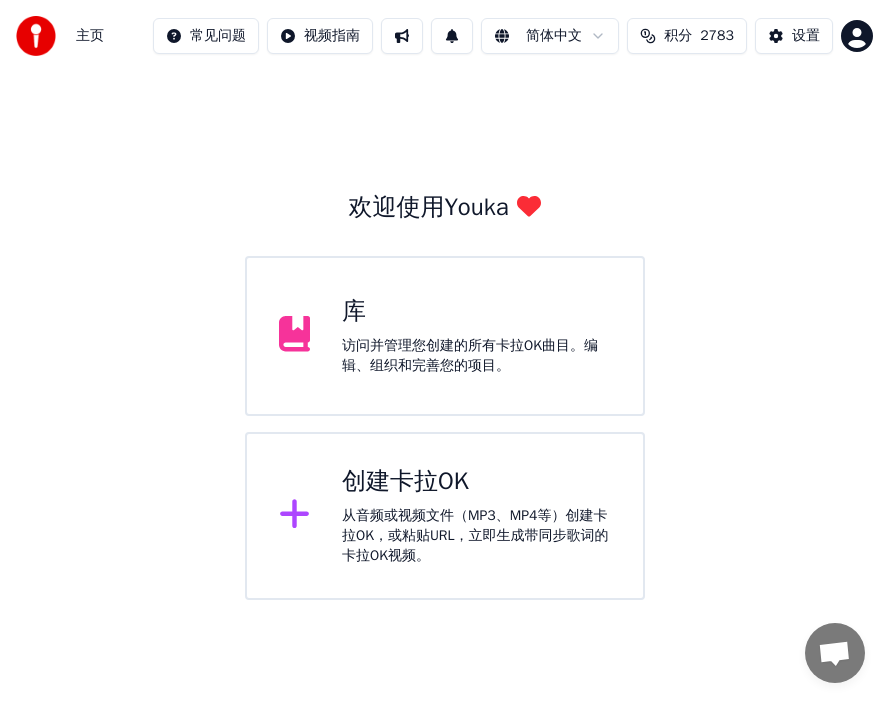 click on "从音频或视频文件（MP3、MP4等）创建卡拉OK，或粘贴URL，立即生成带同步歌词的卡拉OK视频。" at bounding box center [476, 536] 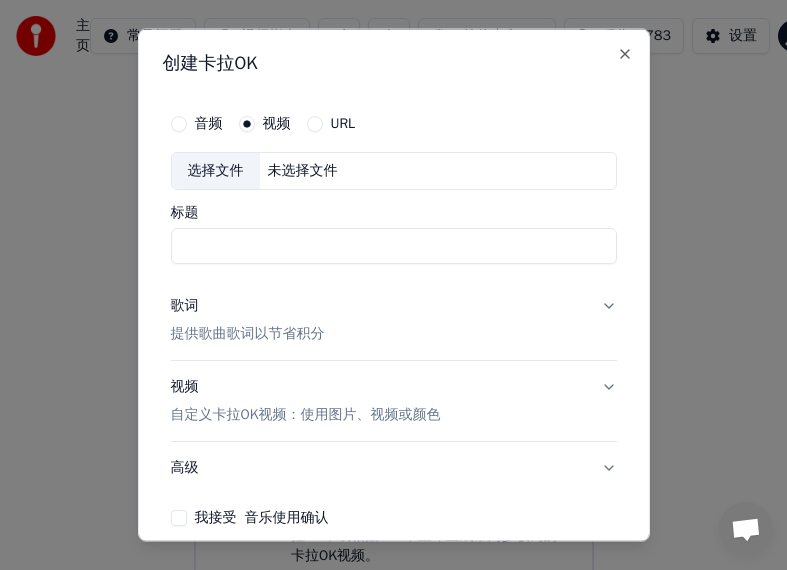 click on "URL" at bounding box center (315, 124) 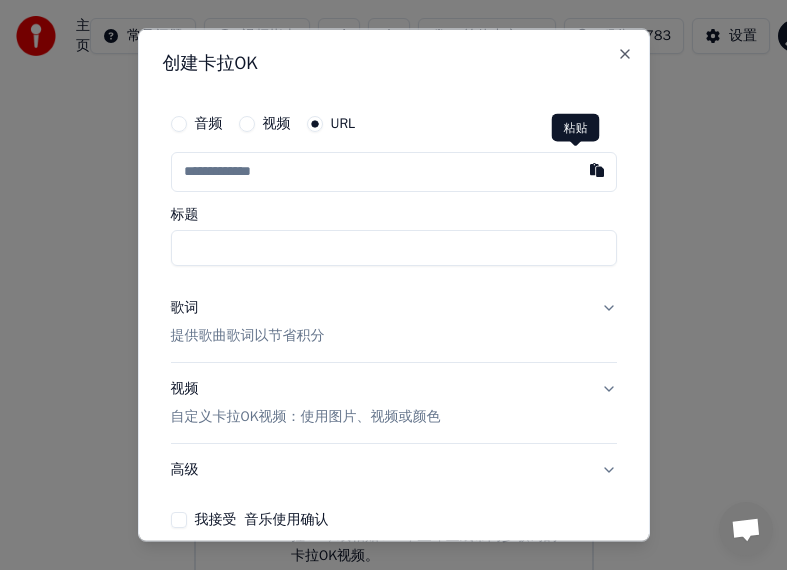 click at bounding box center [597, 170] 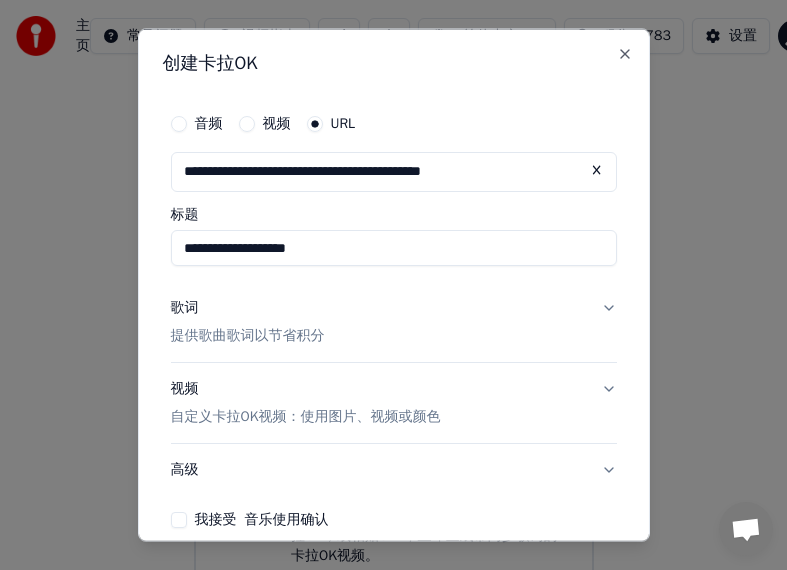 type on "**********" 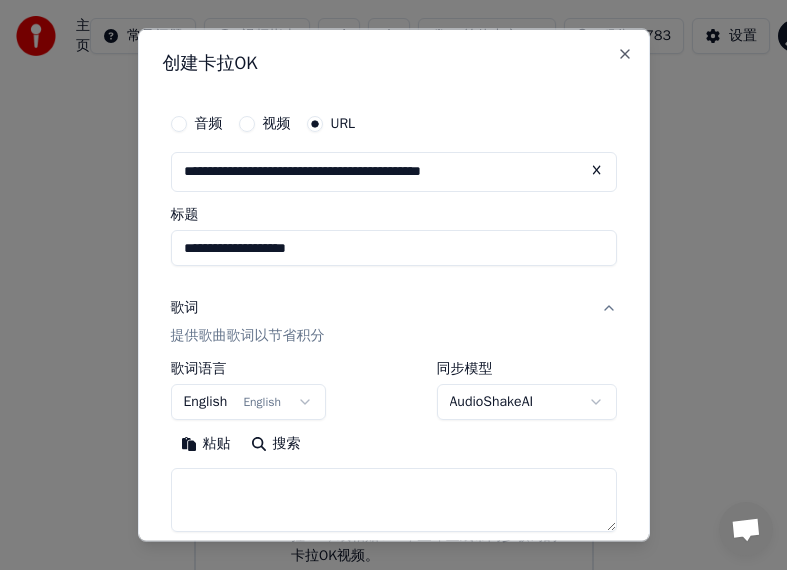 click on "English English" at bounding box center (249, 401) 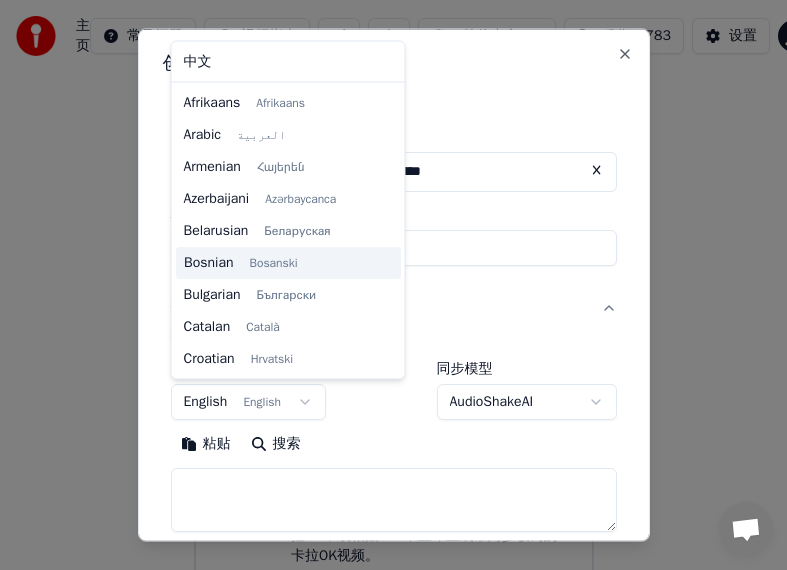 scroll, scrollTop: 128, scrollLeft: 0, axis: vertical 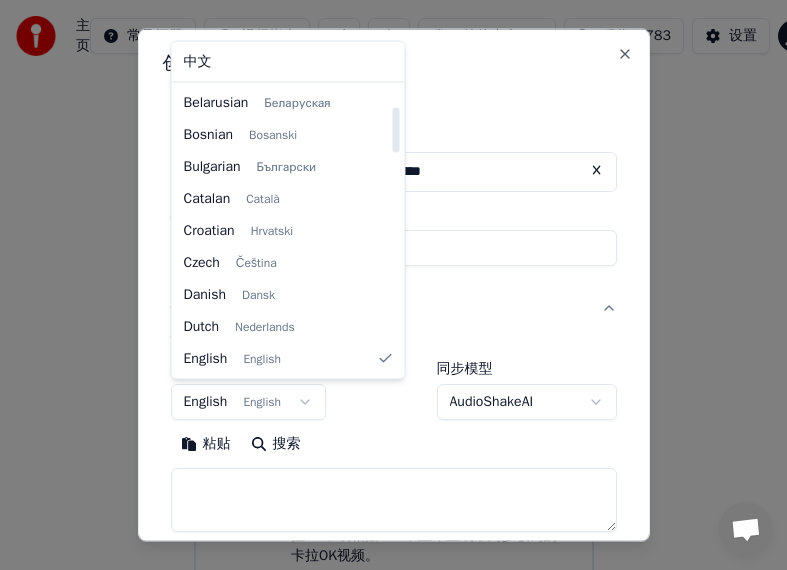 select on "**" 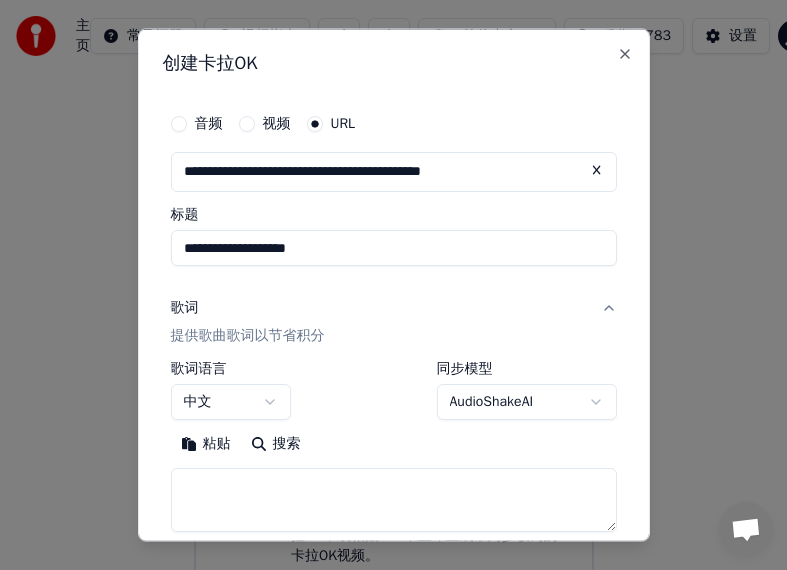 click at bounding box center [394, 499] 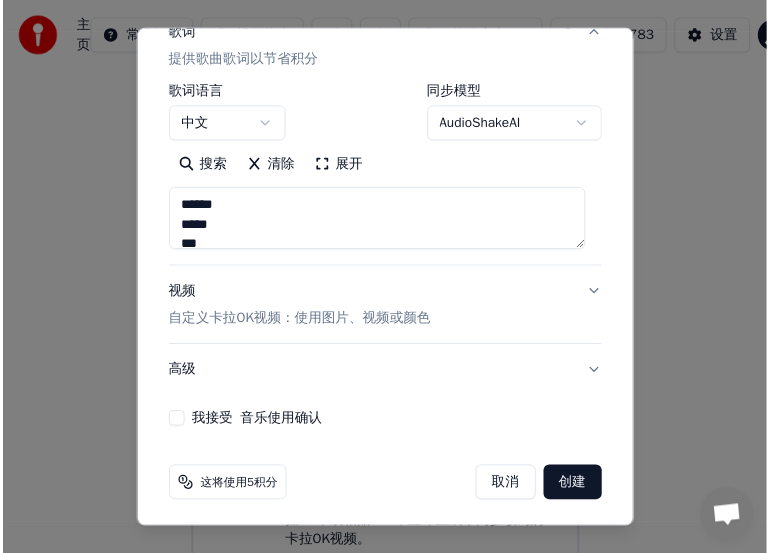 scroll, scrollTop: 281, scrollLeft: 0, axis: vertical 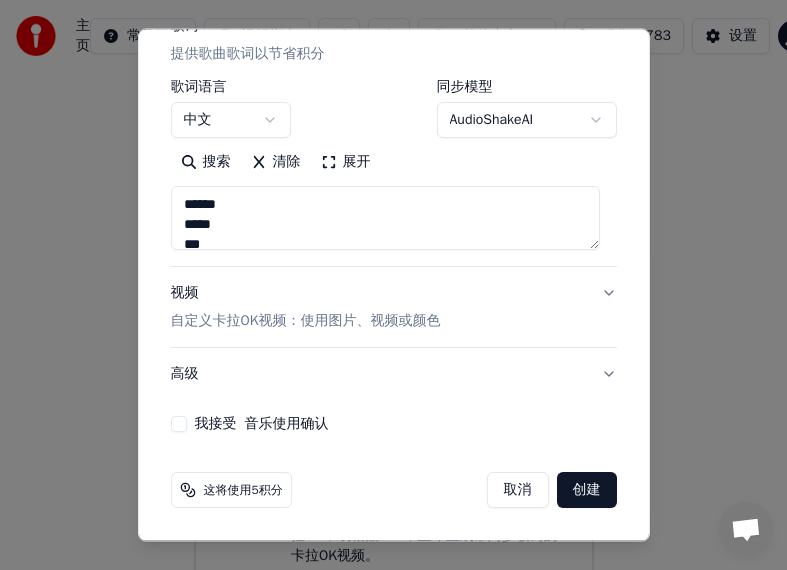 type on "**********" 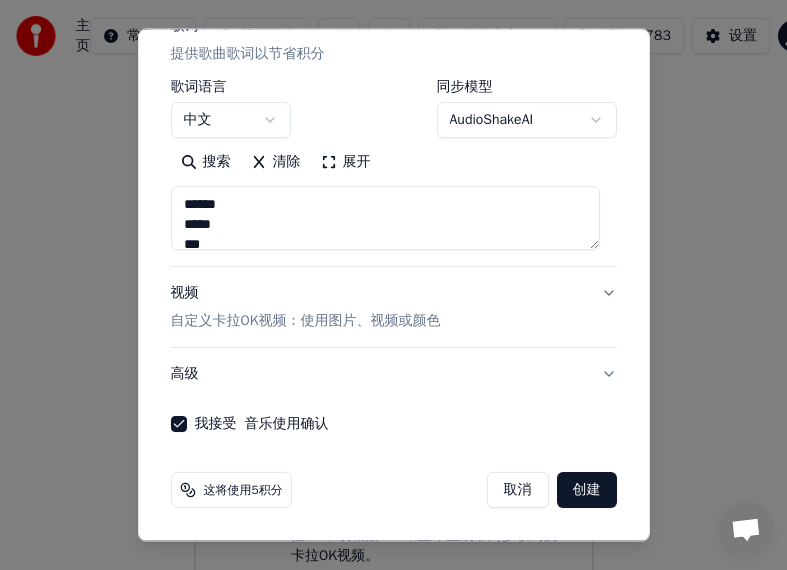 click on "创建" at bounding box center [587, 490] 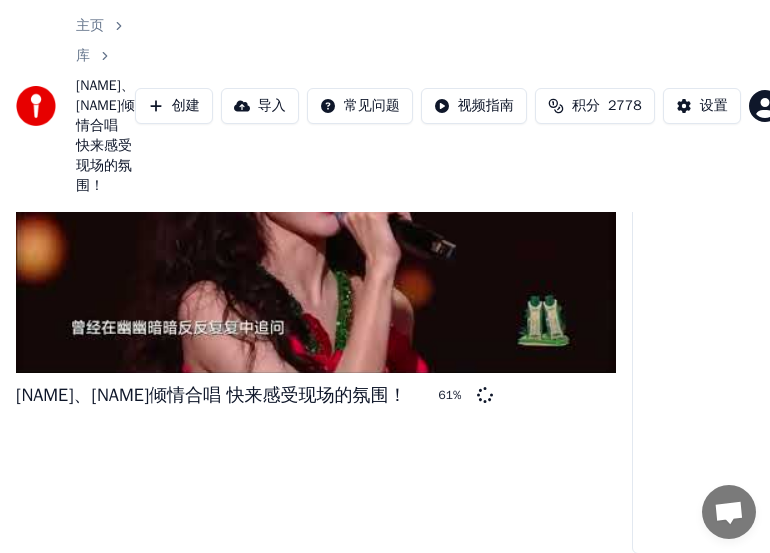 scroll, scrollTop: 159, scrollLeft: 0, axis: vertical 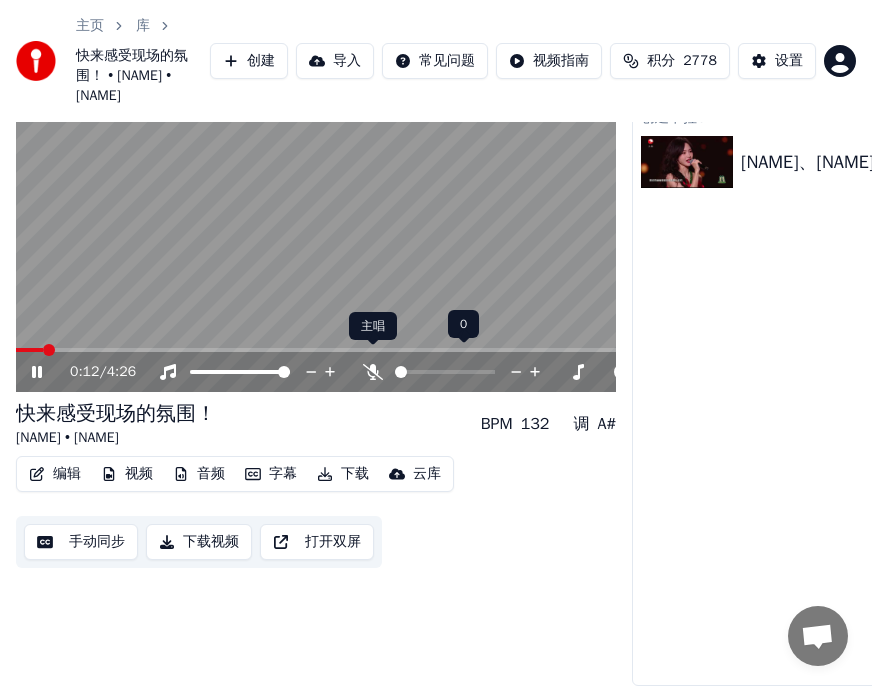 click 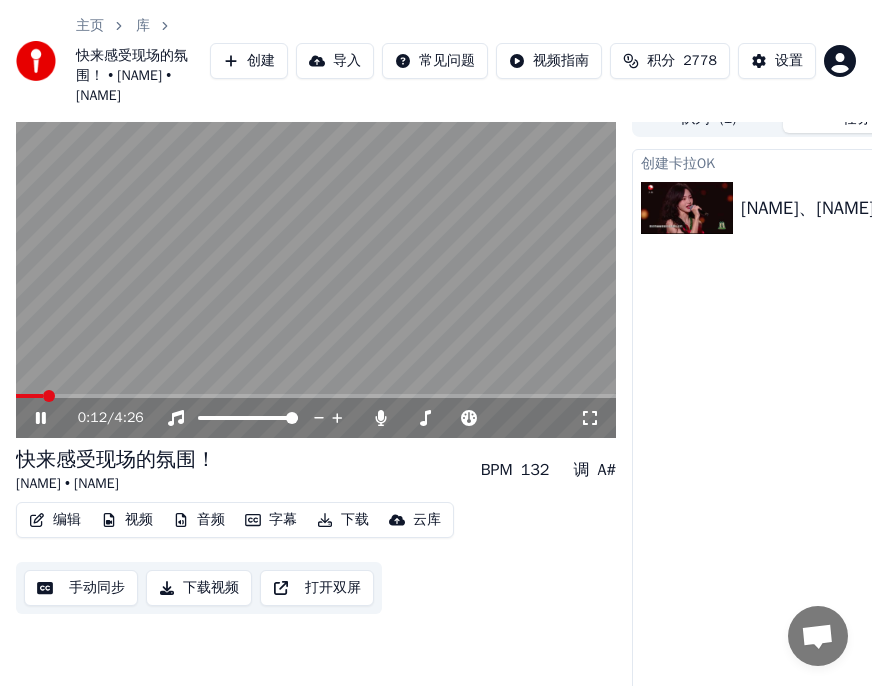 scroll, scrollTop: 0, scrollLeft: 0, axis: both 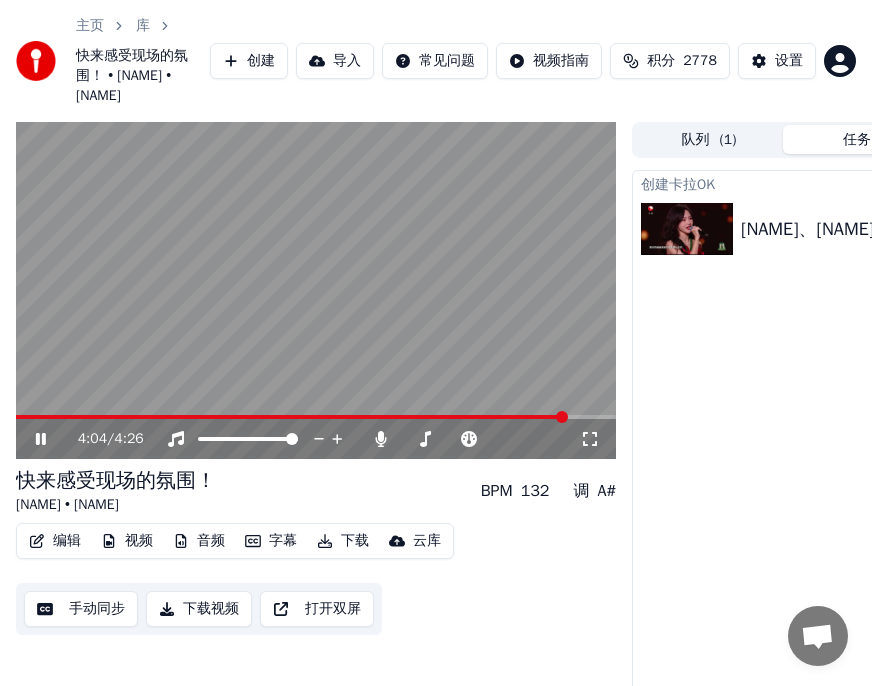 click 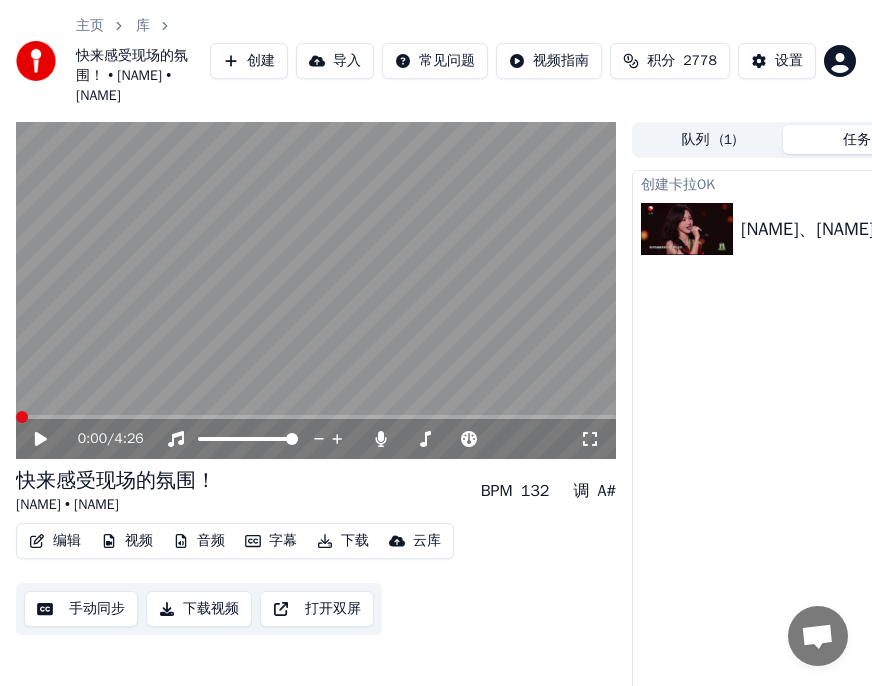 click at bounding box center (22, 417) 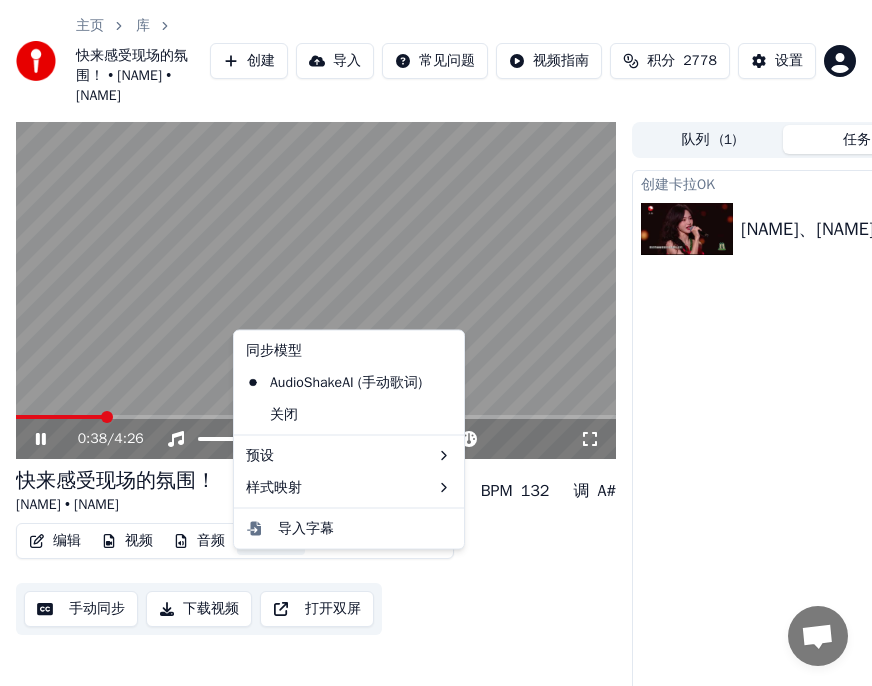 click on "字幕" at bounding box center (271, 541) 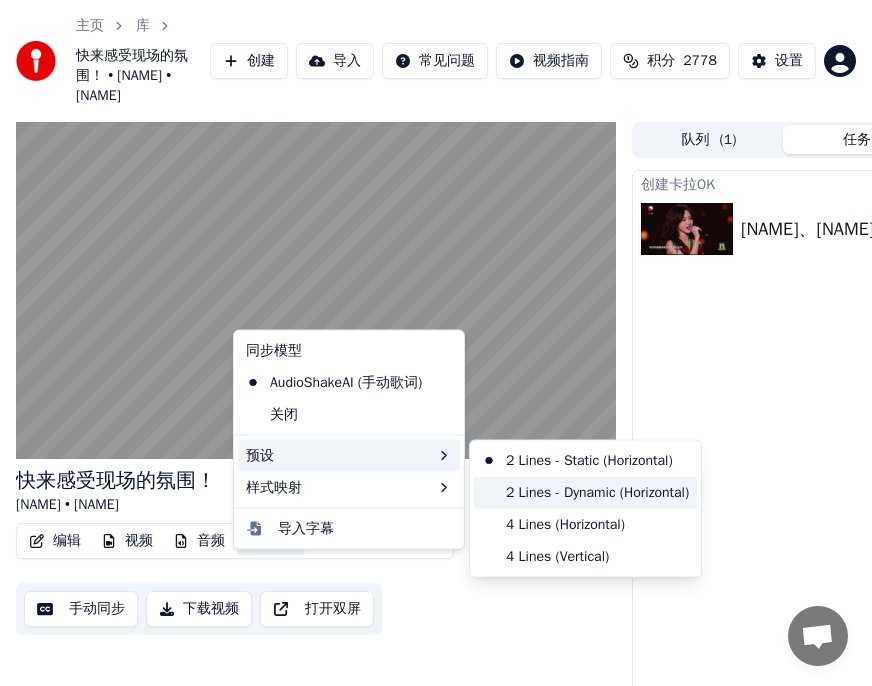 click on "2 Lines - Dynamic (Horizontal)" at bounding box center [585, 492] 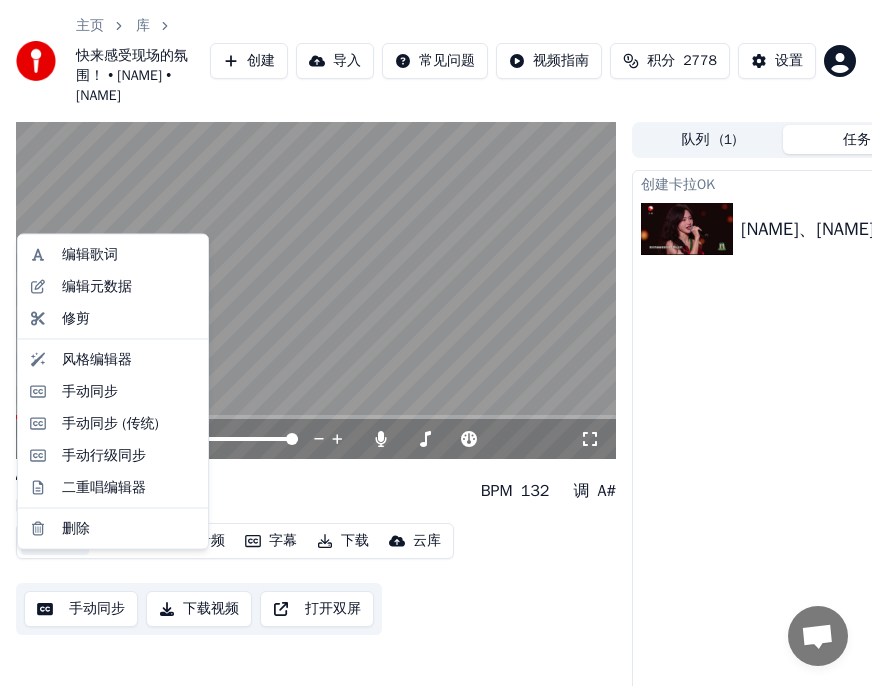 click on "编辑" at bounding box center [55, 541] 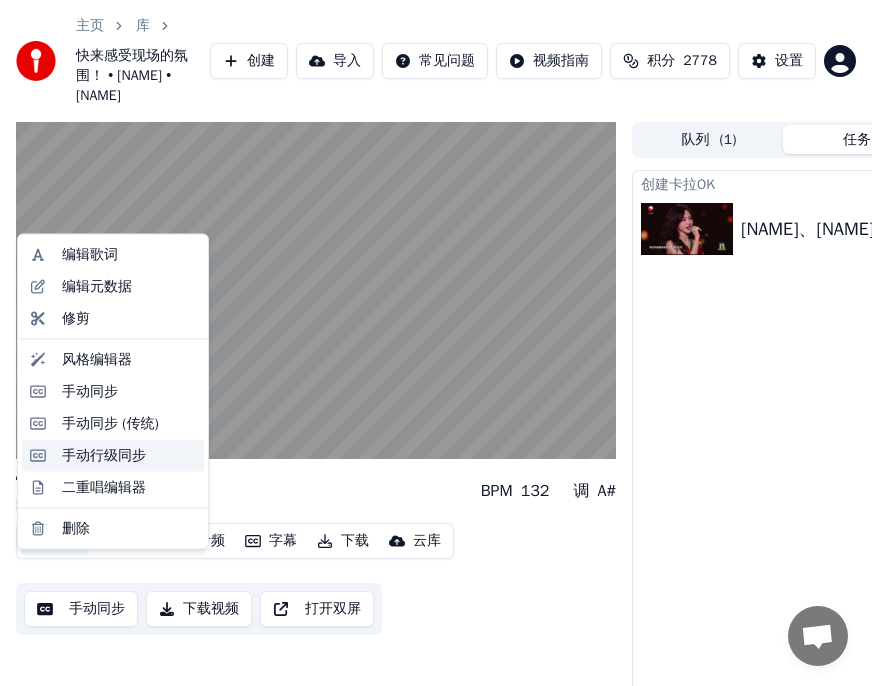 click on "手动行级同步" at bounding box center (104, 455) 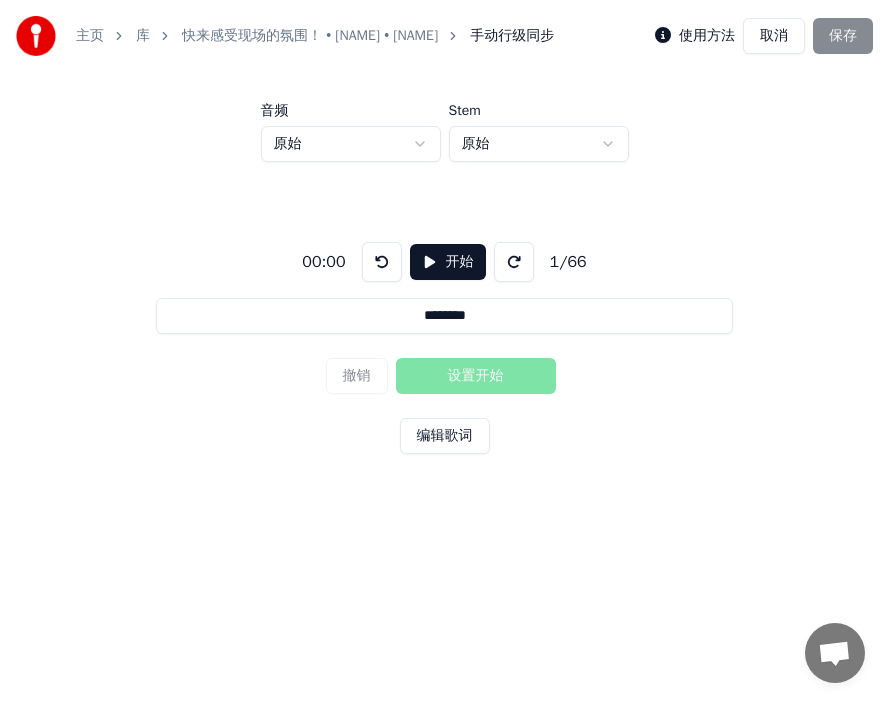 click on "开始" at bounding box center [448, 262] 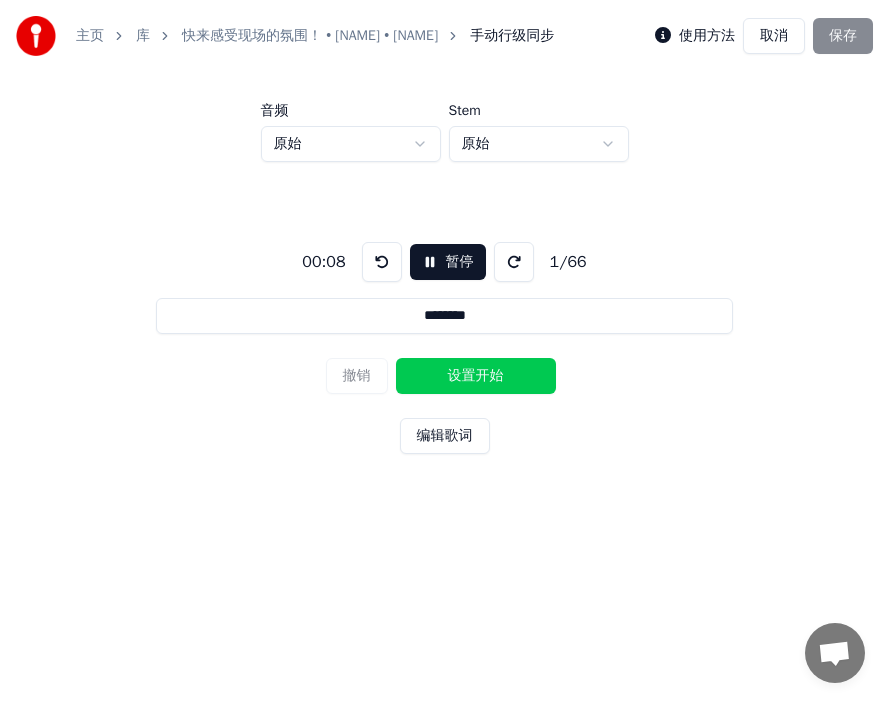 click on "设置开始" at bounding box center [476, 376] 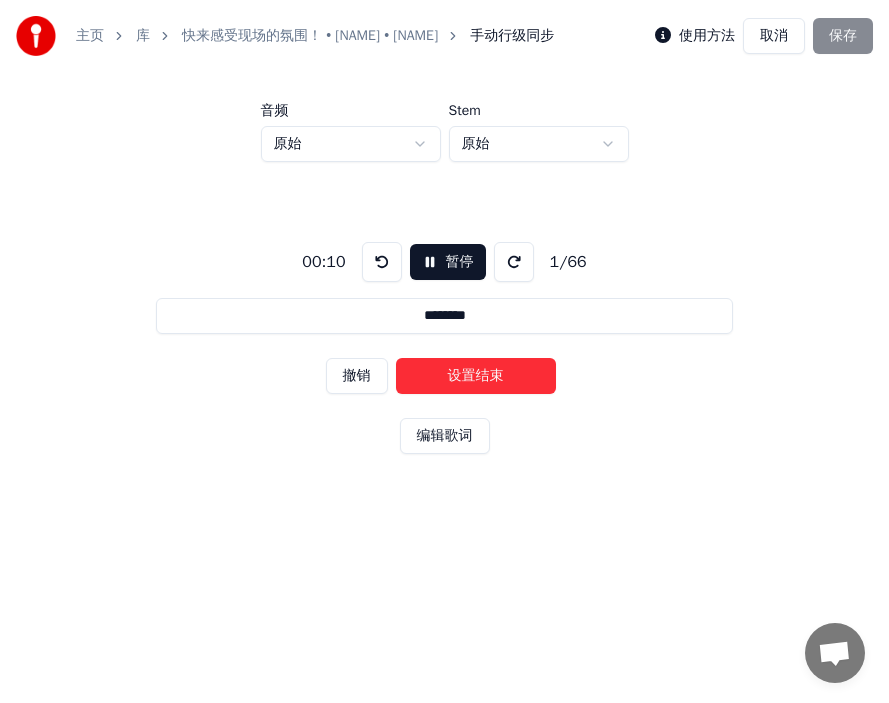 click on "撤销" at bounding box center (357, 376) 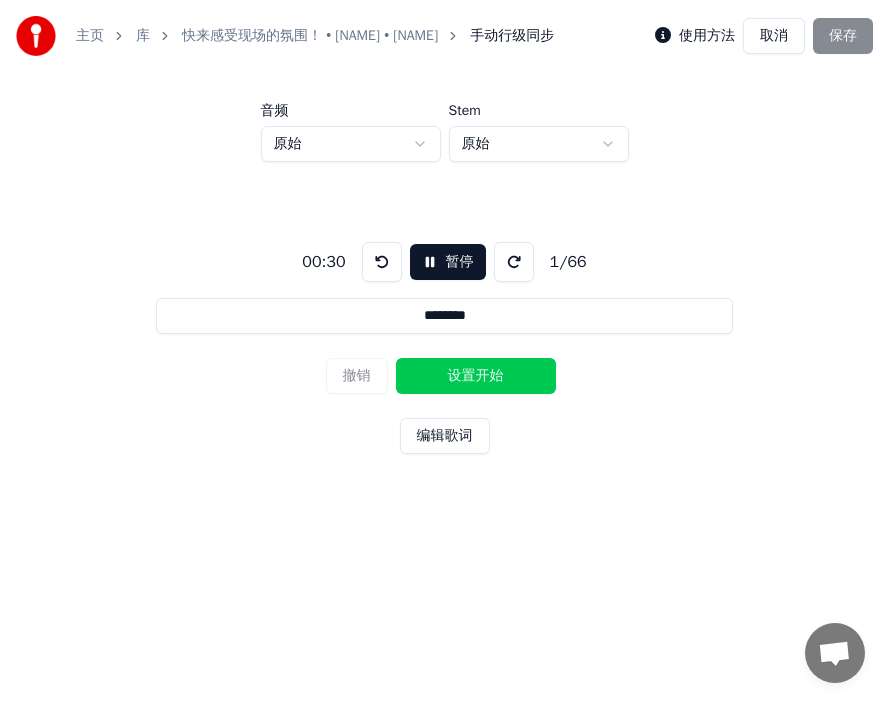 click on "设置开始" at bounding box center [476, 376] 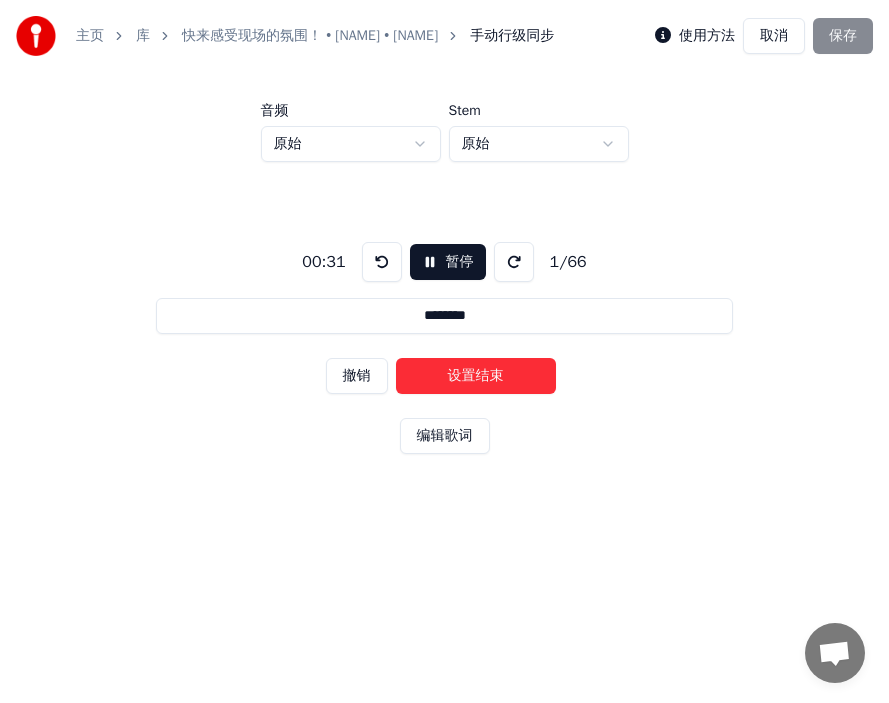 click on "设置结束" at bounding box center [476, 376] 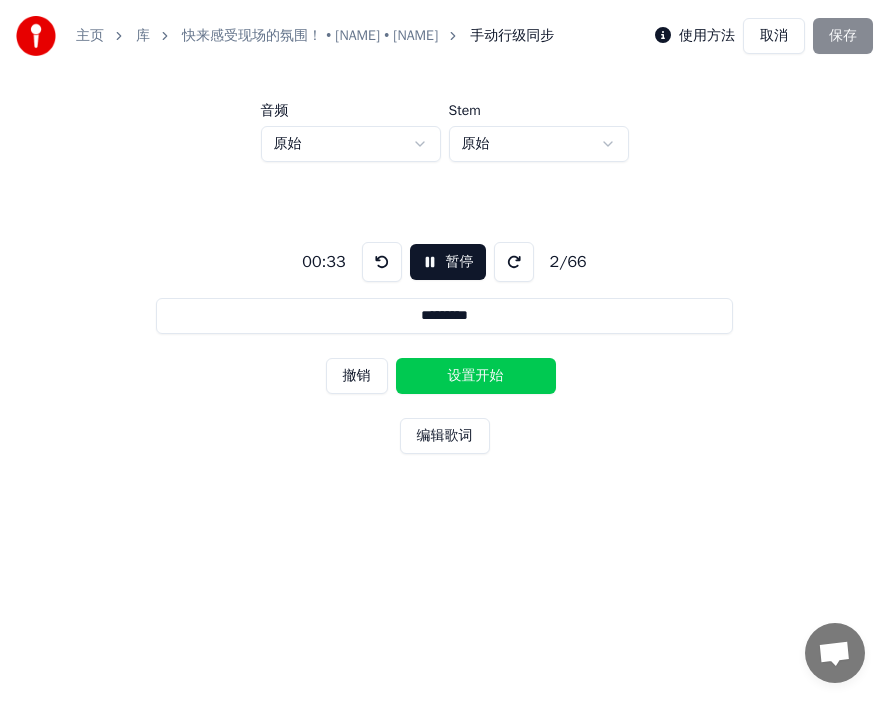 click on "设置开始" at bounding box center [476, 376] 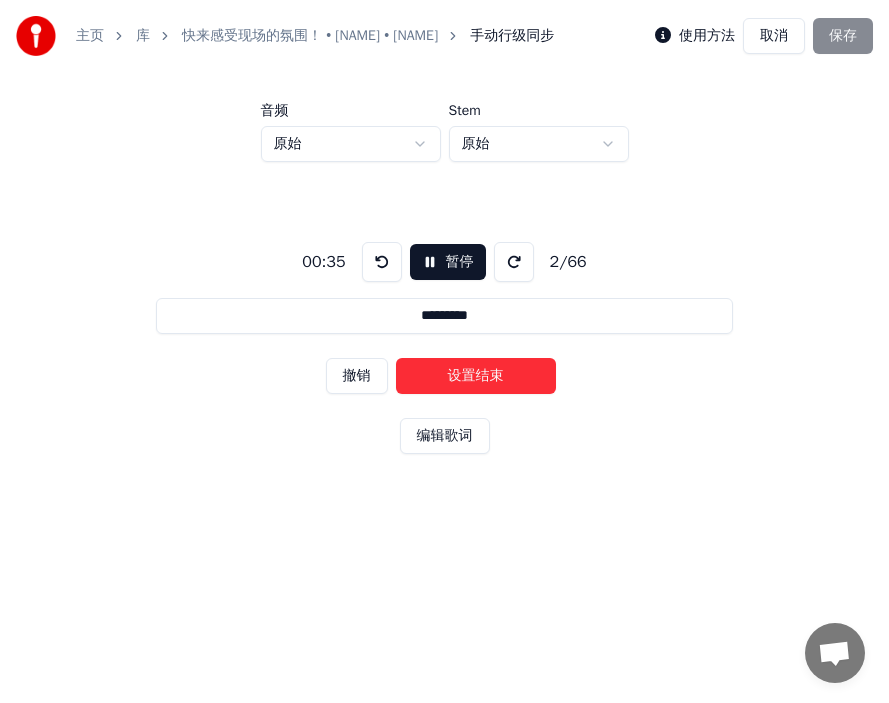 click on "设置结束" at bounding box center (476, 376) 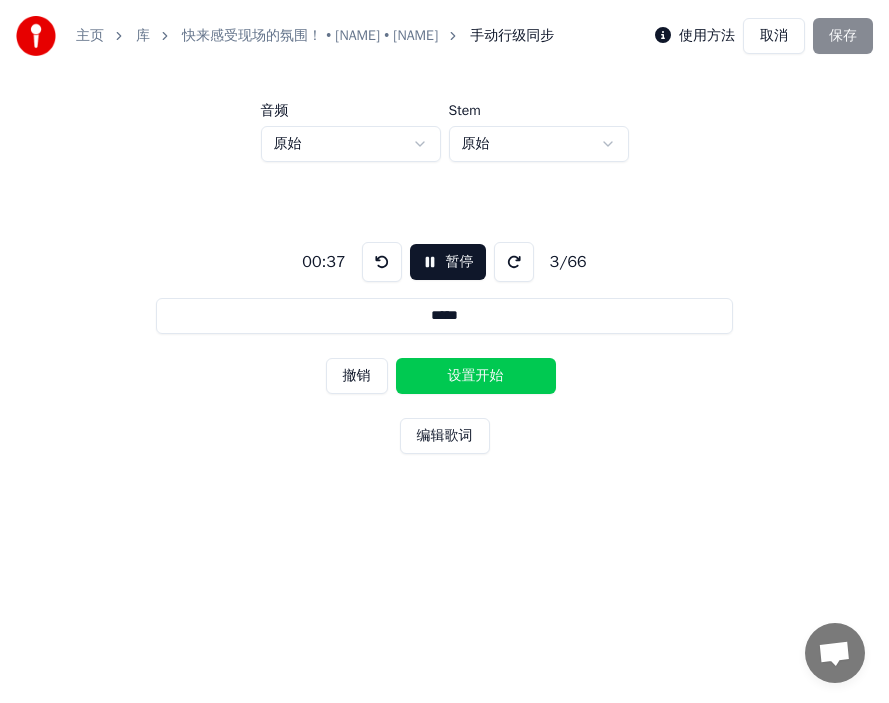 click on "设置开始" at bounding box center [476, 376] 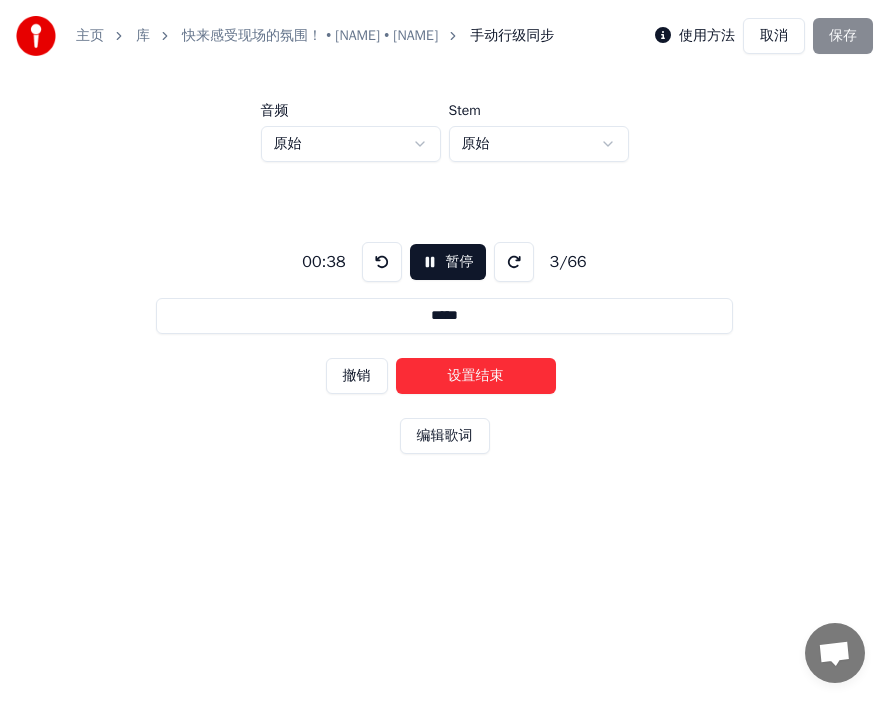 click on "设置结束" at bounding box center (476, 376) 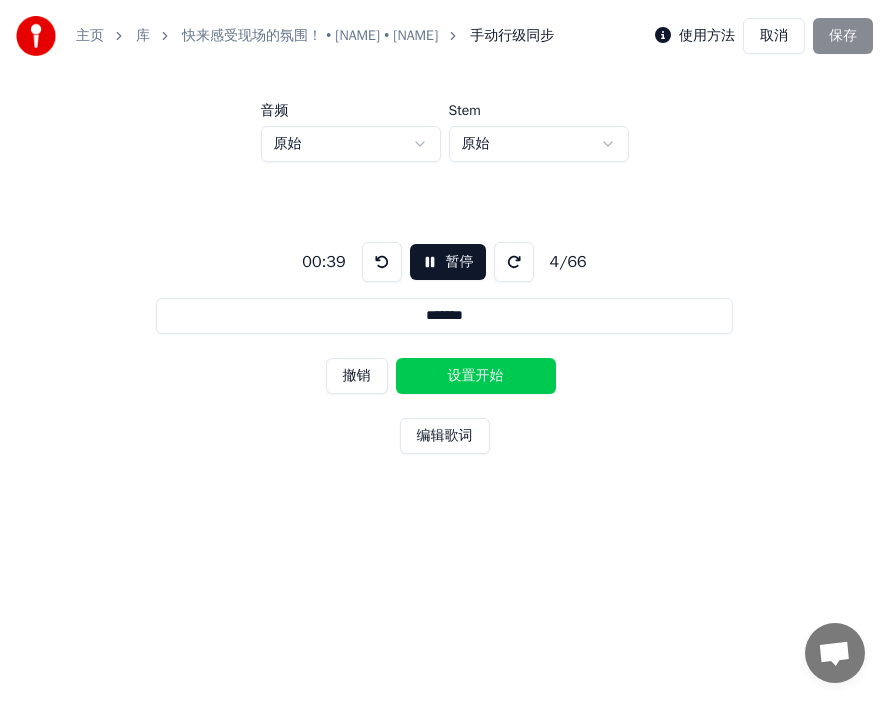 click on "设置开始" at bounding box center [476, 376] 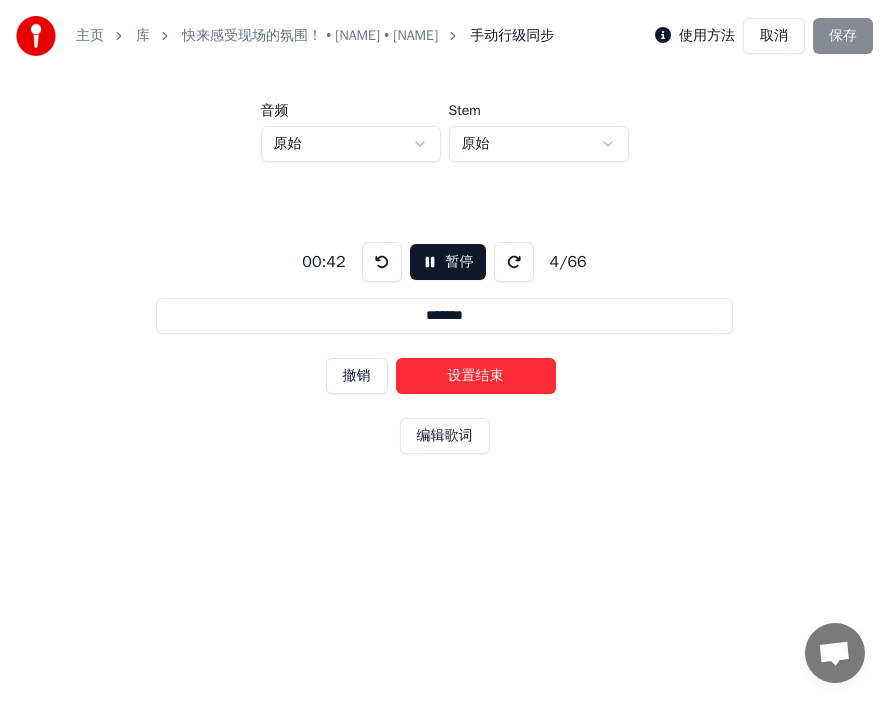 click on "设置结束" at bounding box center [476, 376] 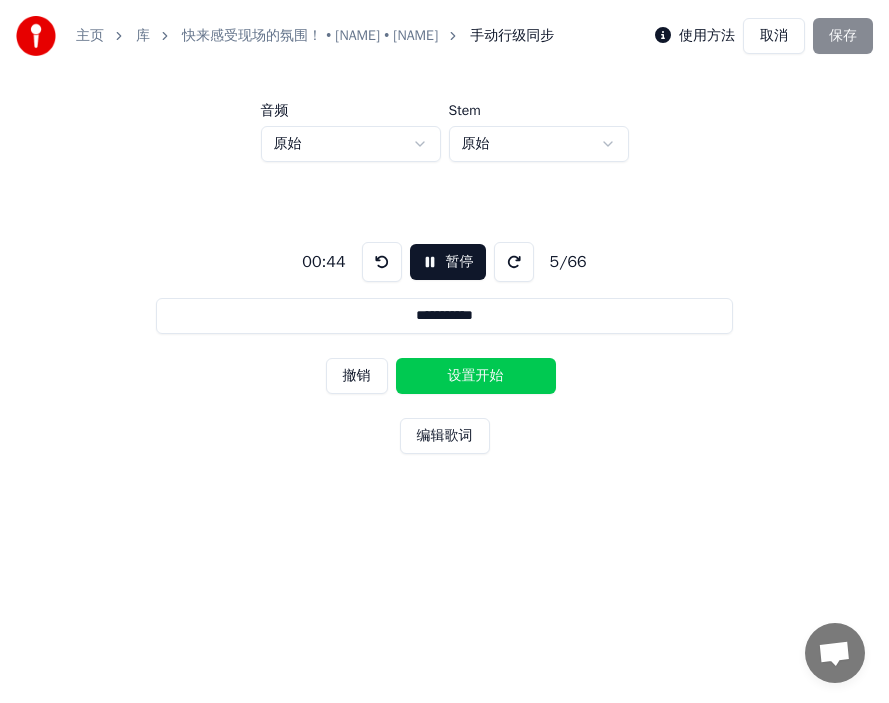 click on "设置开始" at bounding box center [476, 376] 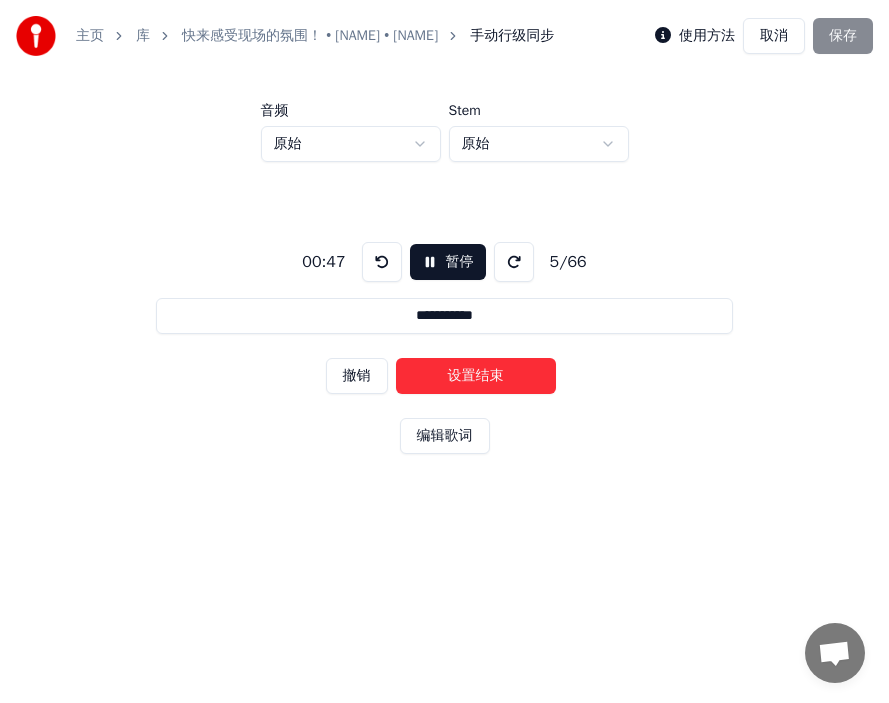 click on "设置结束" at bounding box center (476, 376) 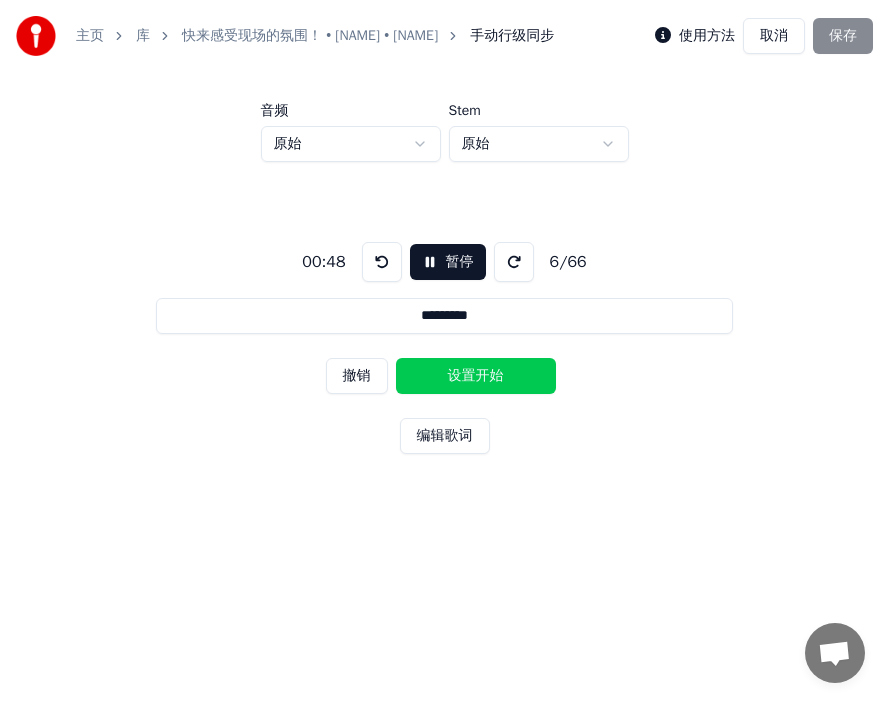 click on "设置开始" at bounding box center (476, 376) 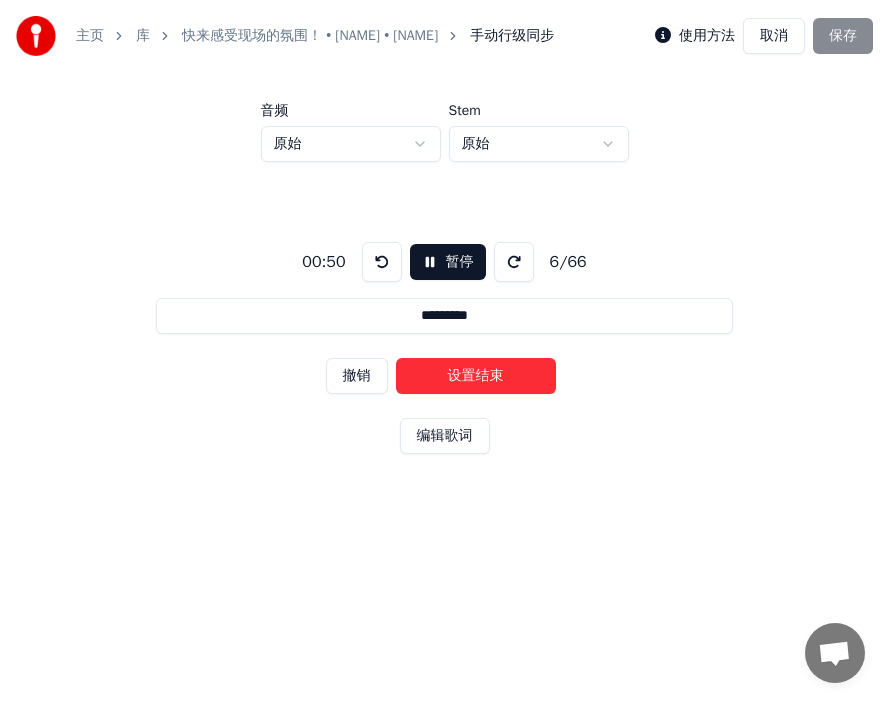 click on "设置结束" at bounding box center [476, 376] 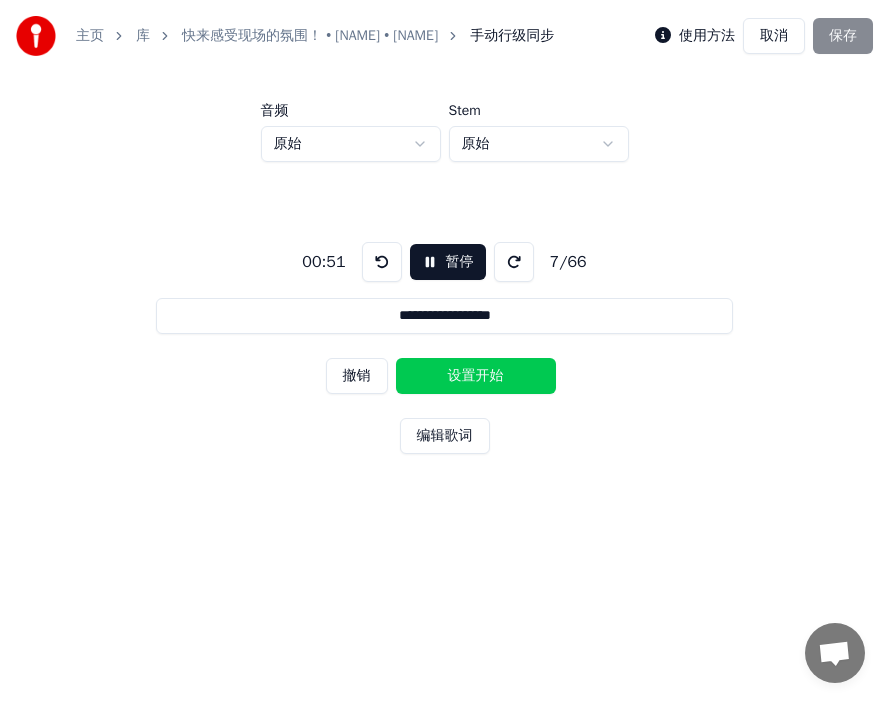 click on "设置开始" at bounding box center [476, 376] 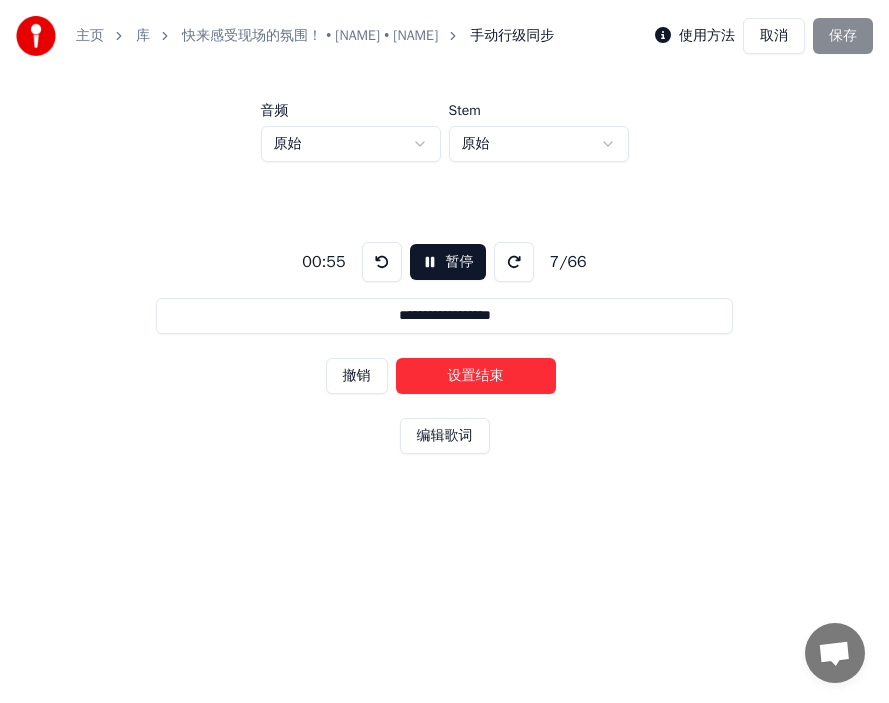 click on "设置结束" at bounding box center (476, 376) 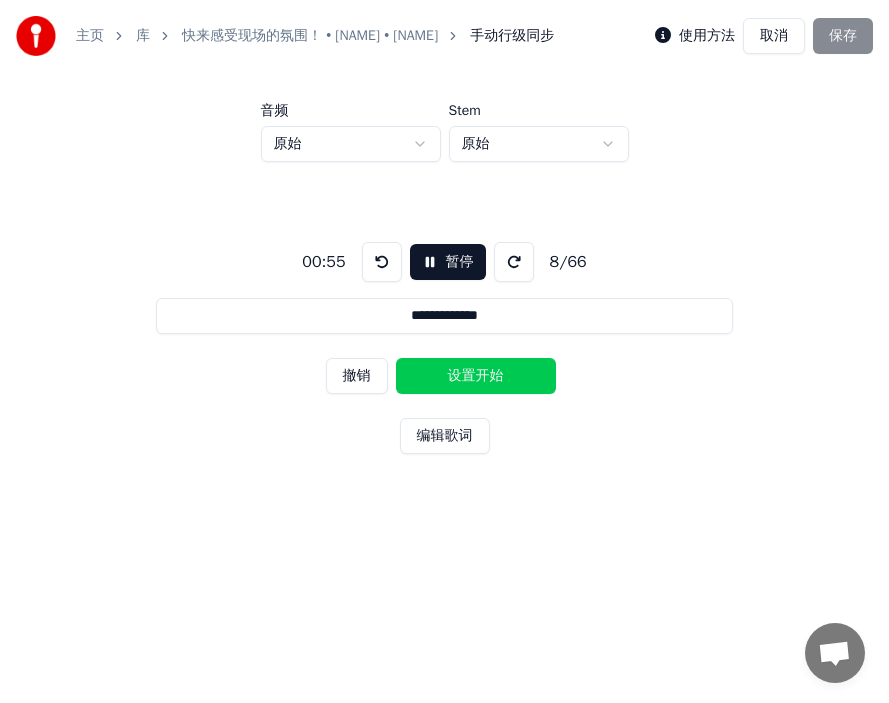 click on "设置开始" at bounding box center [476, 376] 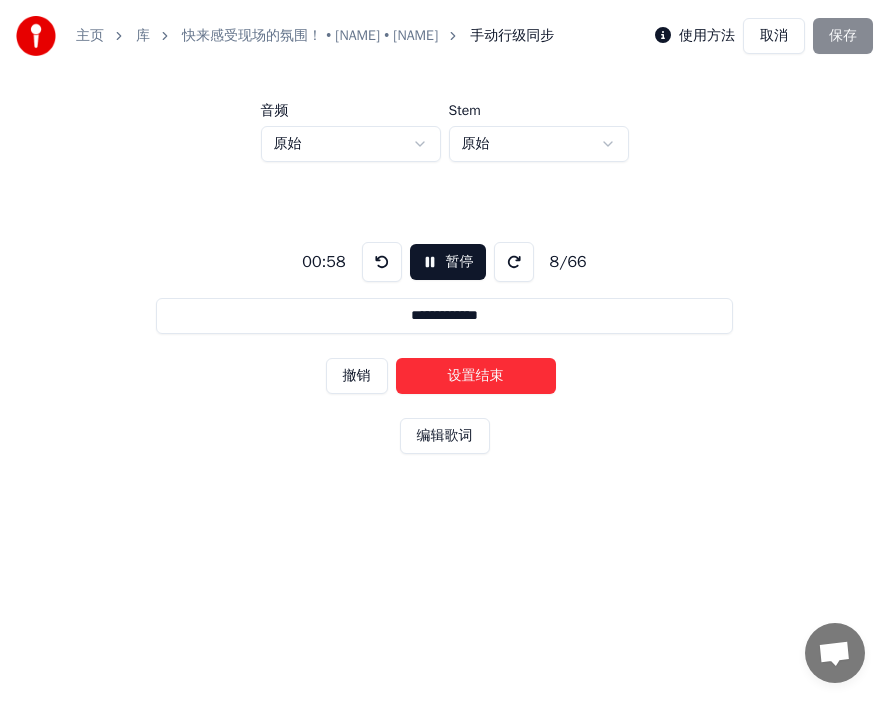 click on "设置结束" at bounding box center [476, 376] 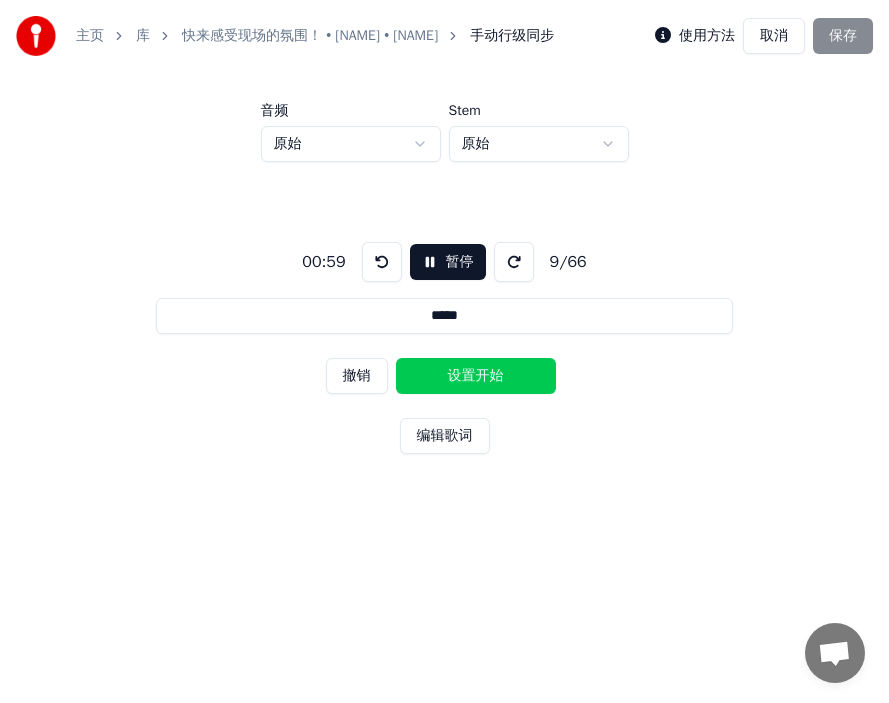 click on "设置开始" at bounding box center [476, 376] 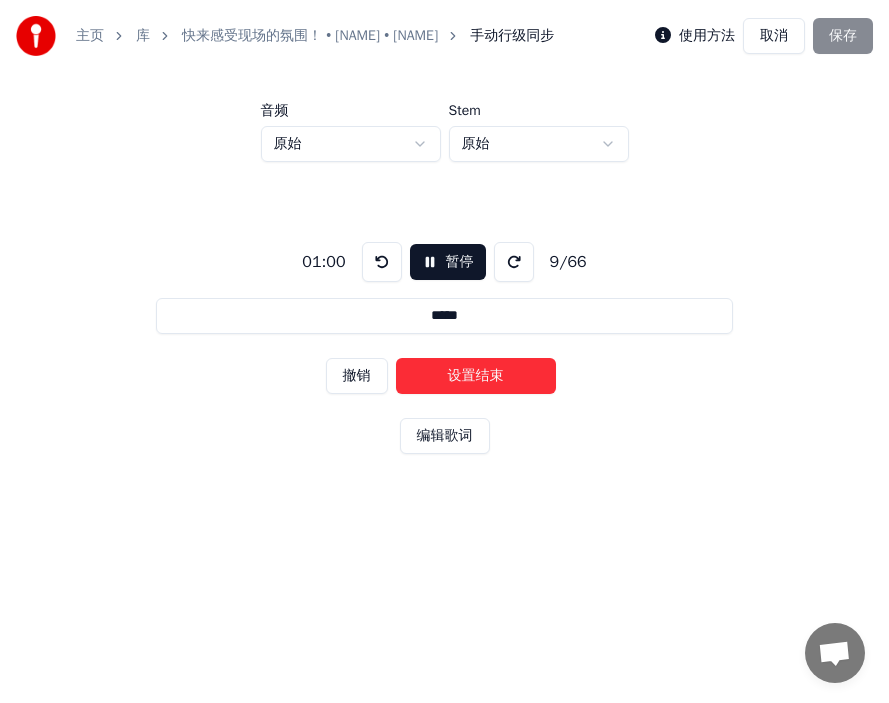 click on "设置结束" at bounding box center [476, 376] 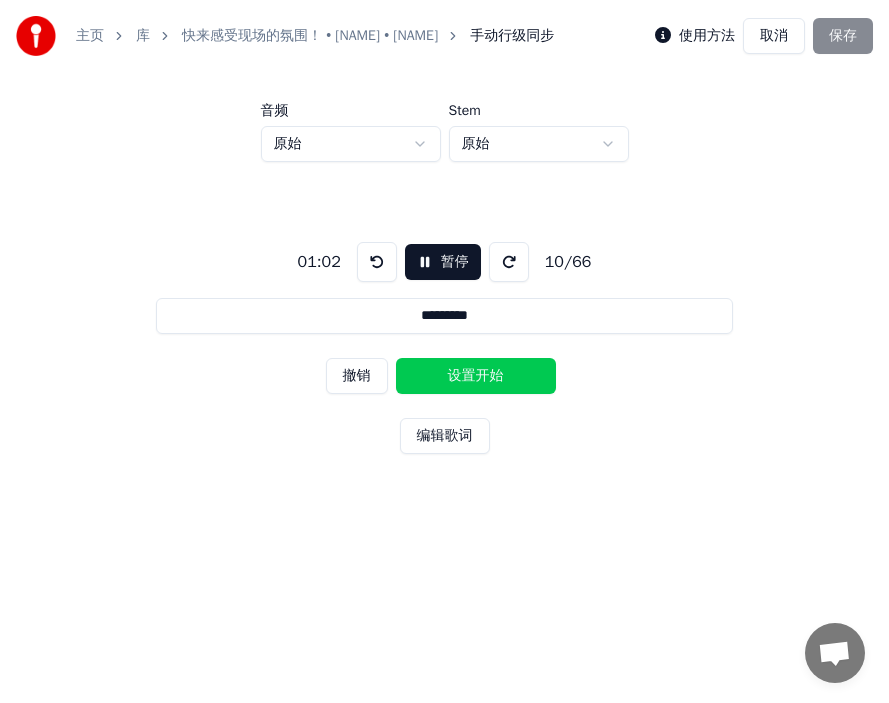 click on "设置开始" at bounding box center [476, 376] 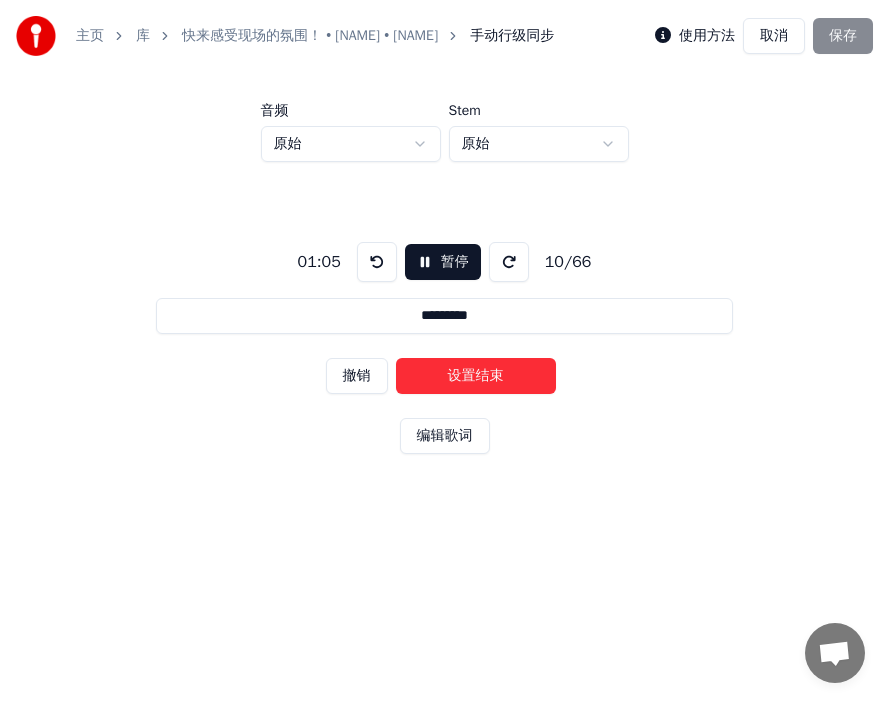 click on "设置结束" at bounding box center [476, 376] 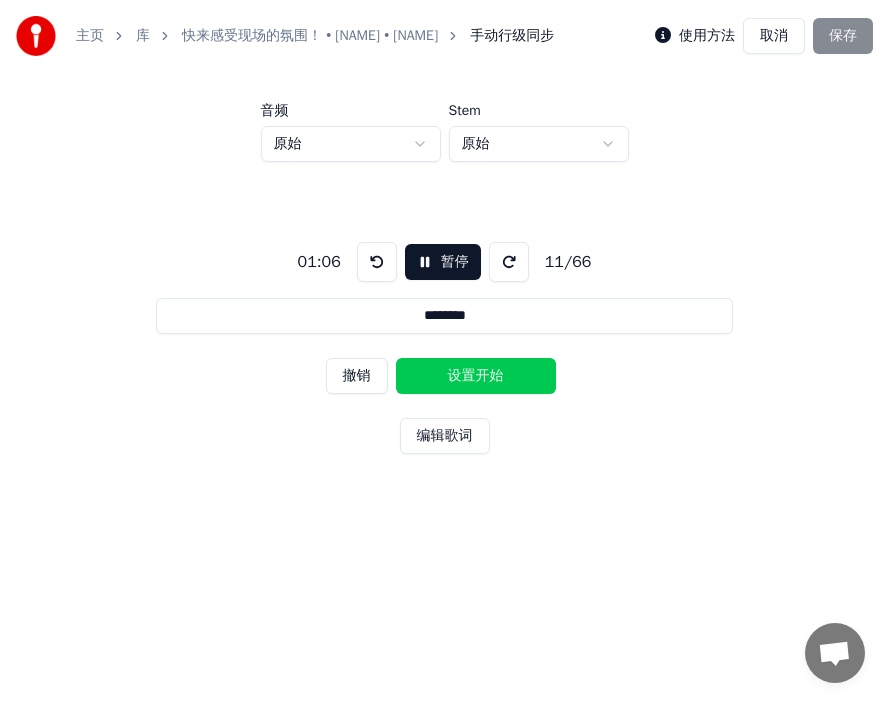 click on "设置开始" at bounding box center (476, 376) 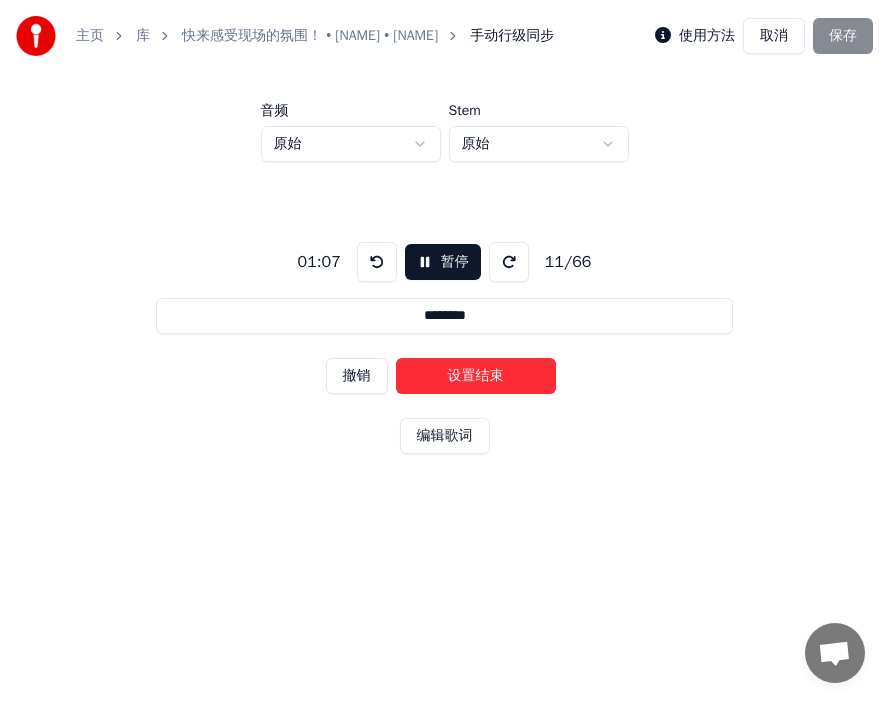 click on "设置结束" at bounding box center [476, 376] 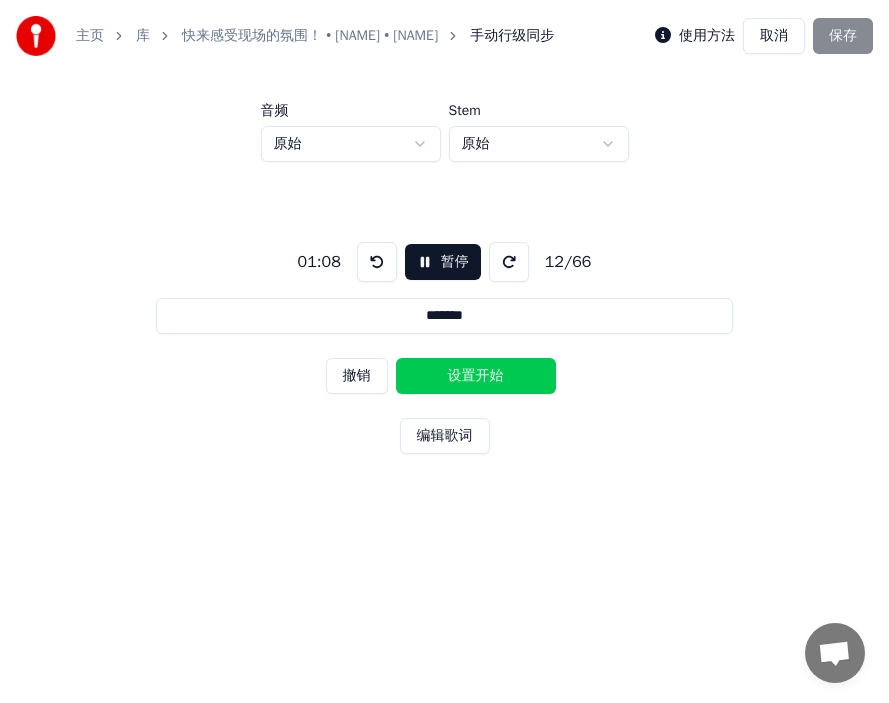 click on "设置开始" at bounding box center (476, 376) 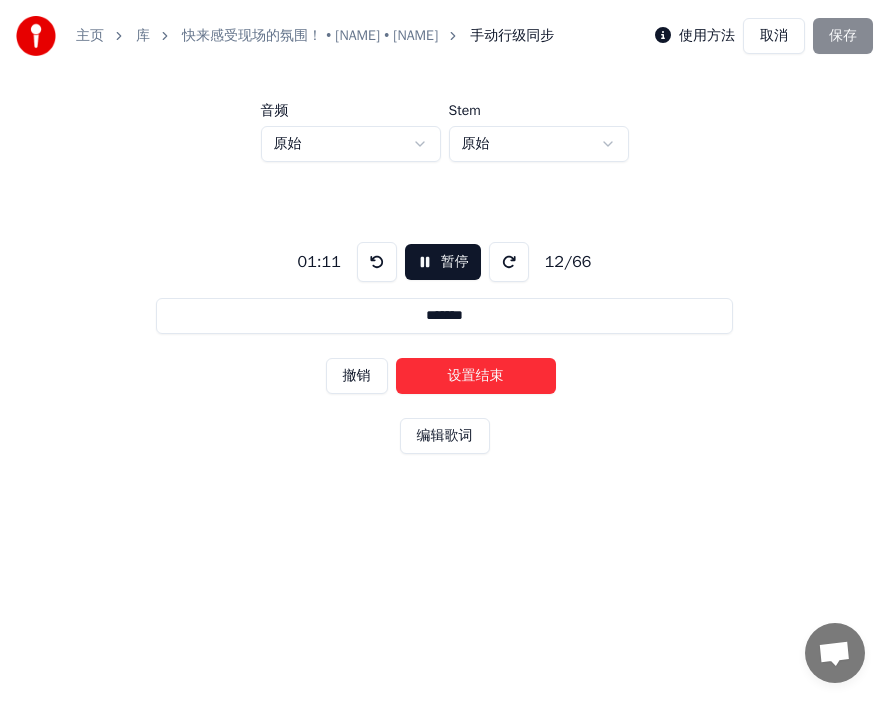 click on "设置结束" at bounding box center (476, 376) 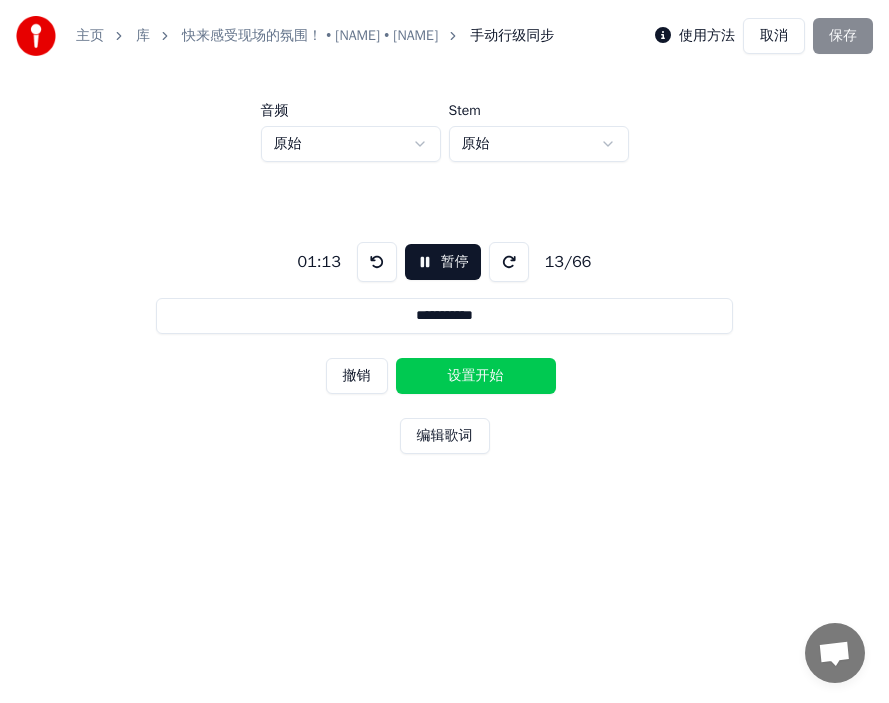 click on "设置开始" at bounding box center (476, 376) 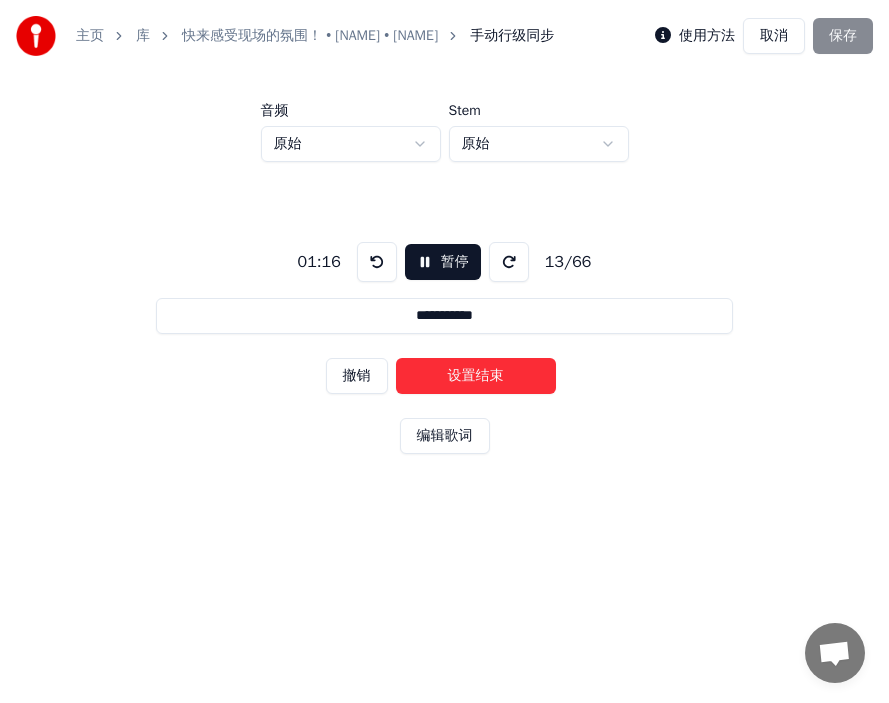 click on "设置结束" at bounding box center [476, 376] 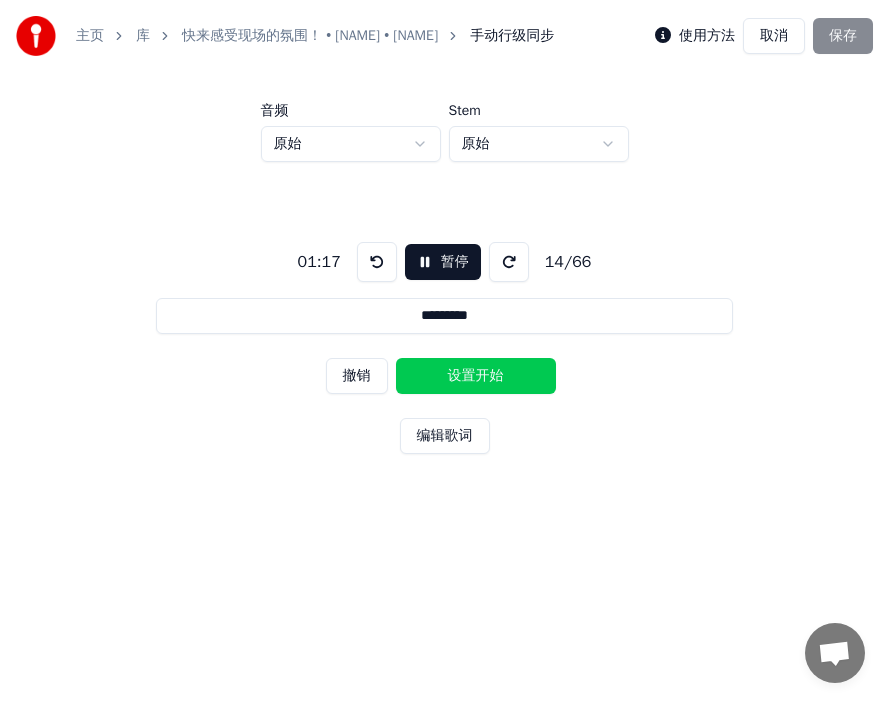 click on "设置开始" at bounding box center [476, 376] 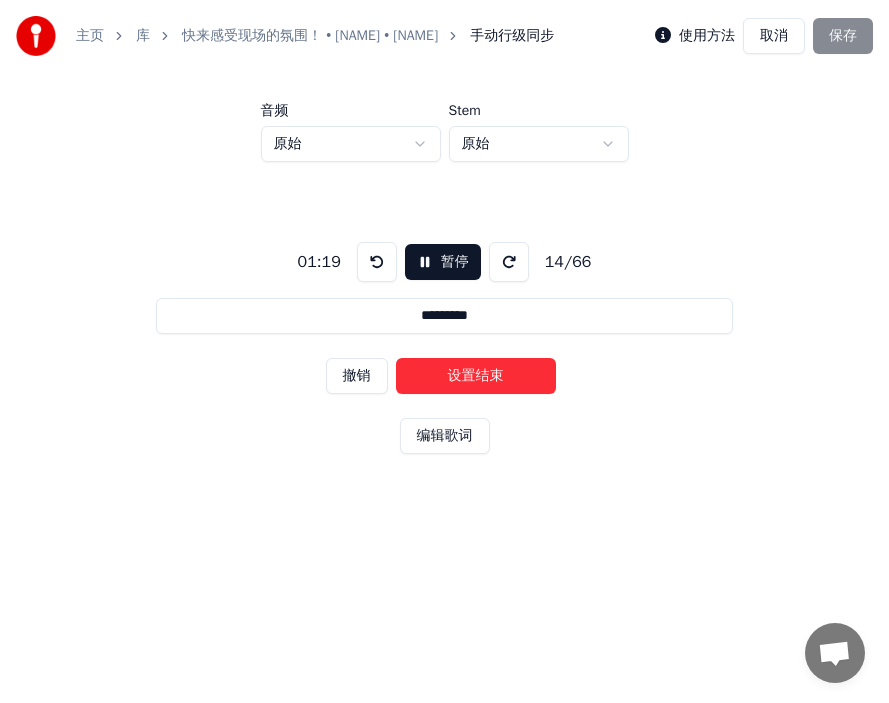 click on "设置结束" at bounding box center (476, 376) 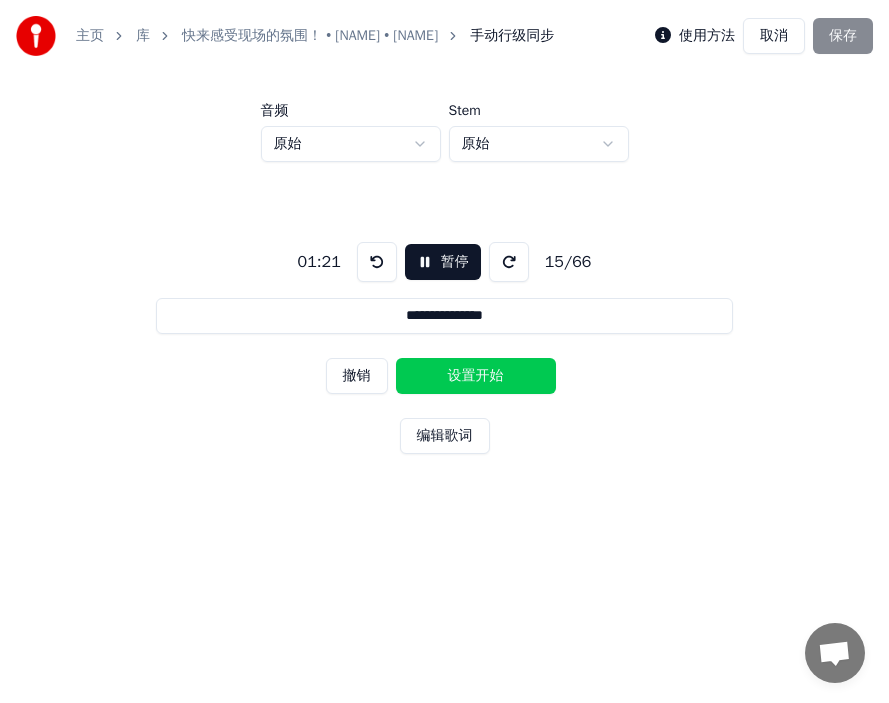 click on "设置开始" at bounding box center [476, 376] 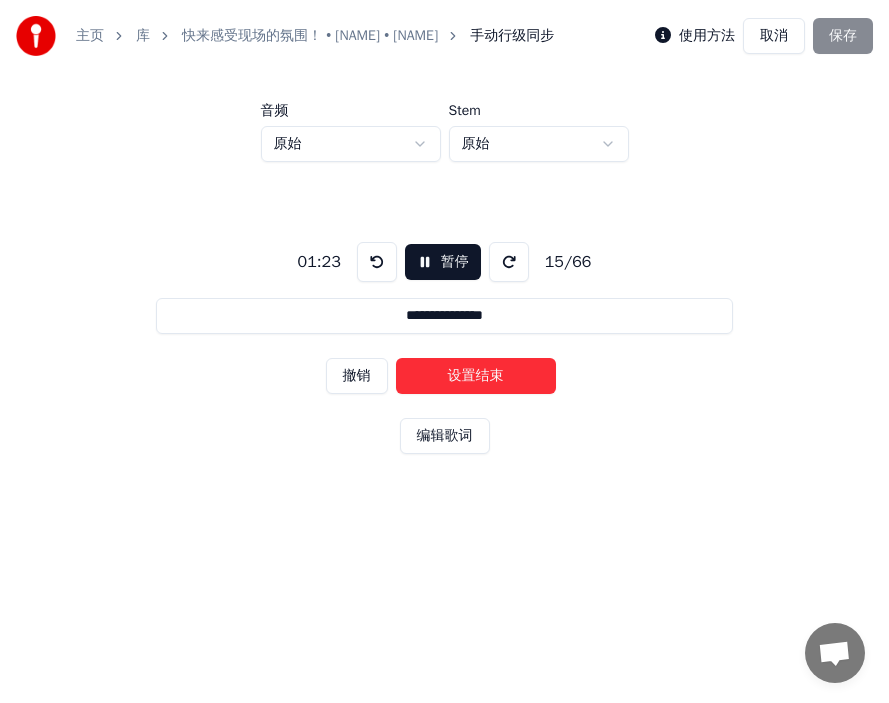 click on "设置结束" at bounding box center [476, 376] 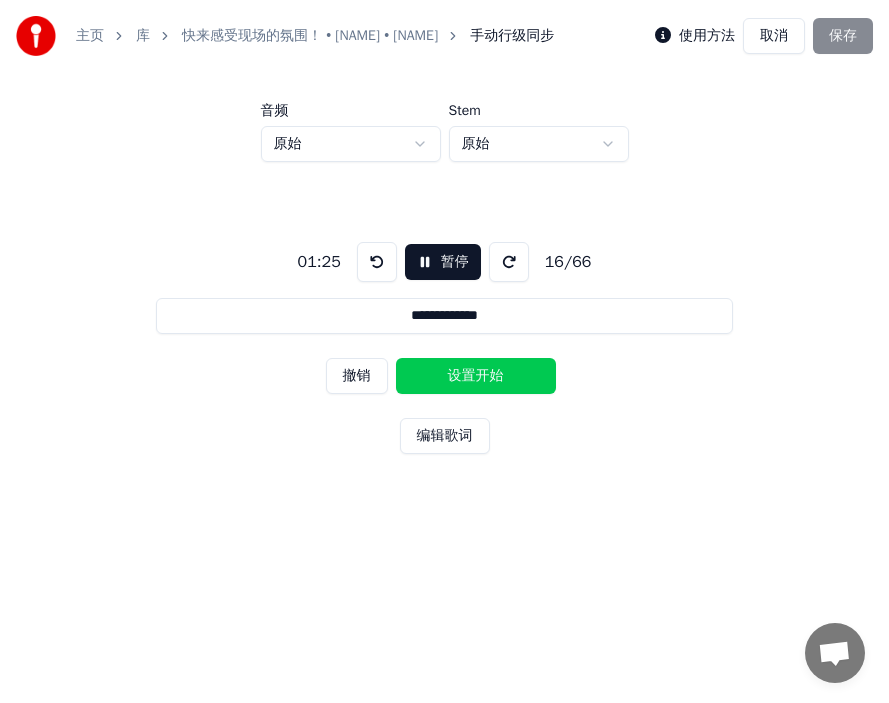 click on "设置开始" at bounding box center [476, 376] 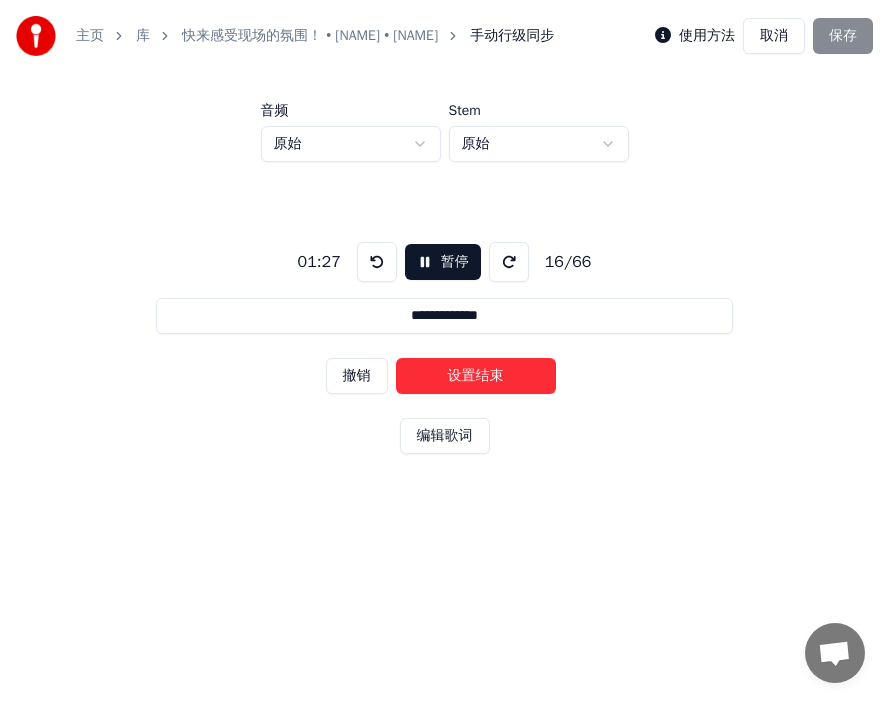 click on "设置结束" at bounding box center (476, 376) 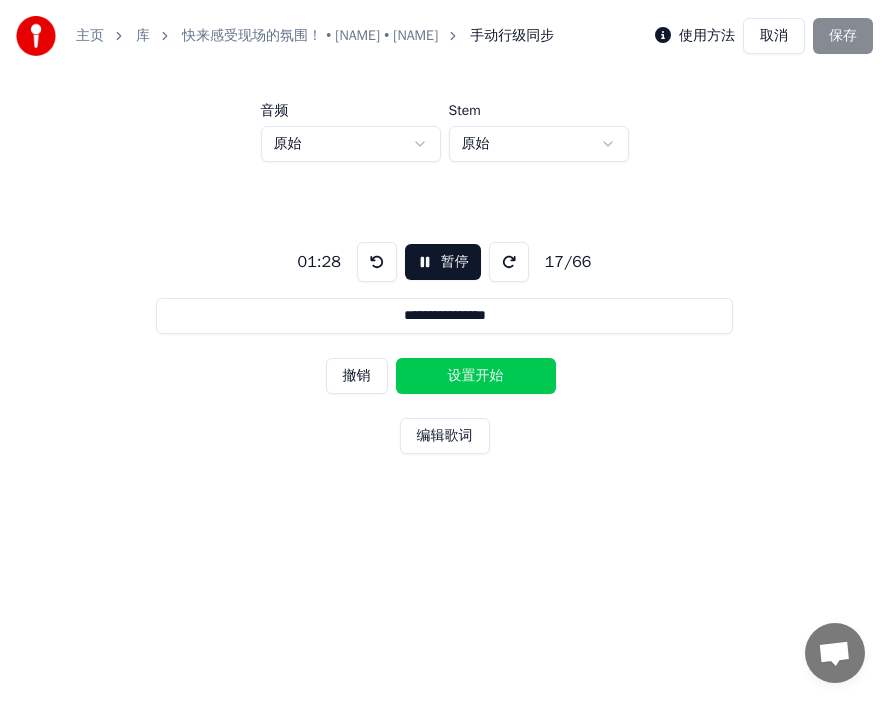 click on "设置开始" at bounding box center [476, 376] 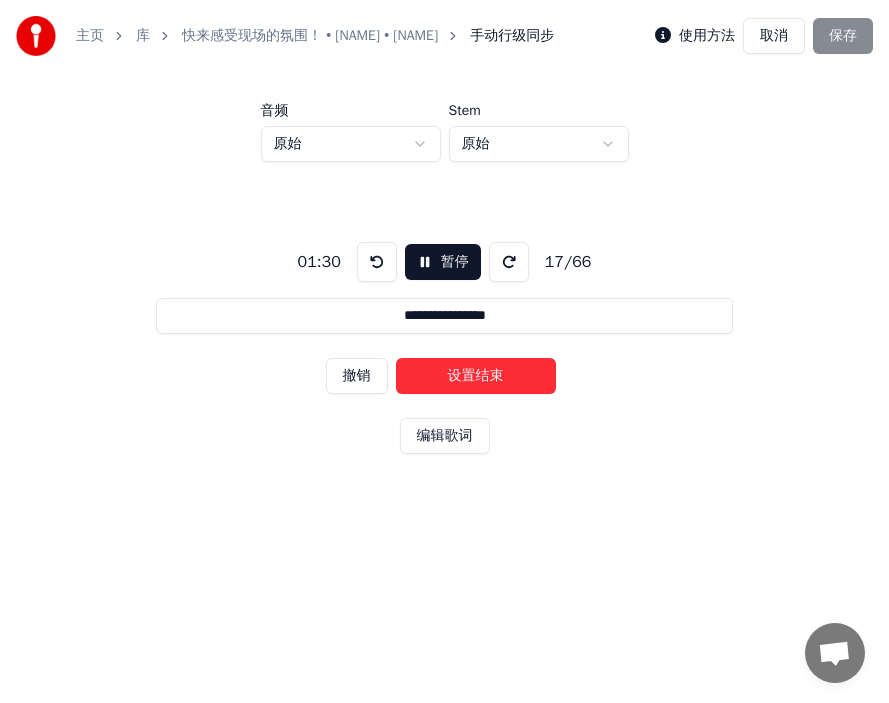 click on "设置结束" at bounding box center (476, 376) 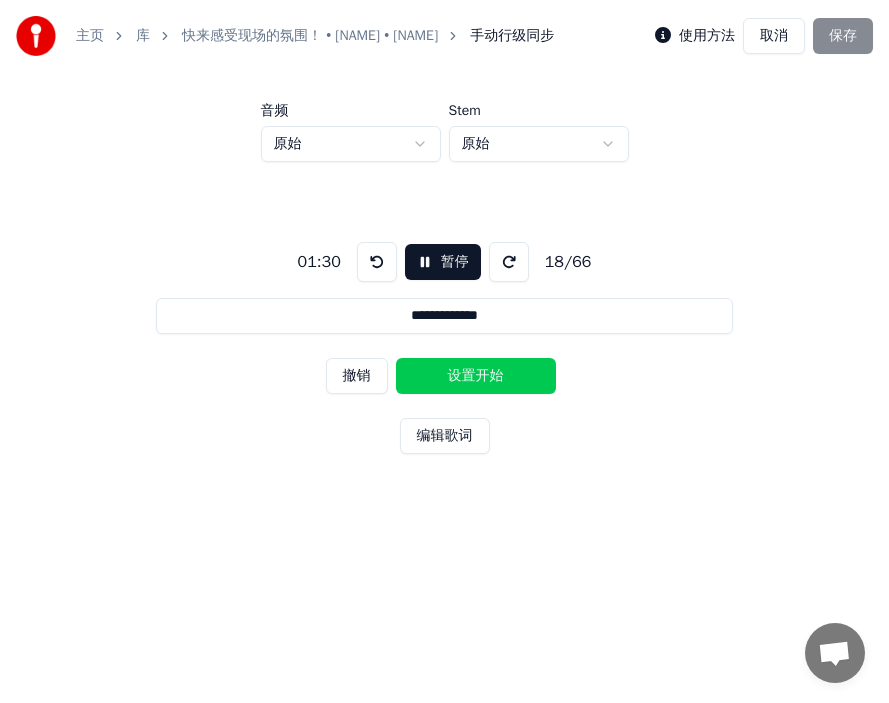 click on "设置开始" at bounding box center (476, 376) 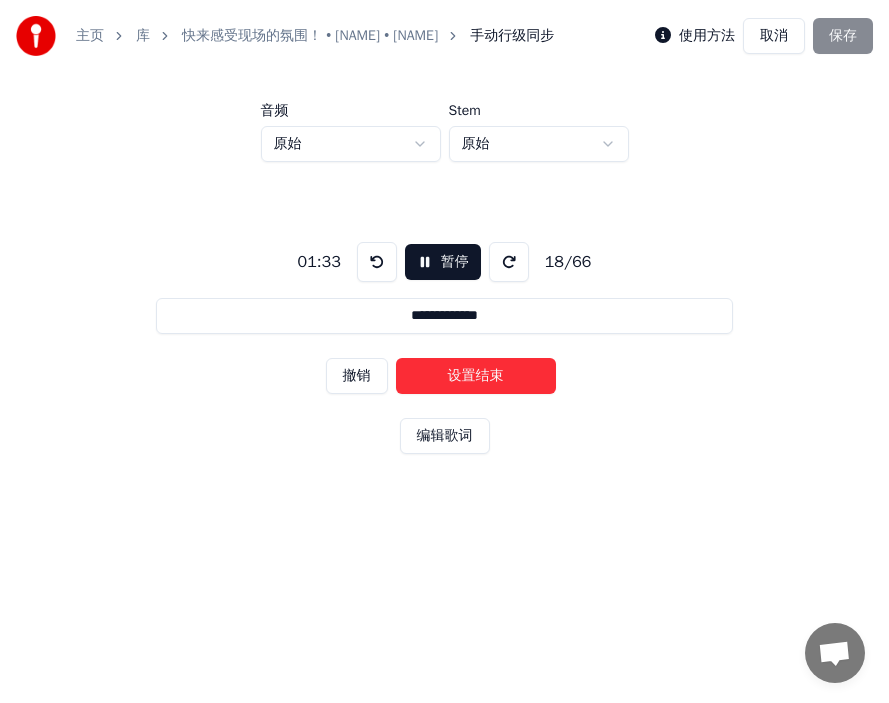 click on "设置结束" at bounding box center [476, 376] 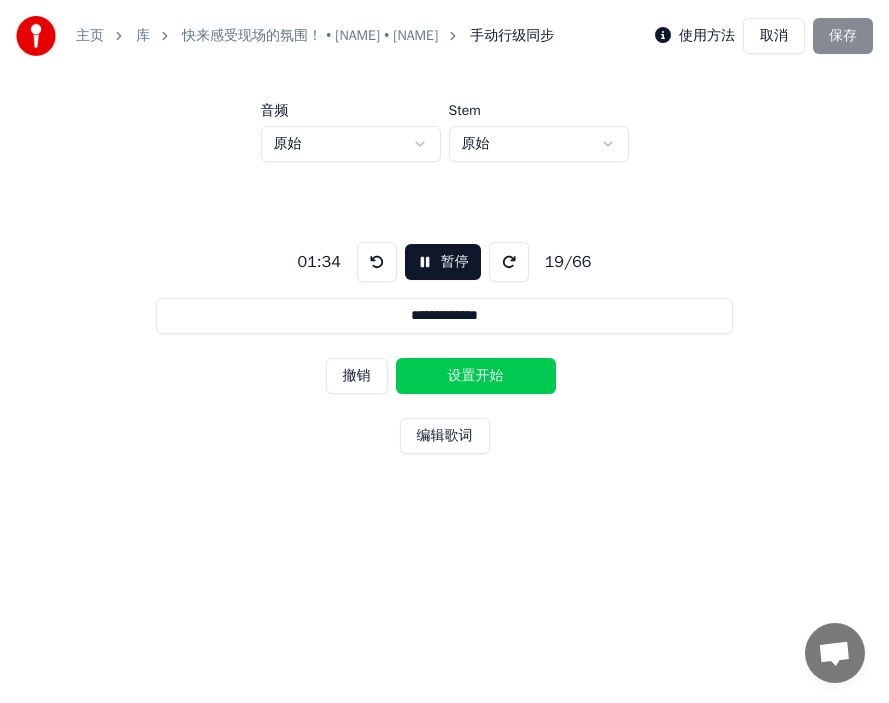 click on "设置开始" at bounding box center (476, 376) 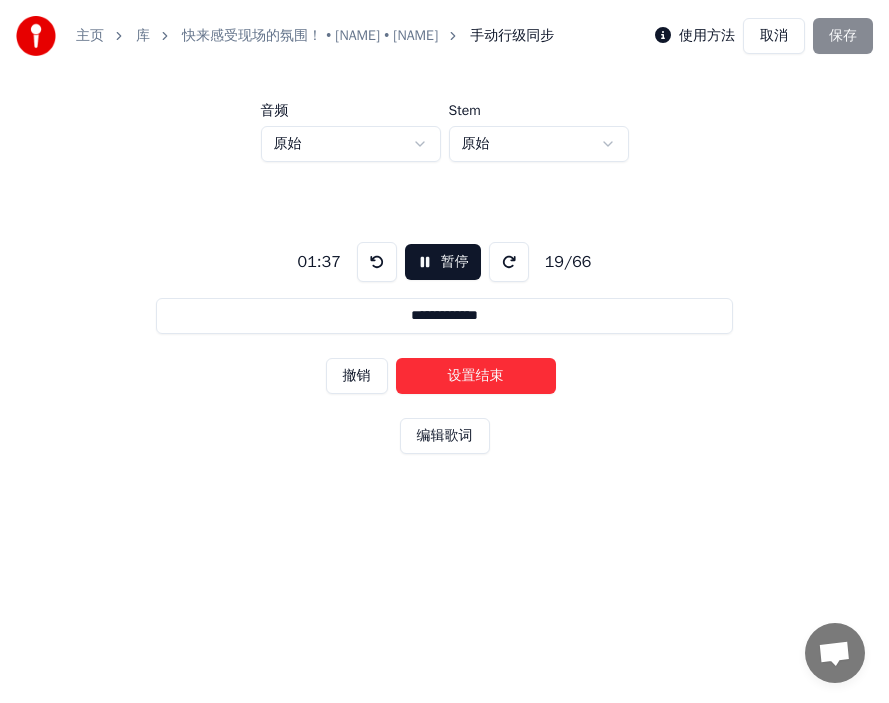 click on "设置结束" at bounding box center [476, 376] 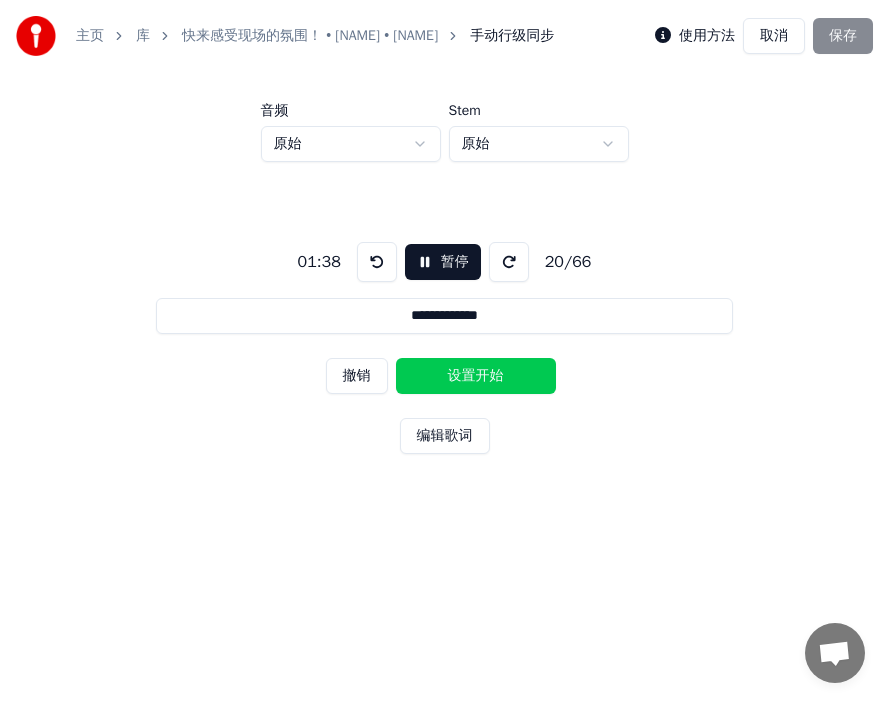 click on "设置开始" at bounding box center [476, 376] 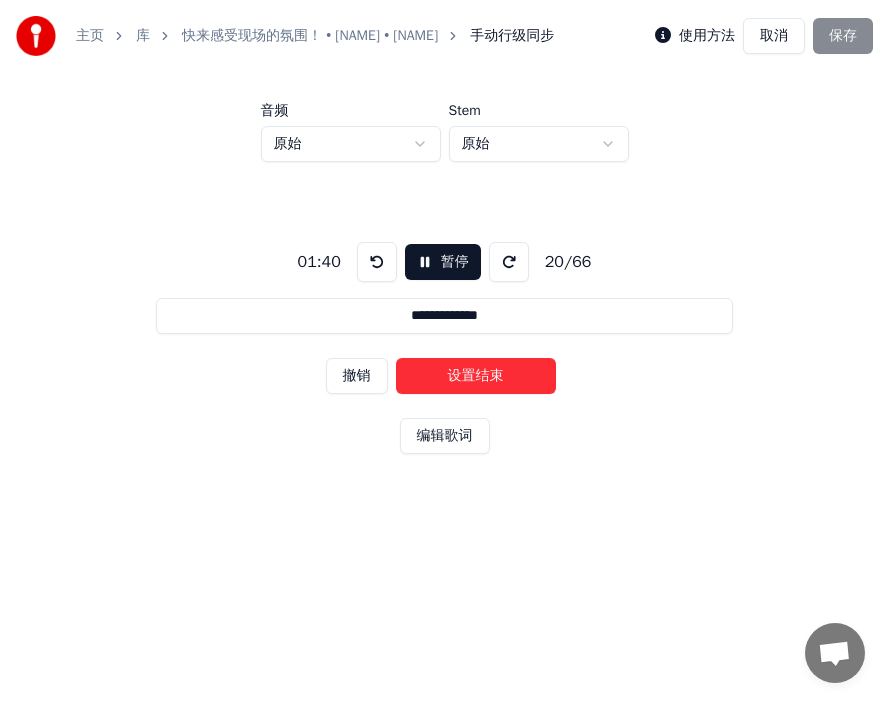 click on "设置结束" at bounding box center (476, 376) 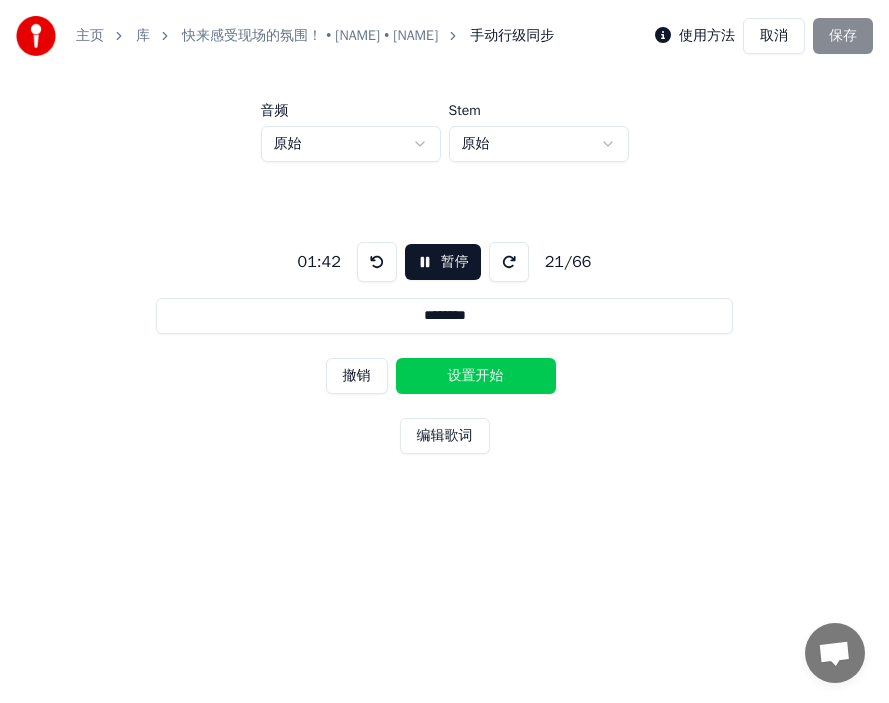click on "设置开始" at bounding box center [476, 376] 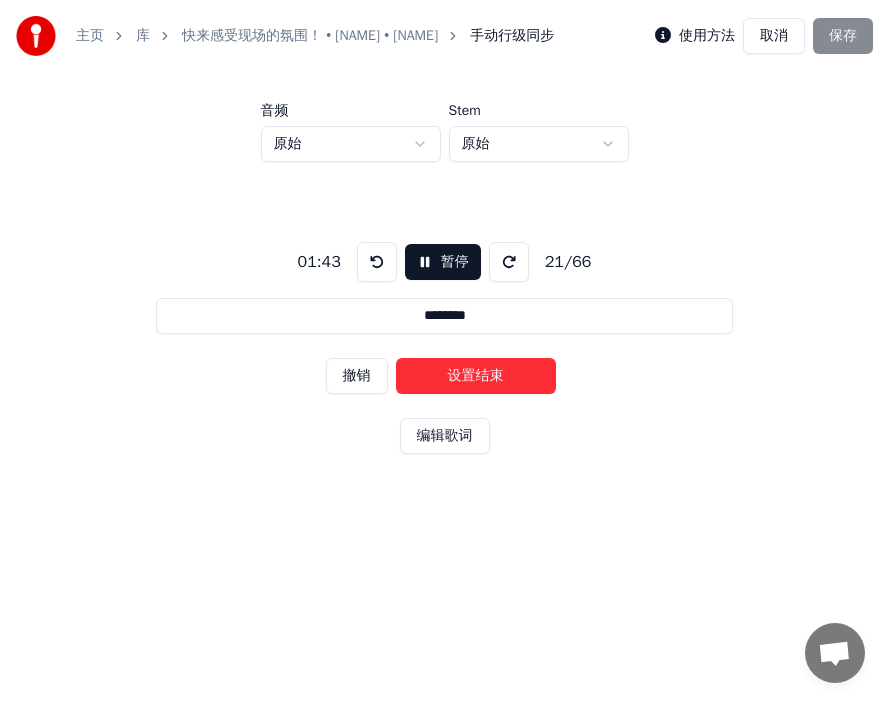 click on "设置结束" at bounding box center [476, 376] 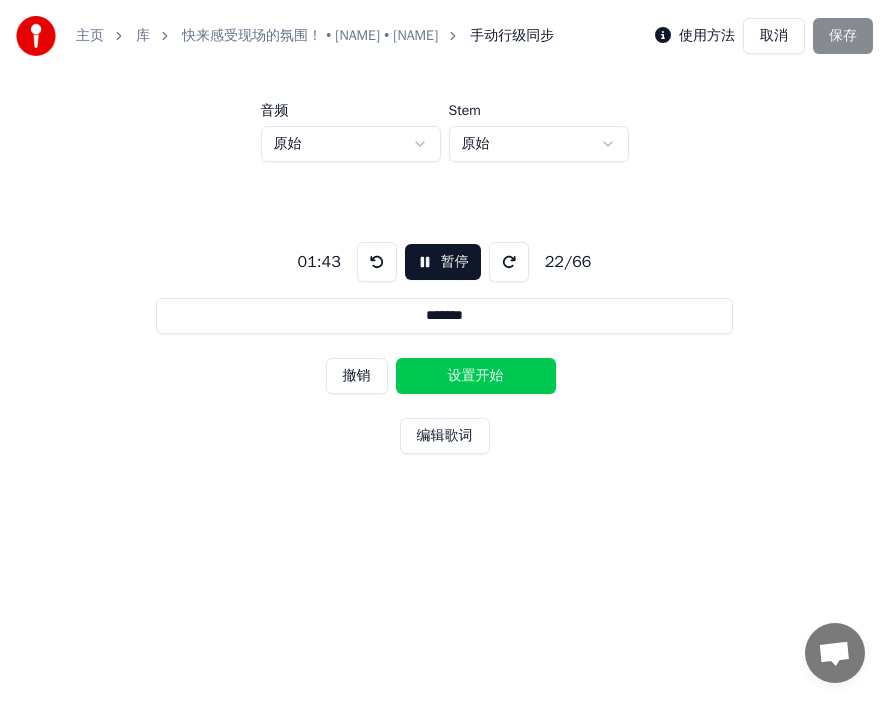 click on "设置开始" at bounding box center (476, 376) 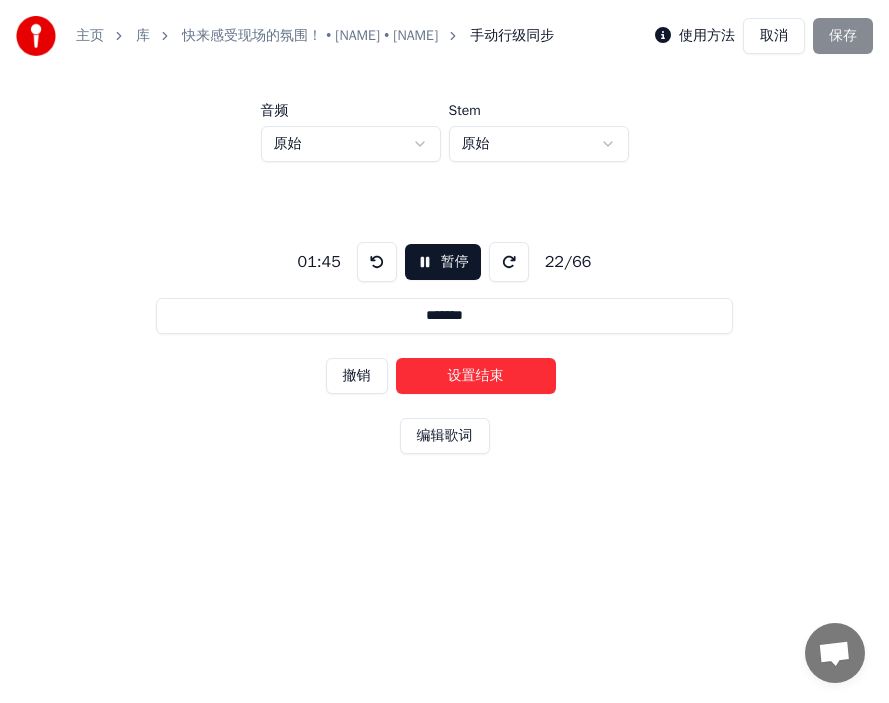 click on "设置结束" at bounding box center (476, 376) 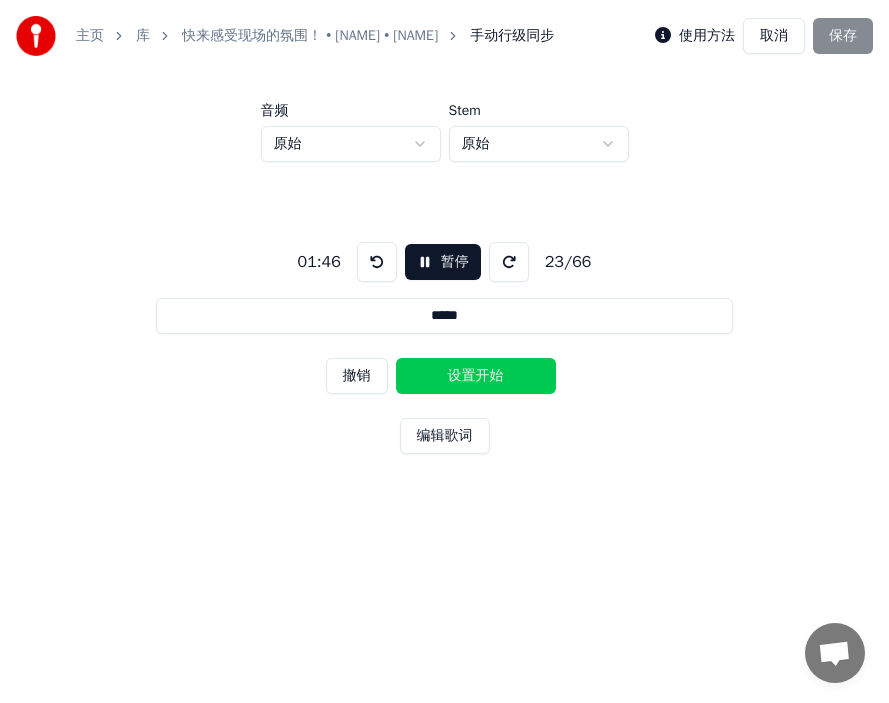 click on "设置开始" at bounding box center (476, 376) 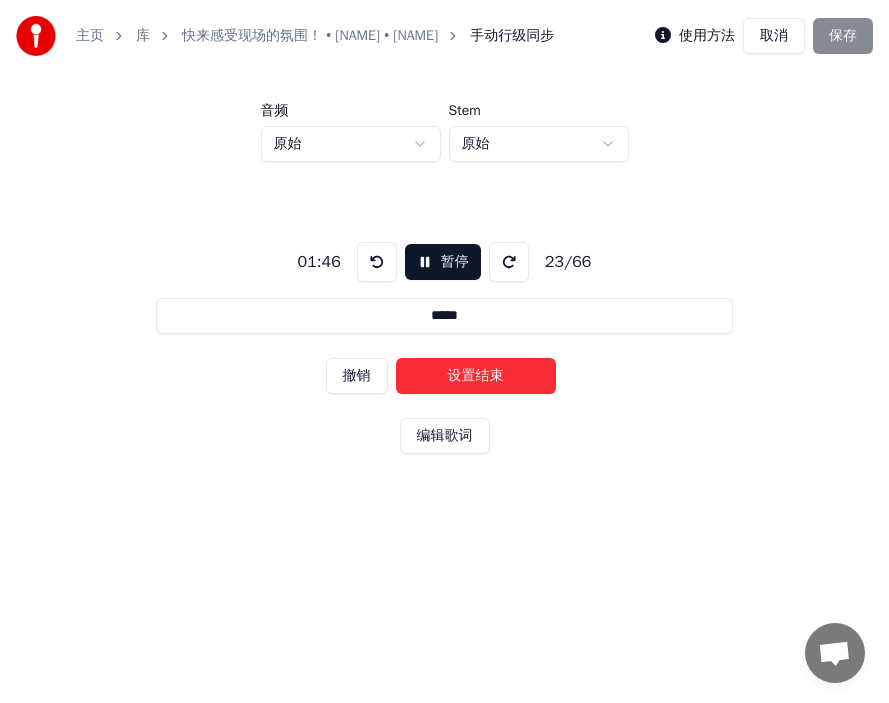 click on "设置结束" at bounding box center [476, 376] 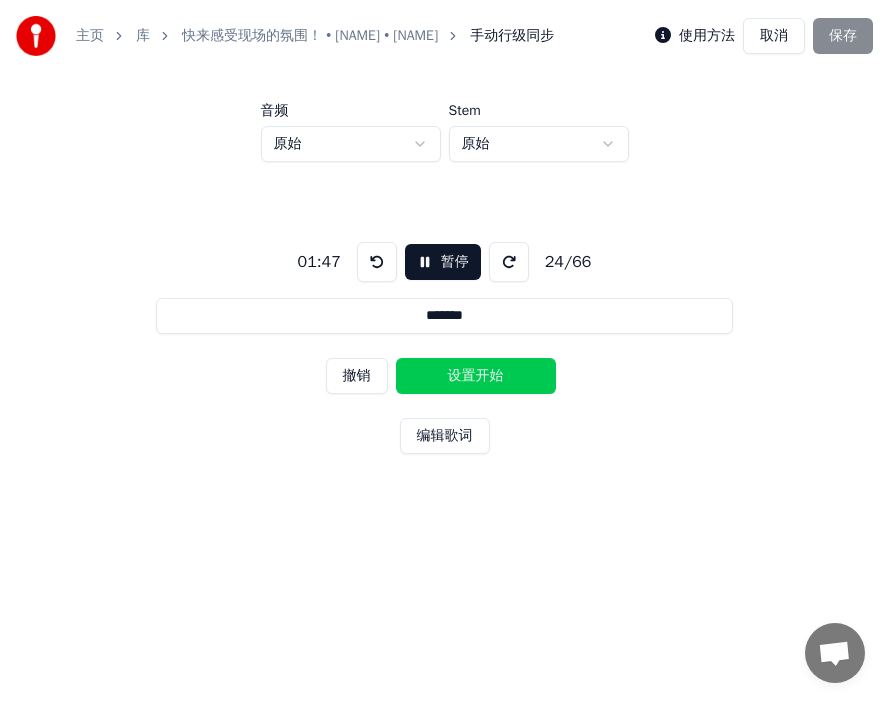 click on "设置开始" at bounding box center (476, 376) 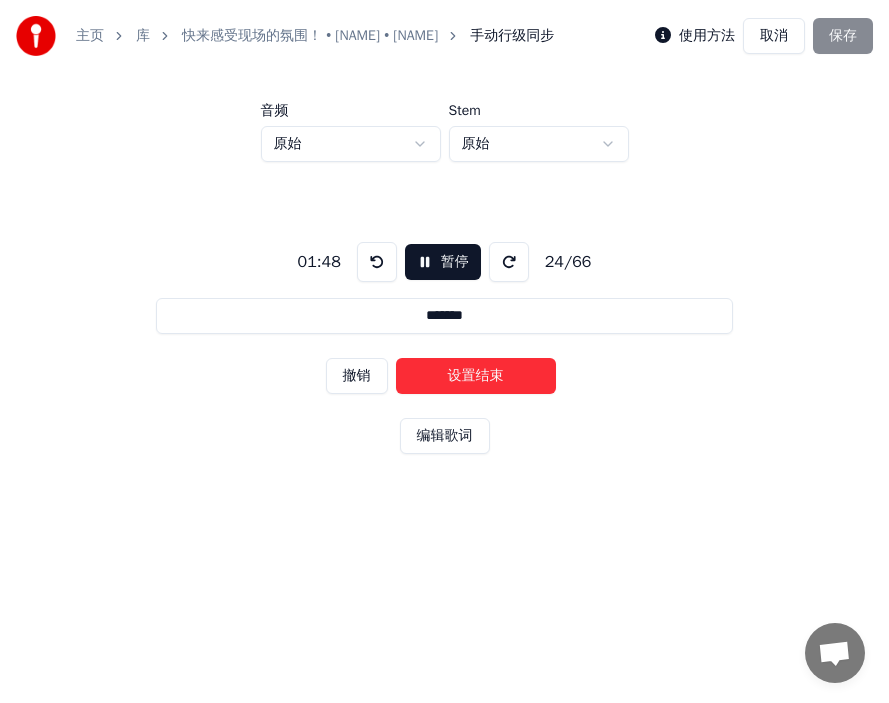 click on "设置结束" at bounding box center [476, 376] 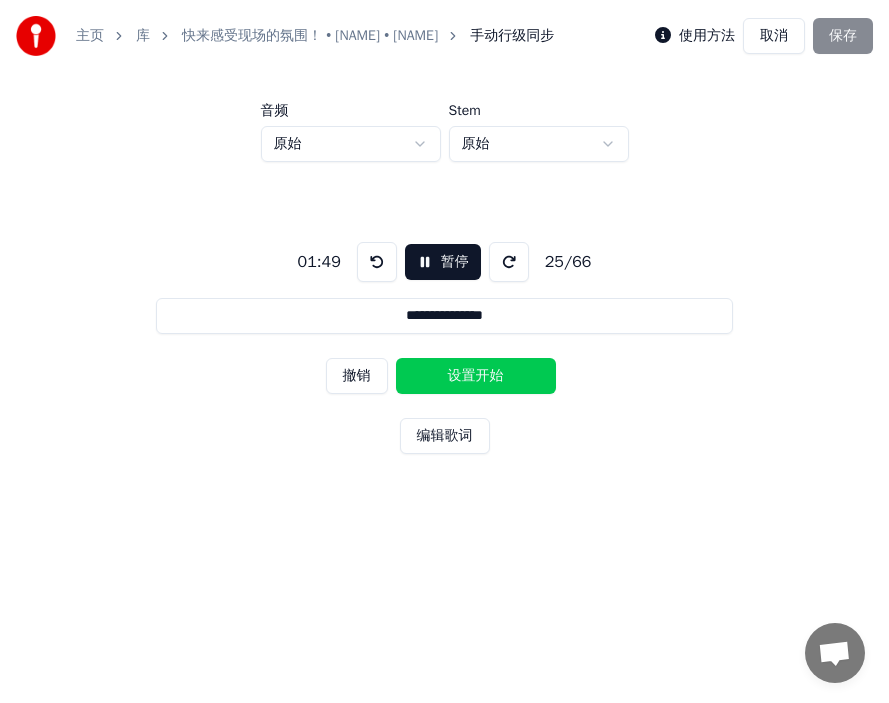 click on "设置开始" at bounding box center [476, 376] 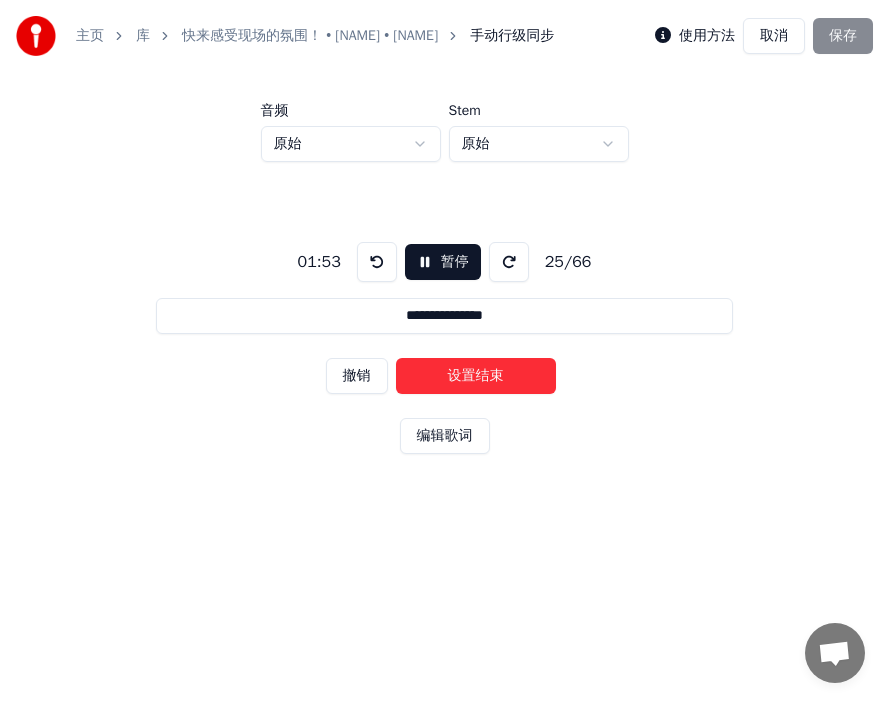 click on "设置结束" at bounding box center (476, 376) 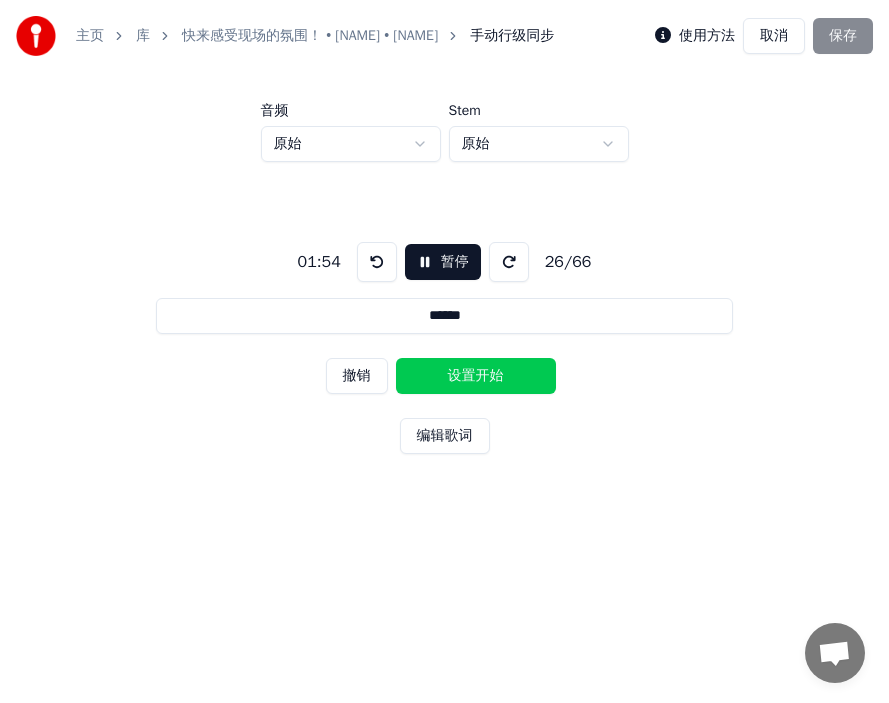 click on "设置开始" at bounding box center (476, 376) 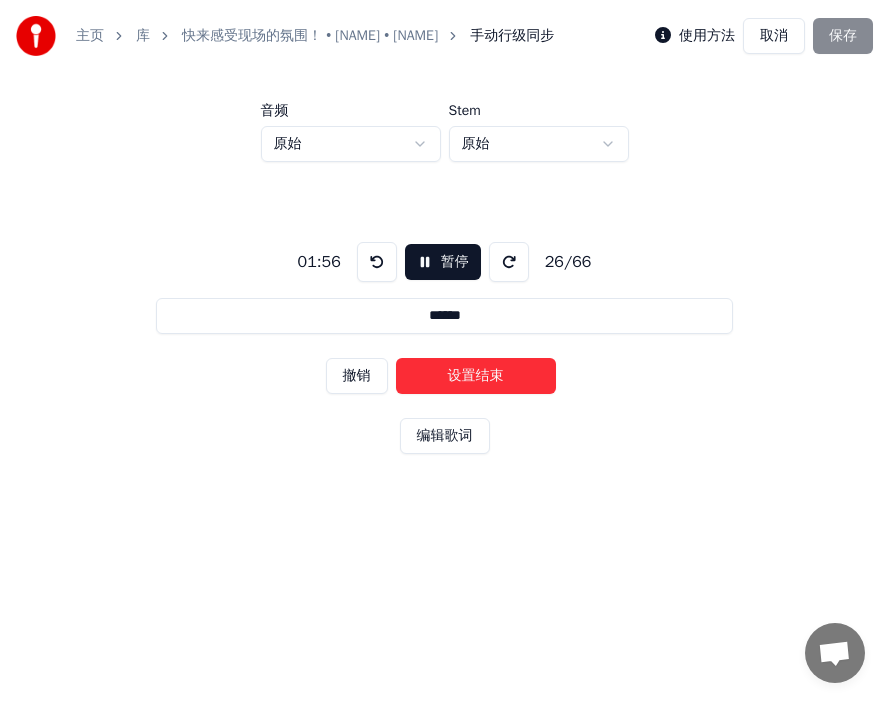 click on "设置结束" at bounding box center (476, 376) 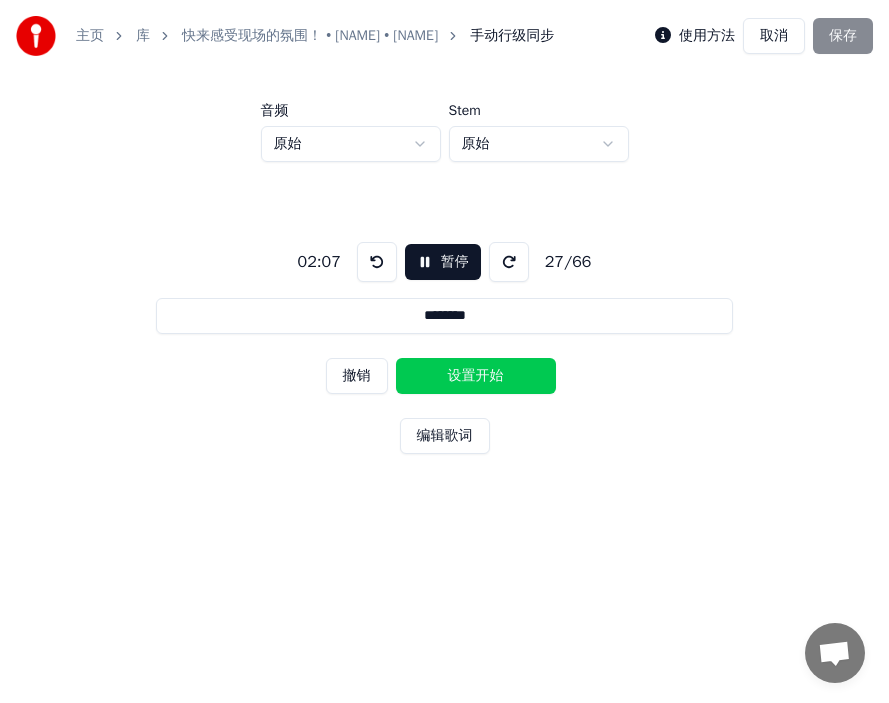 click on "设置开始" at bounding box center [476, 376] 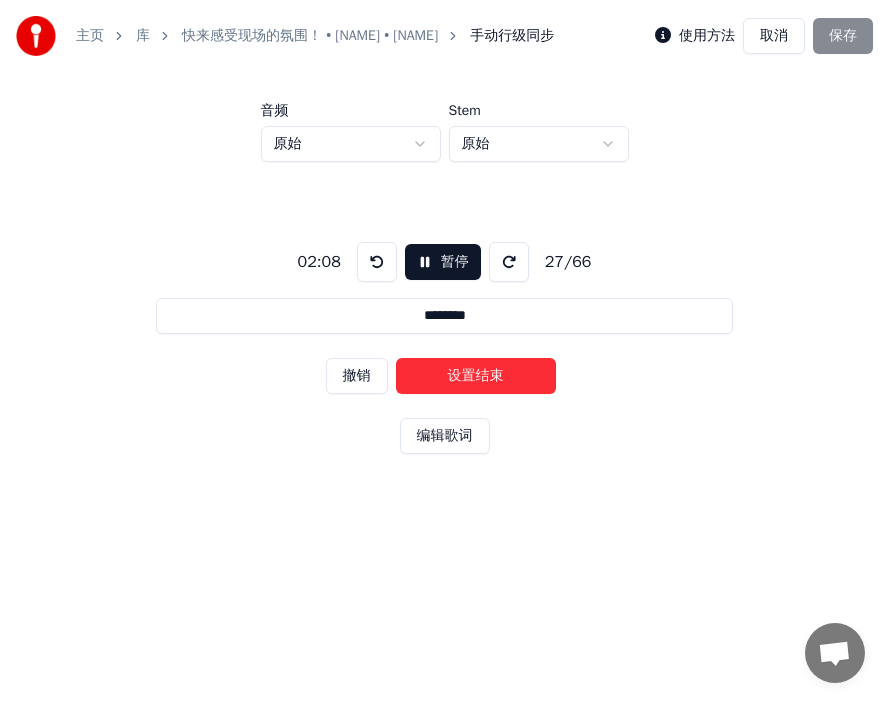 click on "设置结束" at bounding box center (476, 376) 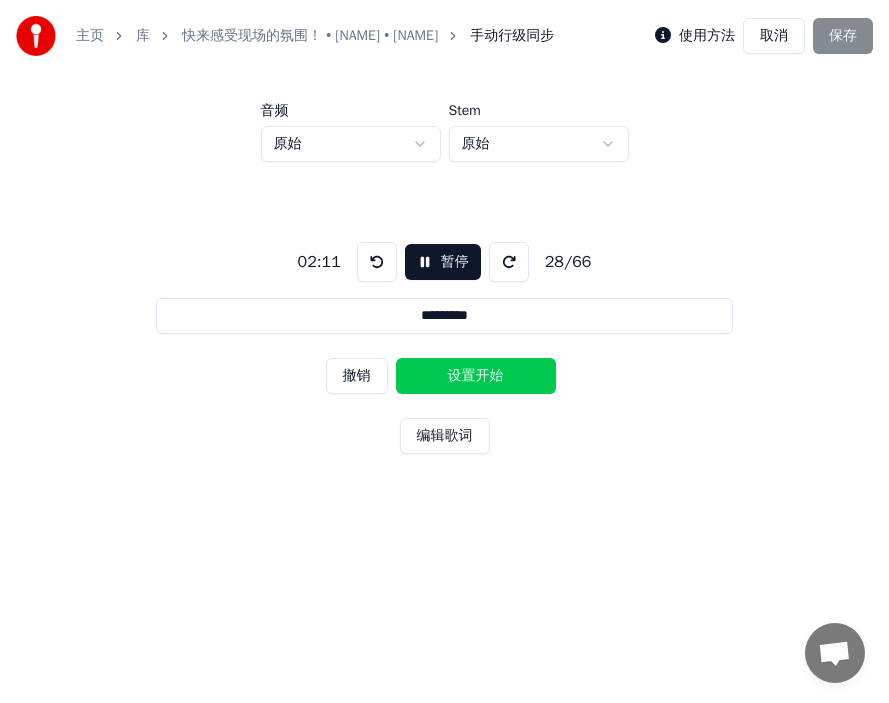 click on "设置开始" at bounding box center [476, 376] 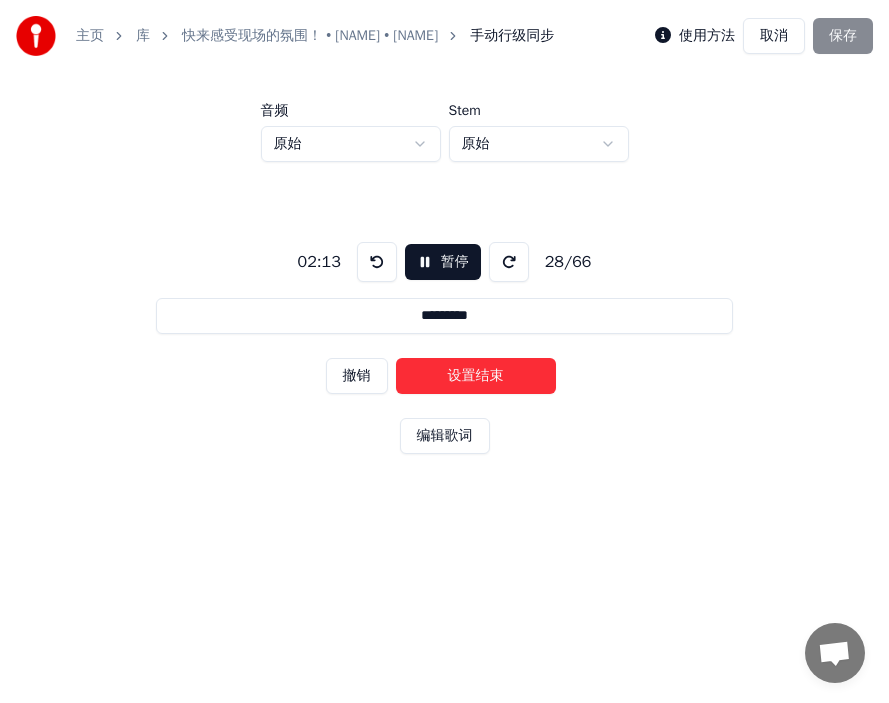 click on "设置结束" at bounding box center (476, 376) 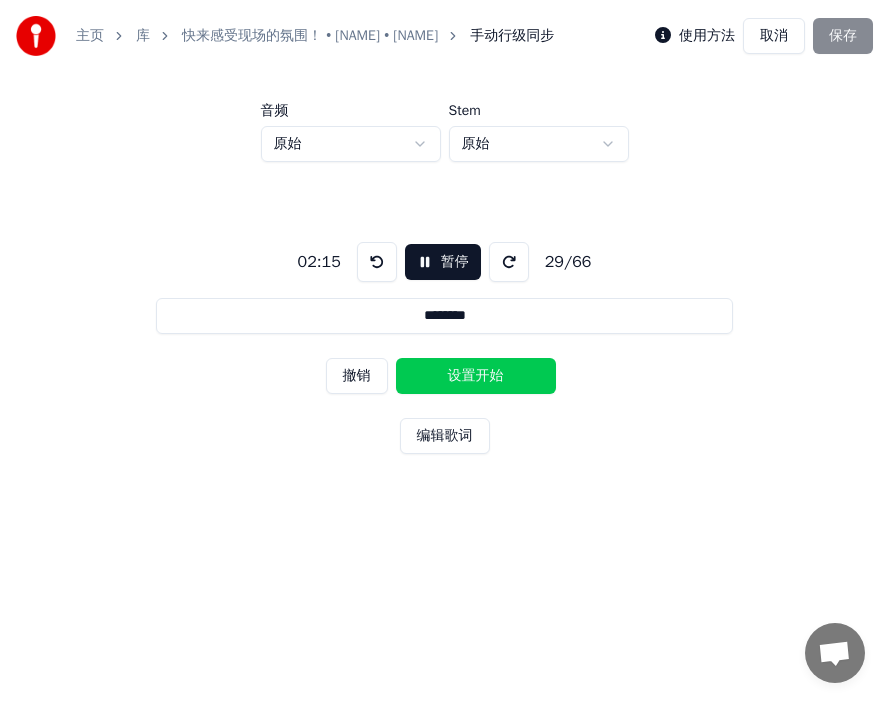 click on "设置开始" at bounding box center (476, 376) 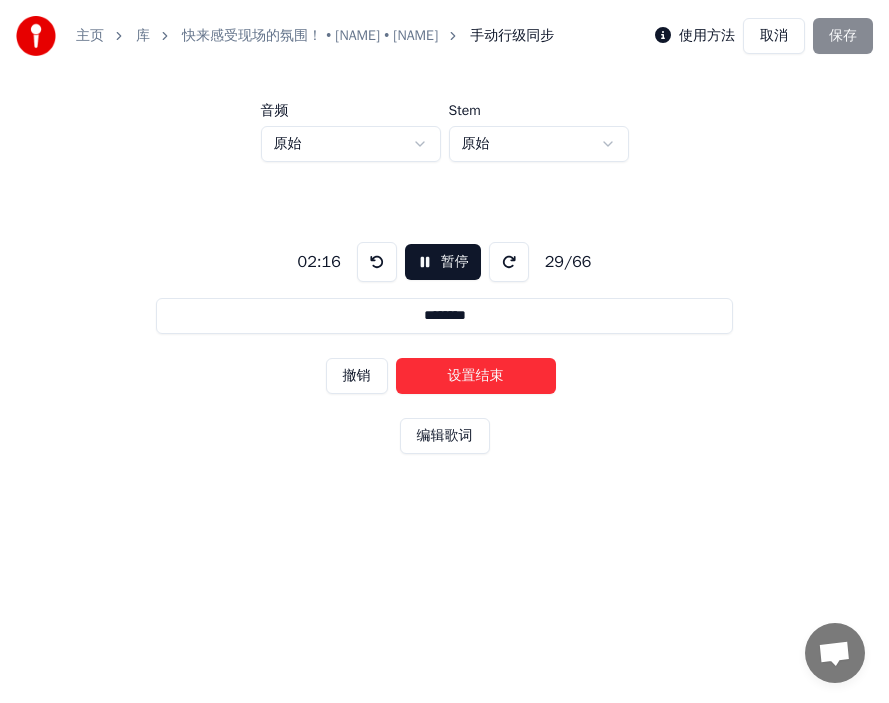 click on "设置结束" at bounding box center [476, 376] 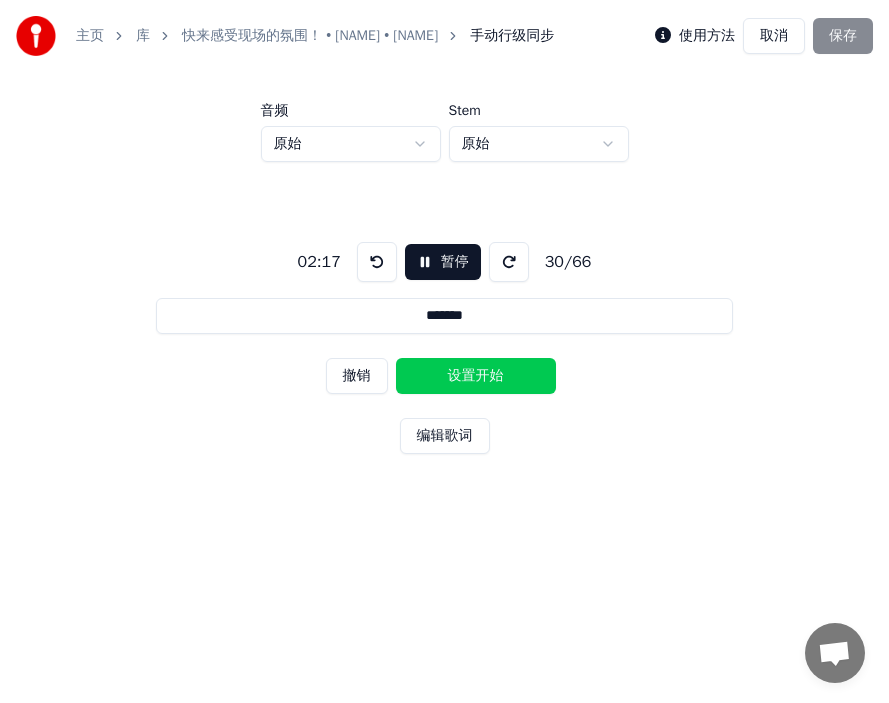 click on "设置开始" at bounding box center [476, 376] 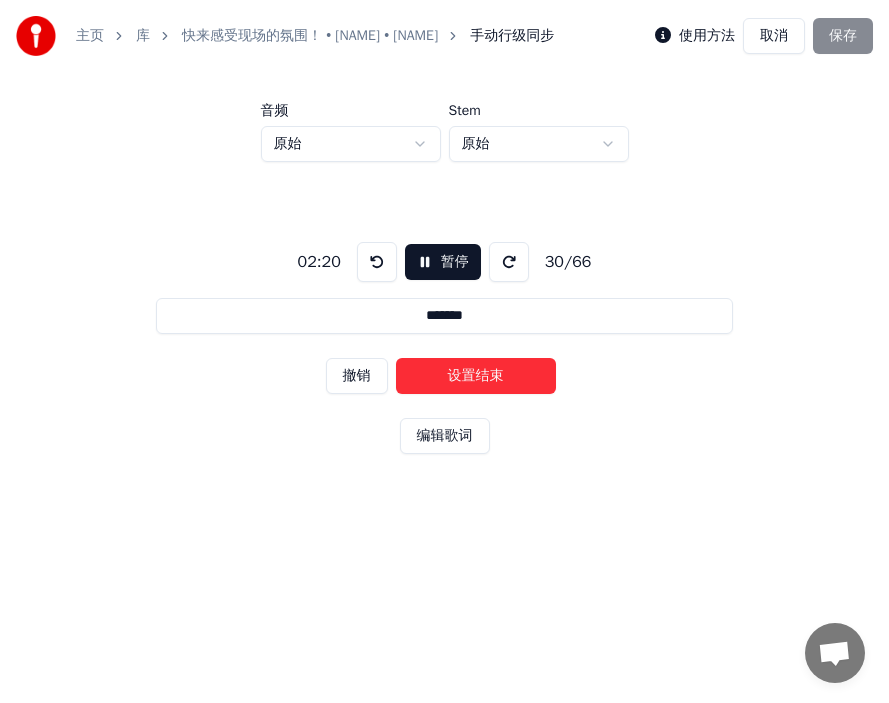 click on "设置结束" at bounding box center [476, 376] 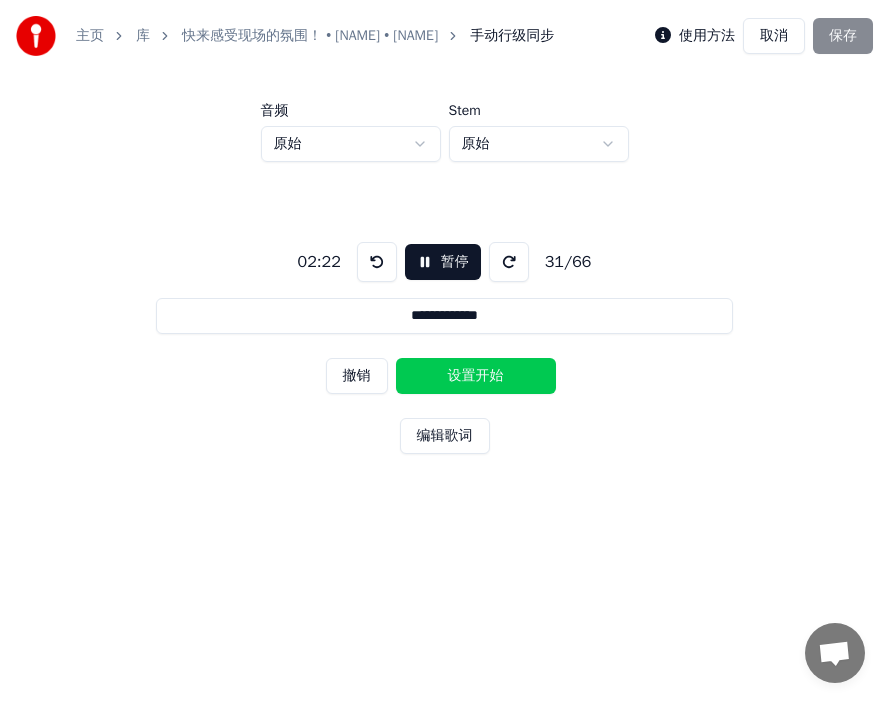 click on "设置开始" at bounding box center [476, 376] 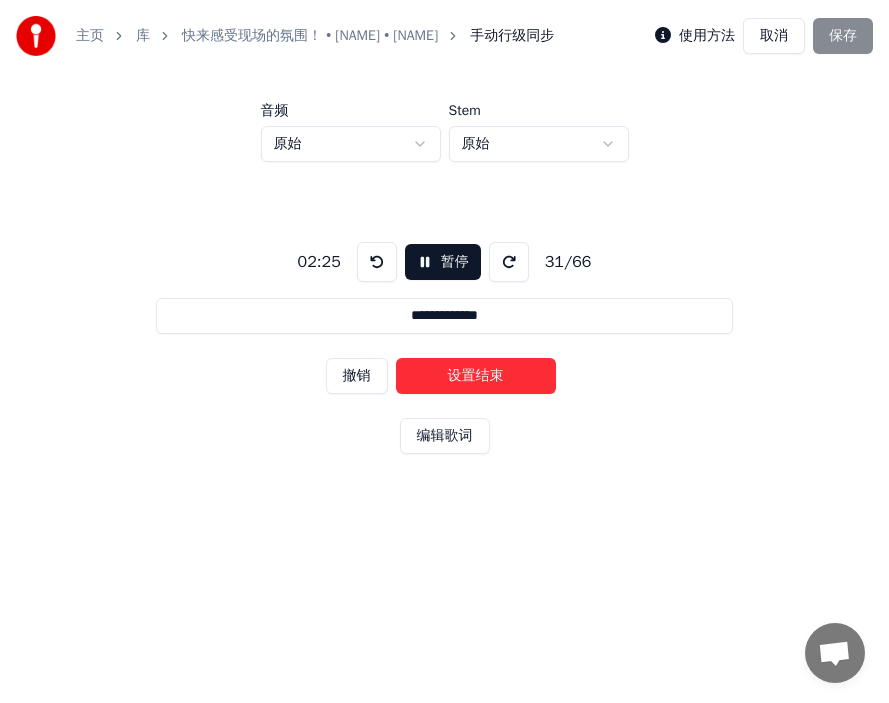 click on "设置结束" at bounding box center (476, 376) 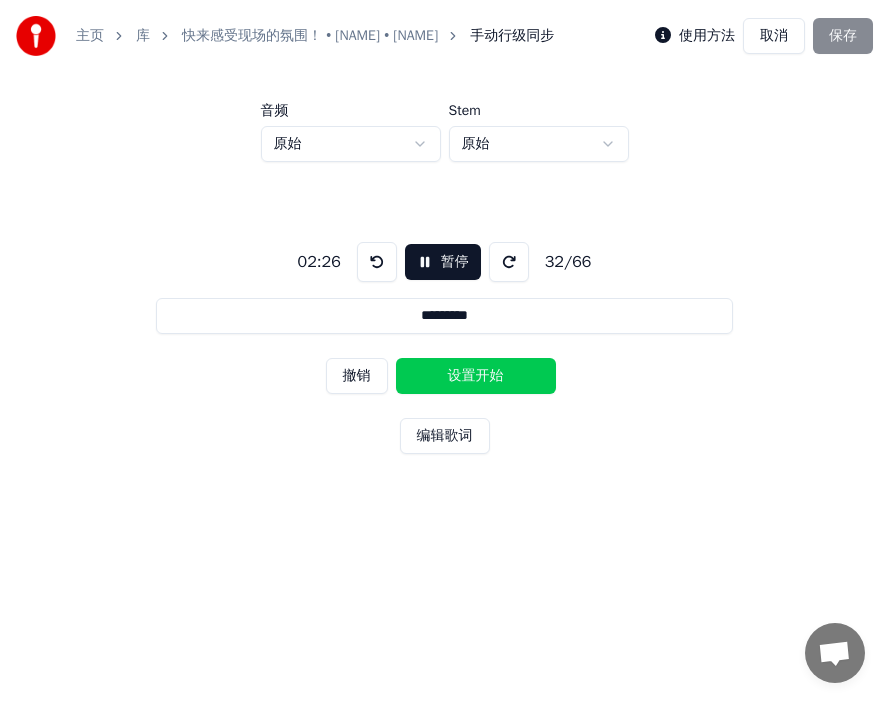 click on "设置开始" at bounding box center (476, 376) 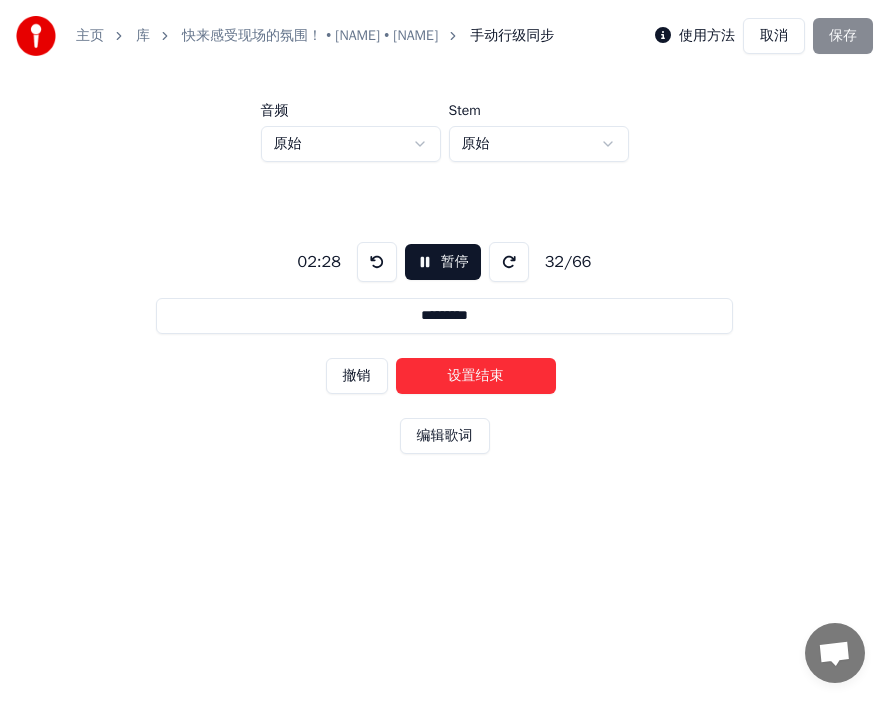 click on "设置结束" at bounding box center (476, 376) 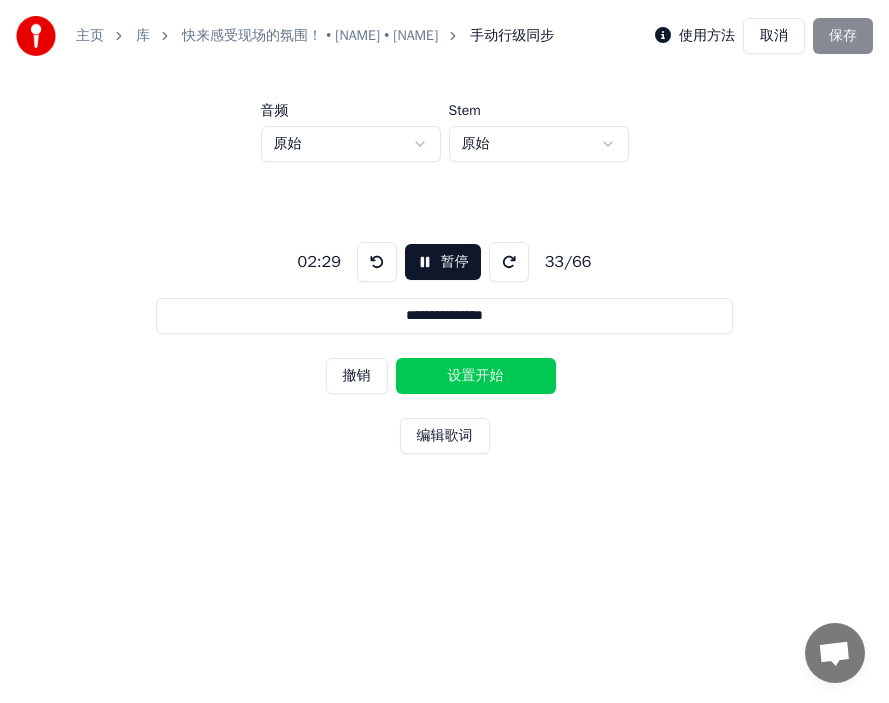 click on "设置开始" at bounding box center (476, 376) 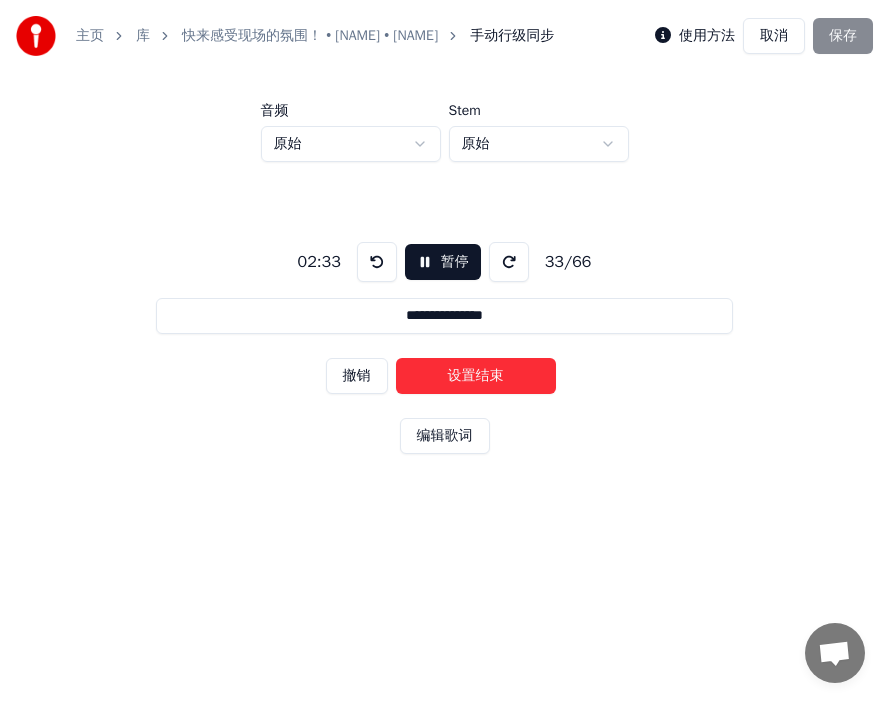 click on "设置结束" at bounding box center (476, 376) 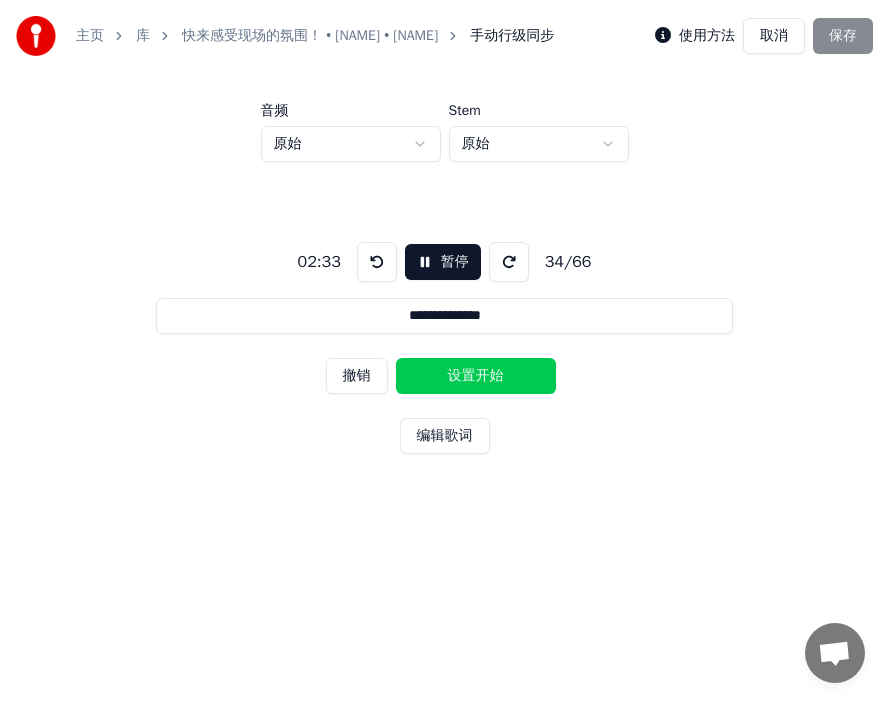 click on "设置开始" at bounding box center [476, 376] 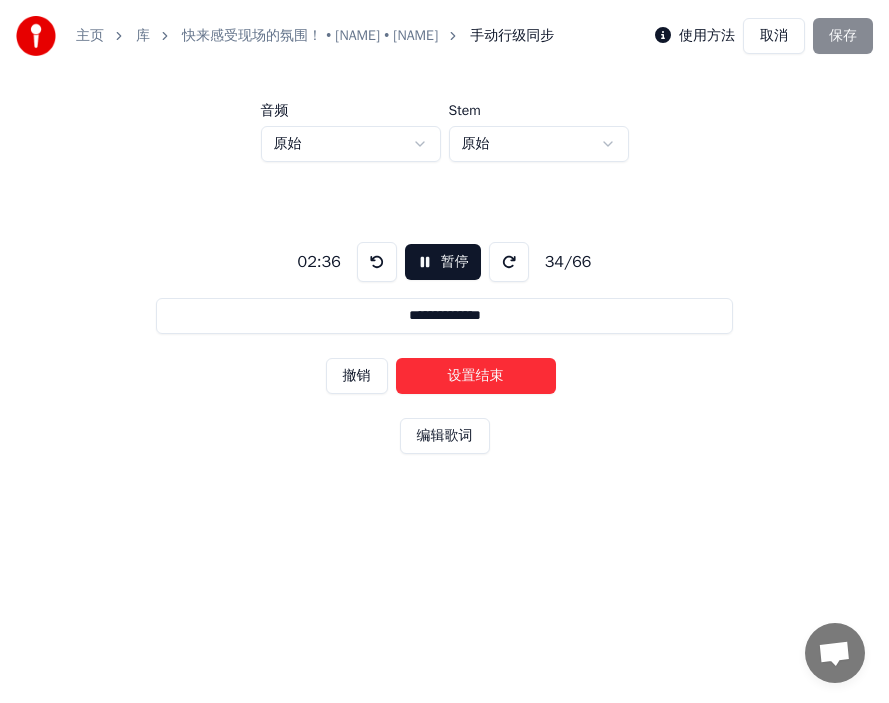 click on "设置结束" at bounding box center (476, 376) 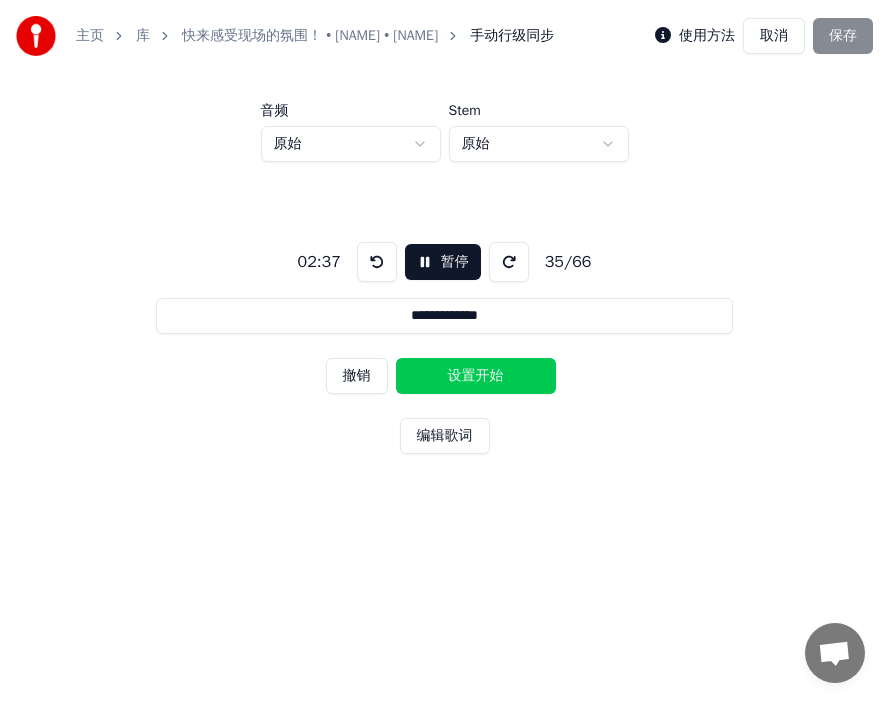 click on "设置开始" at bounding box center [476, 376] 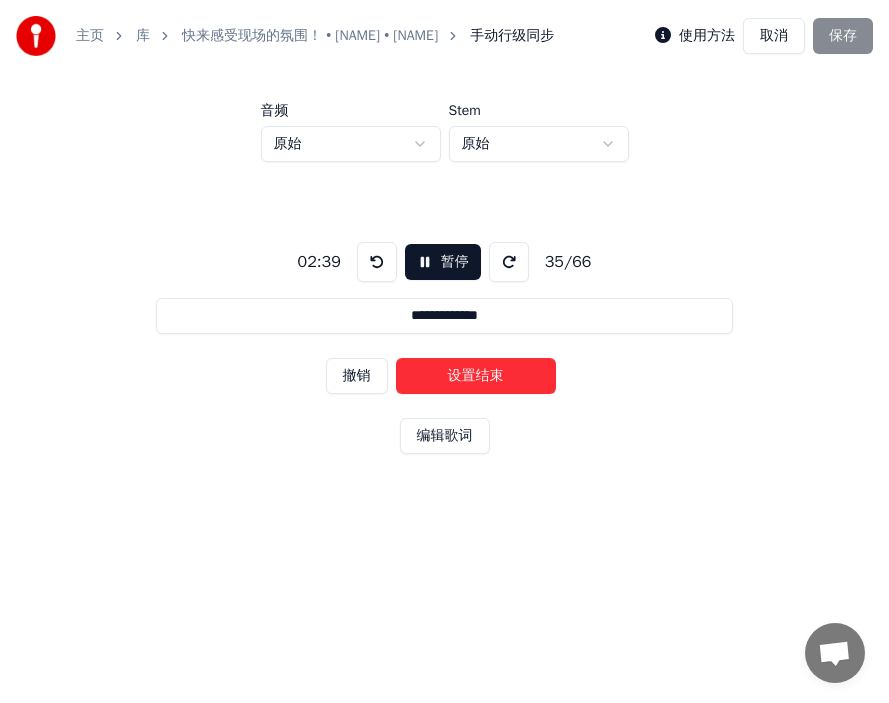 click on "设置结束" at bounding box center [476, 376] 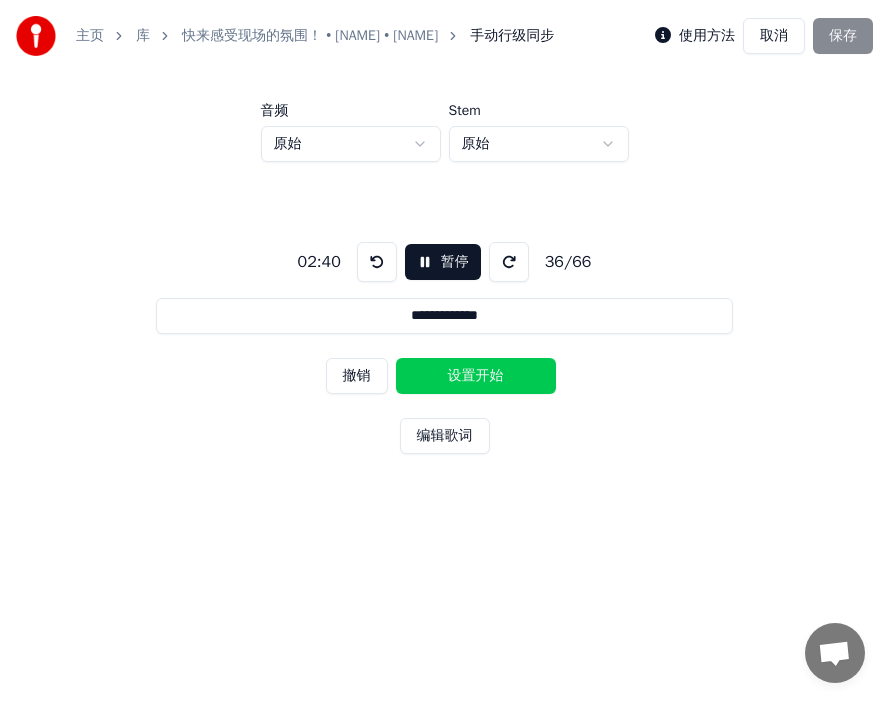 click on "设置开始" at bounding box center (476, 376) 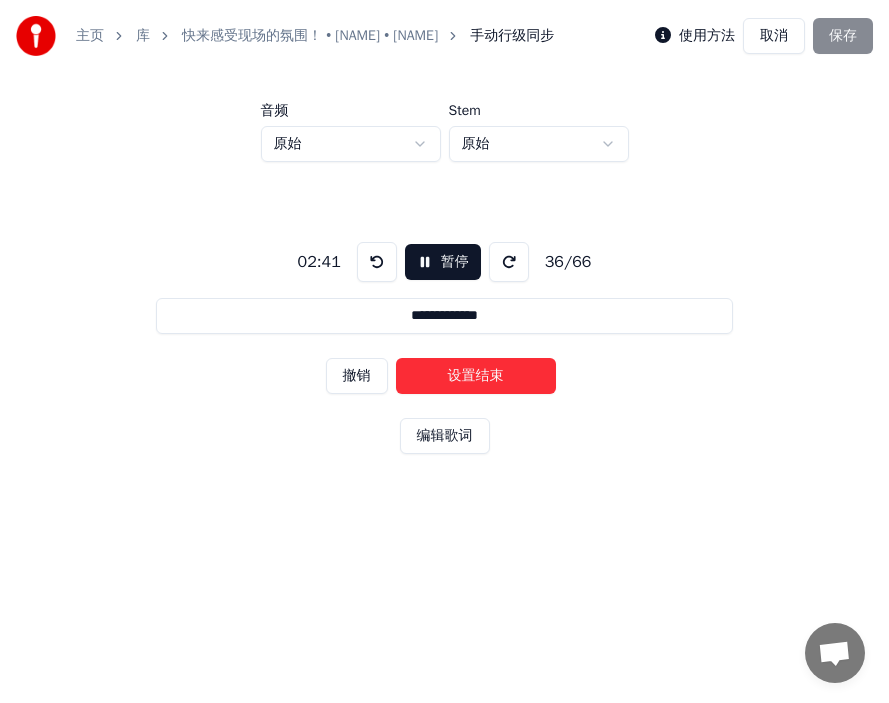 click on "设置结束" at bounding box center [476, 376] 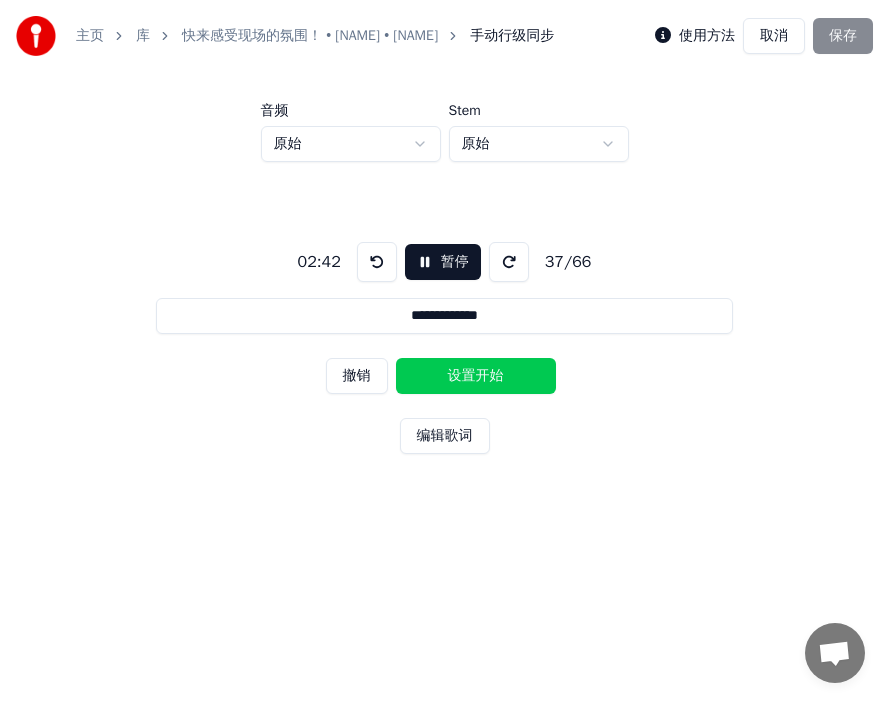 click on "暂停" at bounding box center [443, 262] 